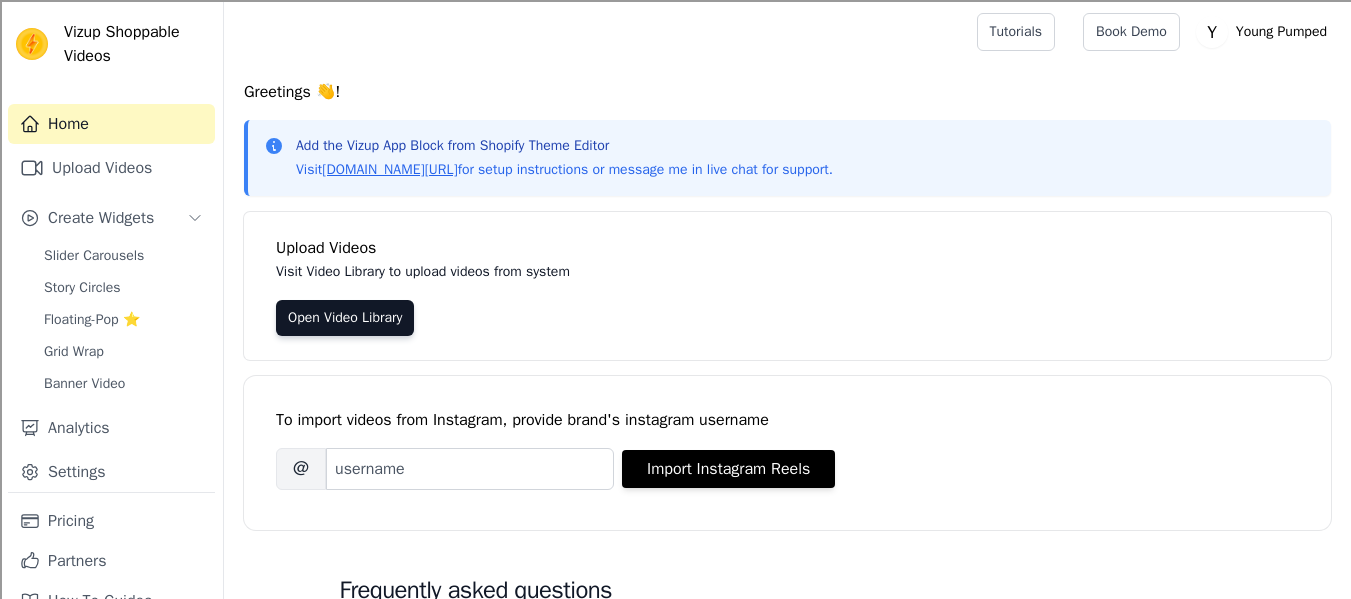 scroll, scrollTop: 0, scrollLeft: 0, axis: both 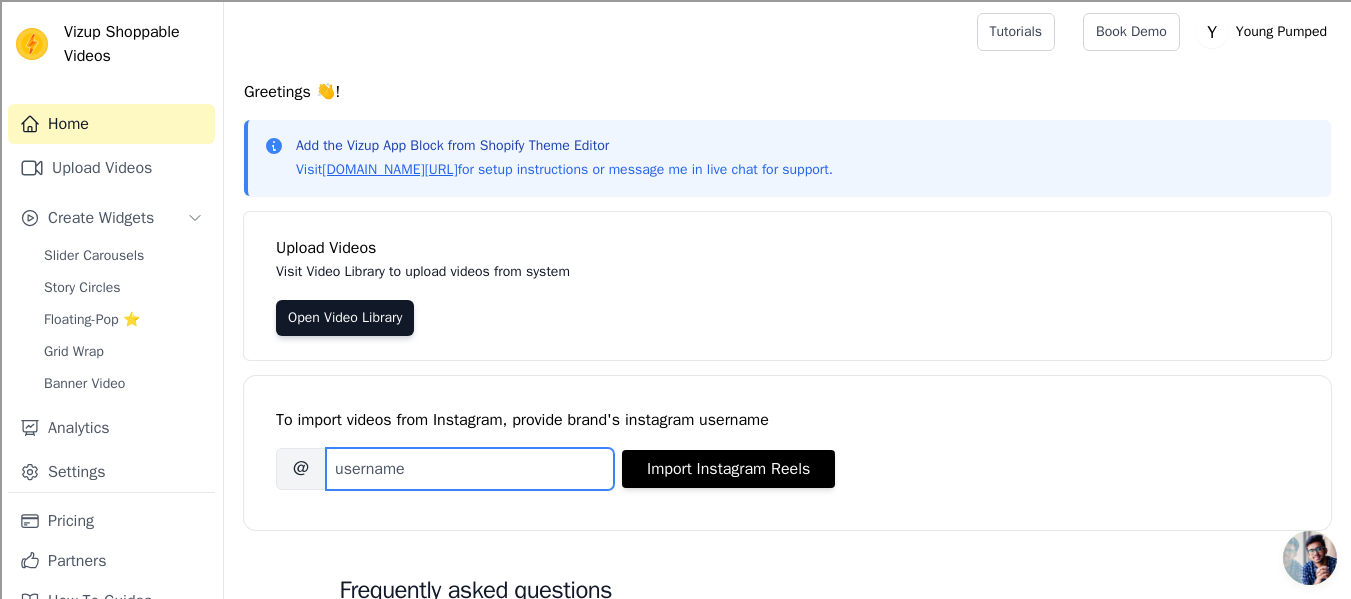 click on "Brand's Instagram Username" at bounding box center [470, 469] 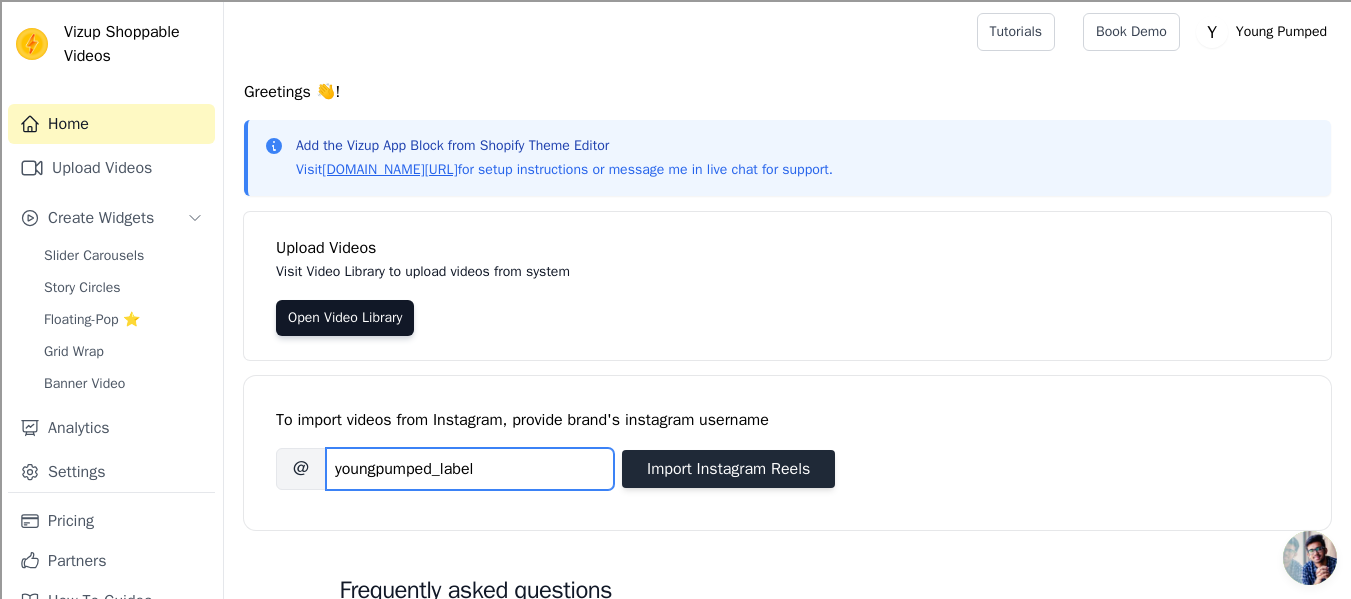 type on "youngpumped_label" 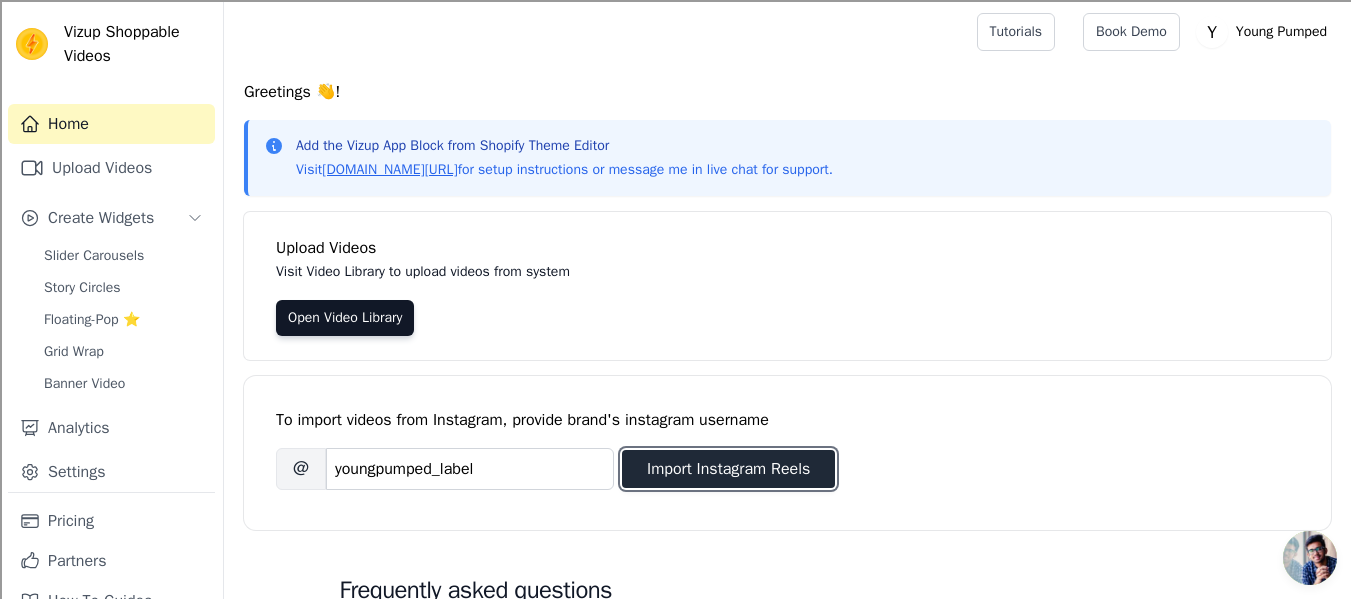 click on "Import Instagram Reels" at bounding box center [728, 469] 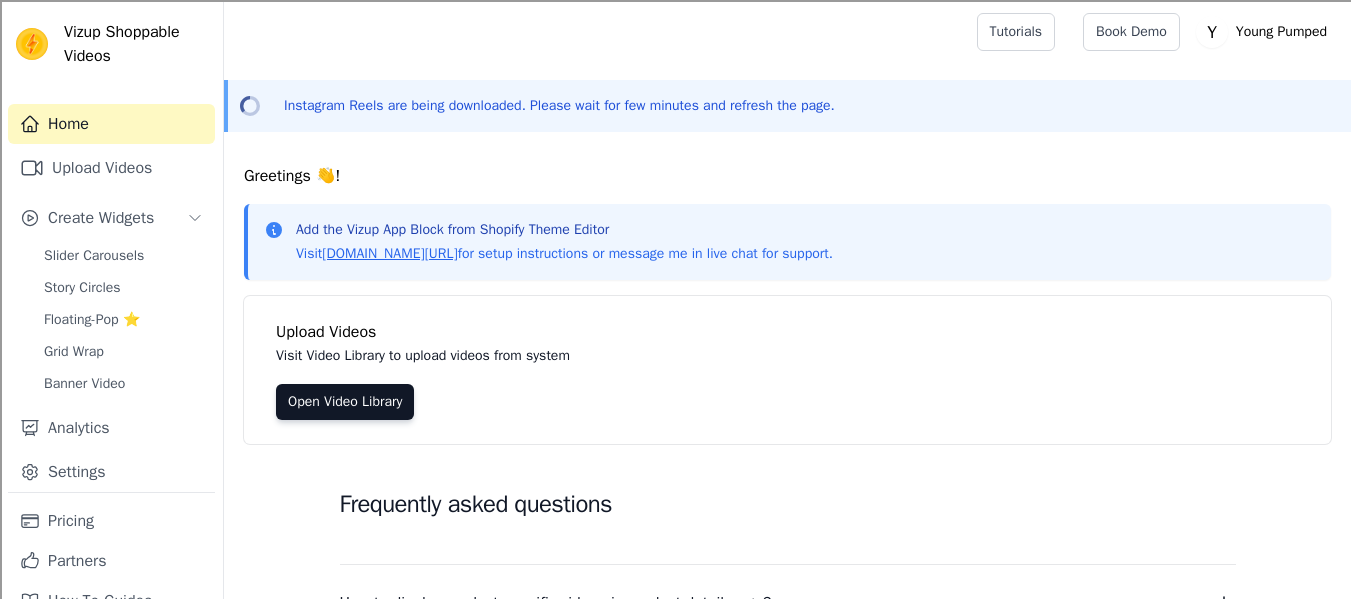 scroll, scrollTop: 0, scrollLeft: 0, axis: both 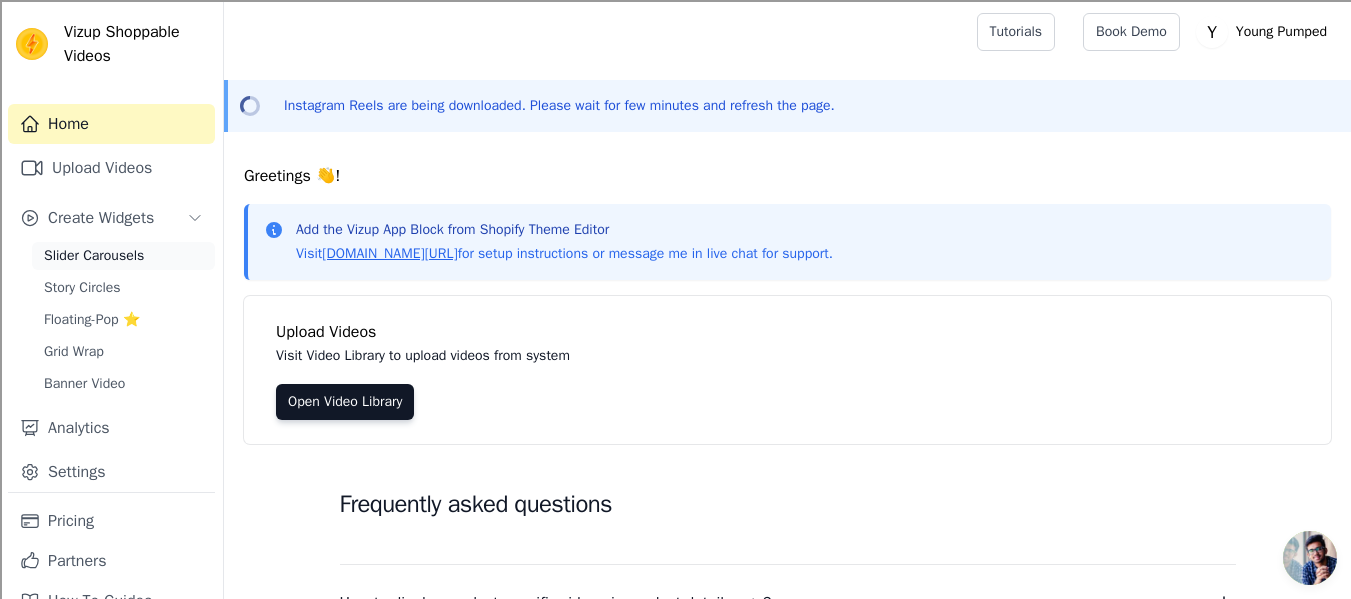 click on "Slider Carousels" at bounding box center (94, 256) 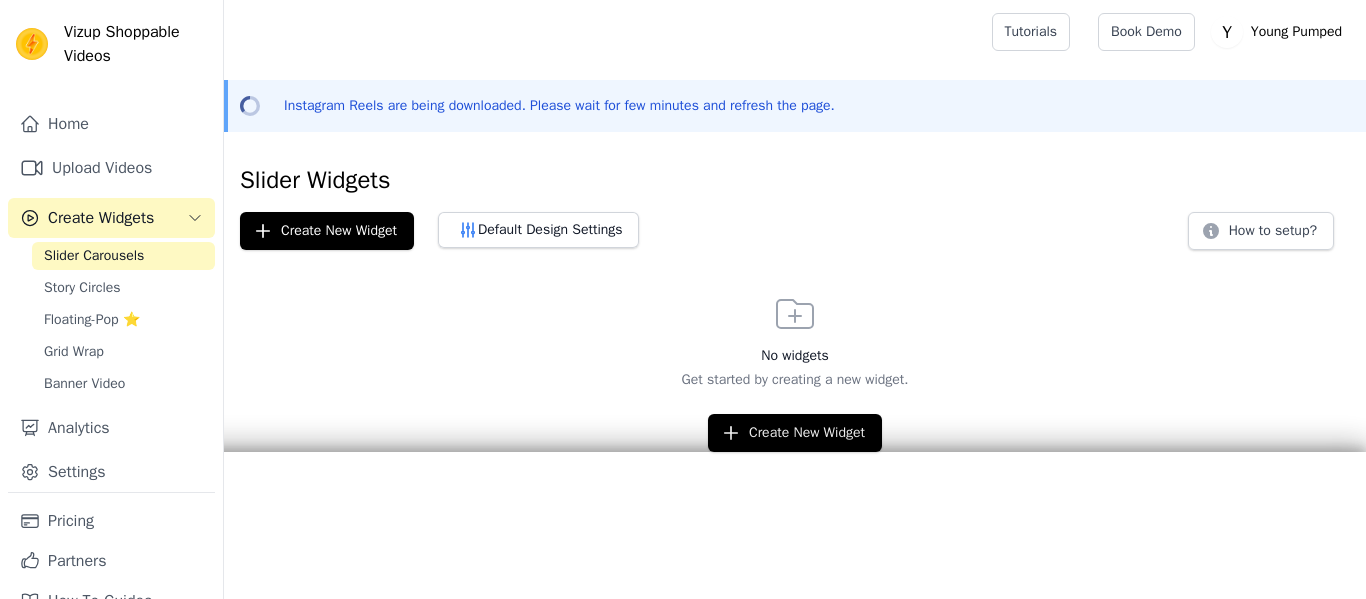 scroll, scrollTop: 0, scrollLeft: 0, axis: both 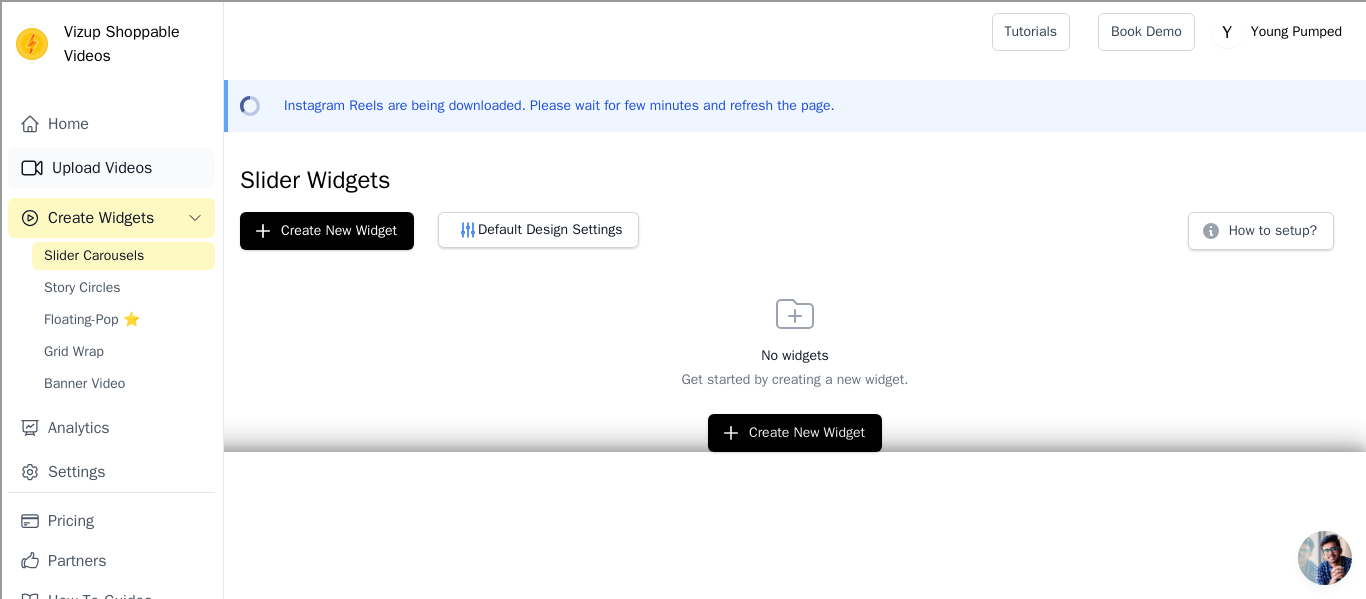 click on "Upload Videos" at bounding box center [111, 168] 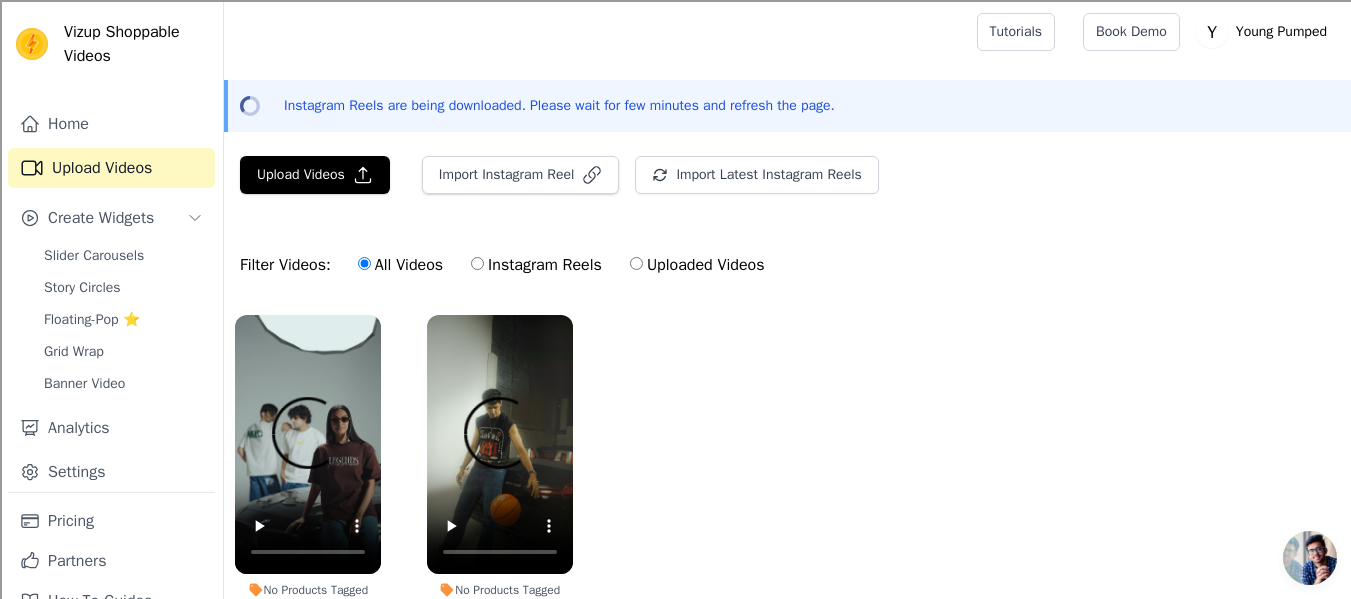 scroll, scrollTop: 138, scrollLeft: 0, axis: vertical 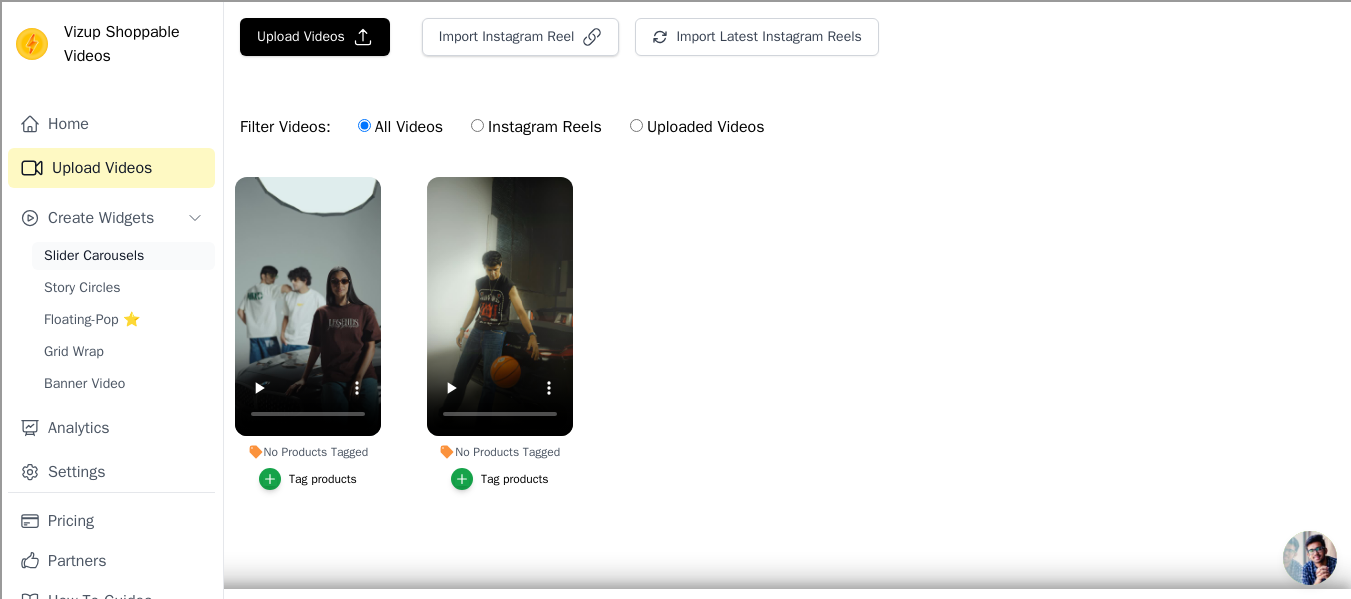 click on "Slider Carousels" at bounding box center [94, 256] 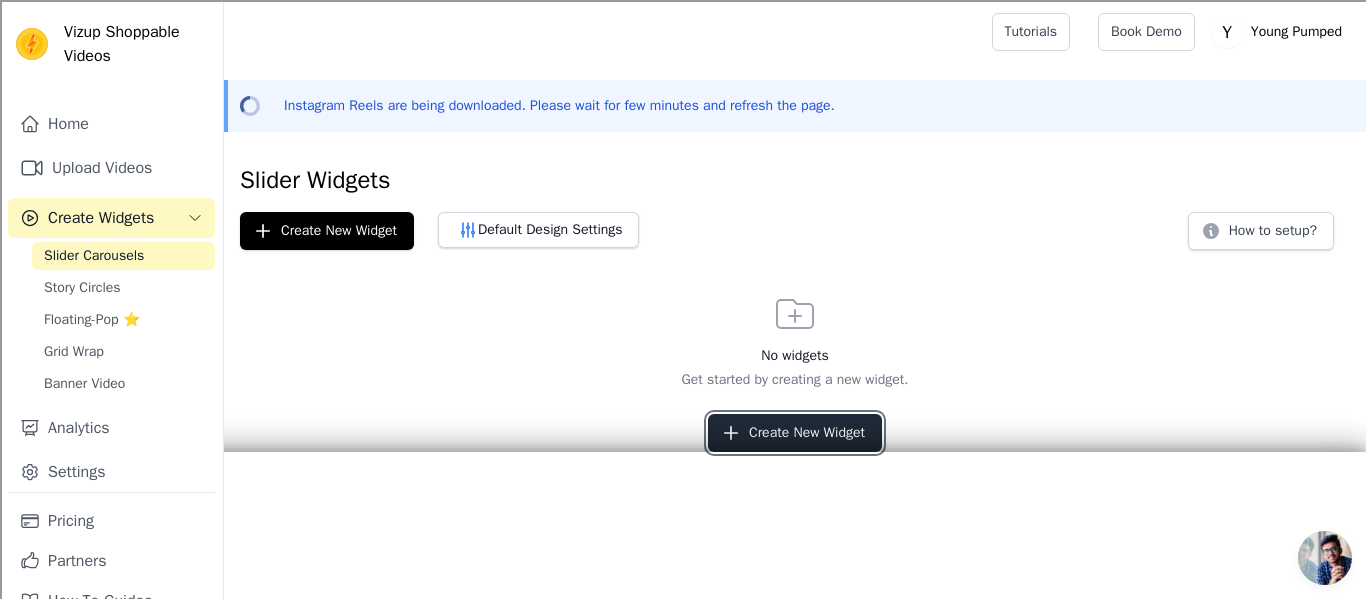 click on "Create New Widget" at bounding box center [795, 433] 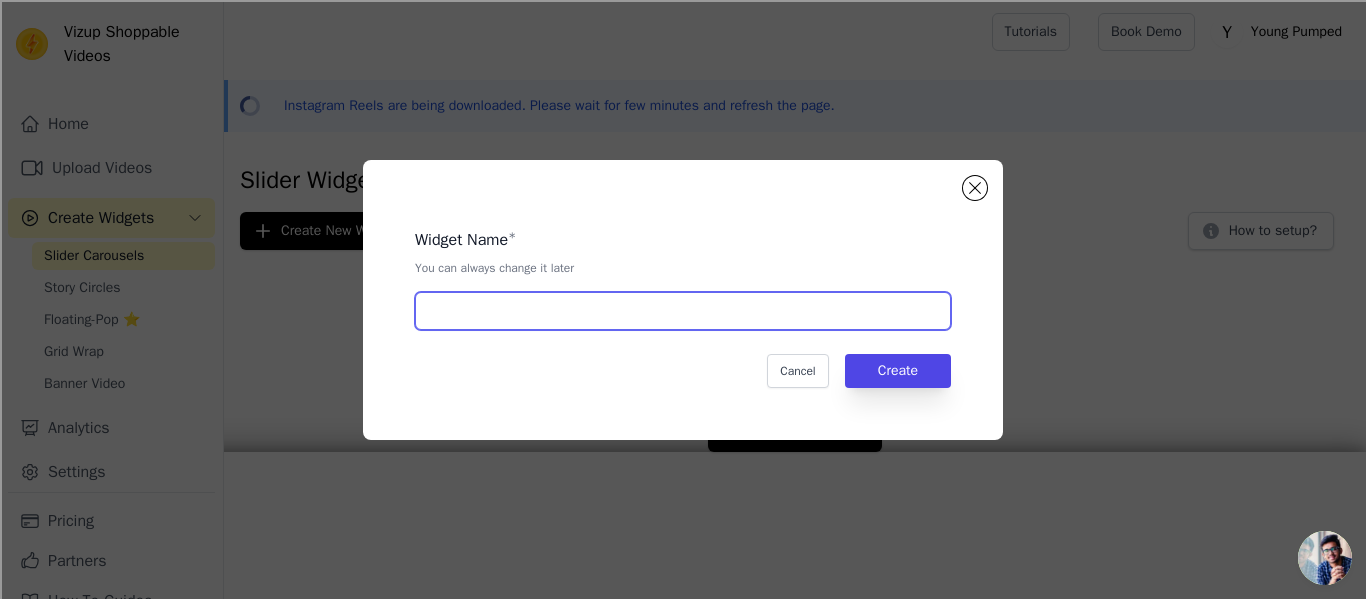 click at bounding box center [683, 311] 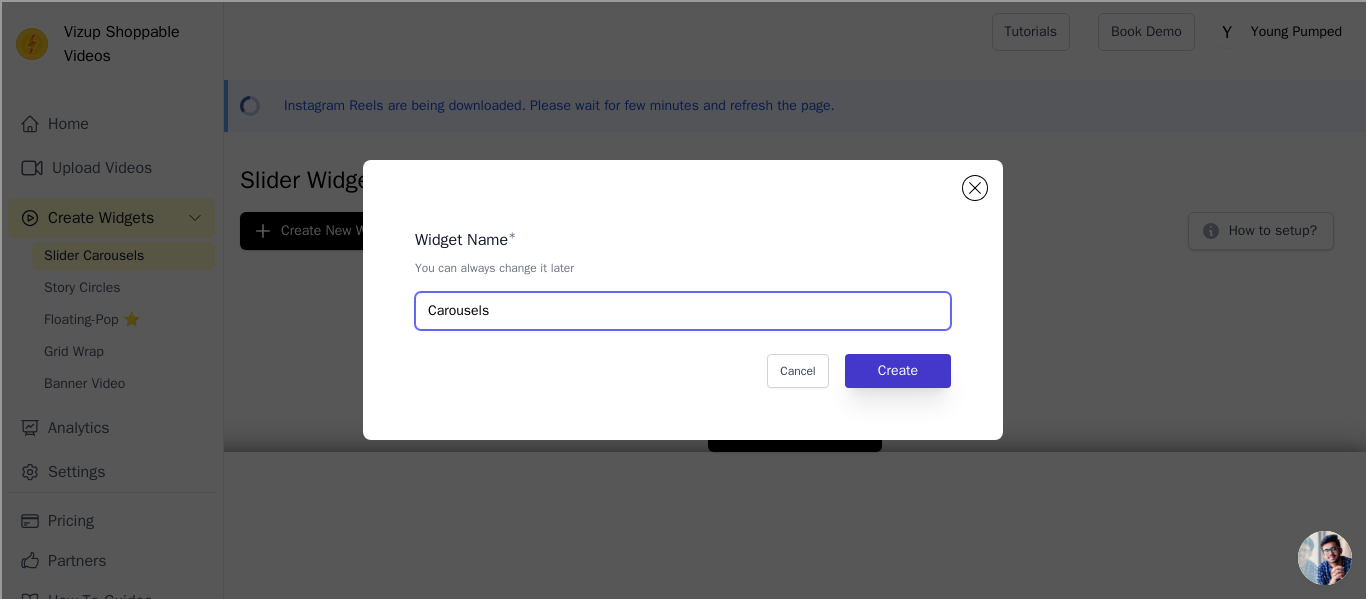 type on "Carousels" 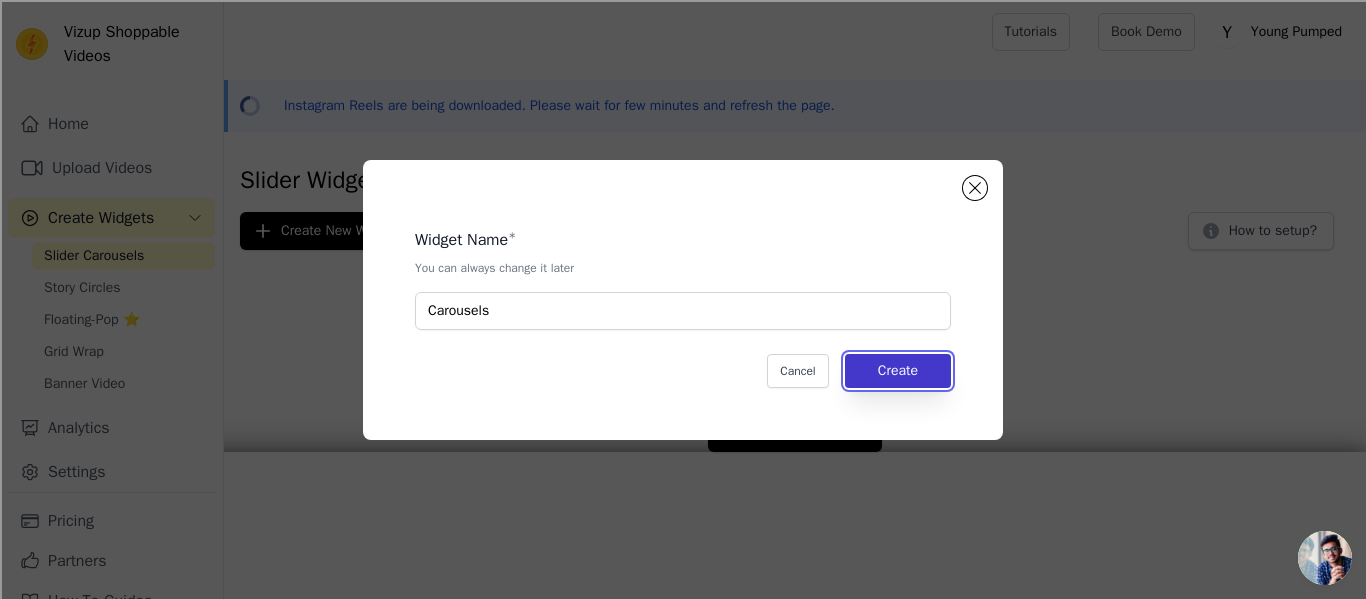 click on "Create" at bounding box center (898, 371) 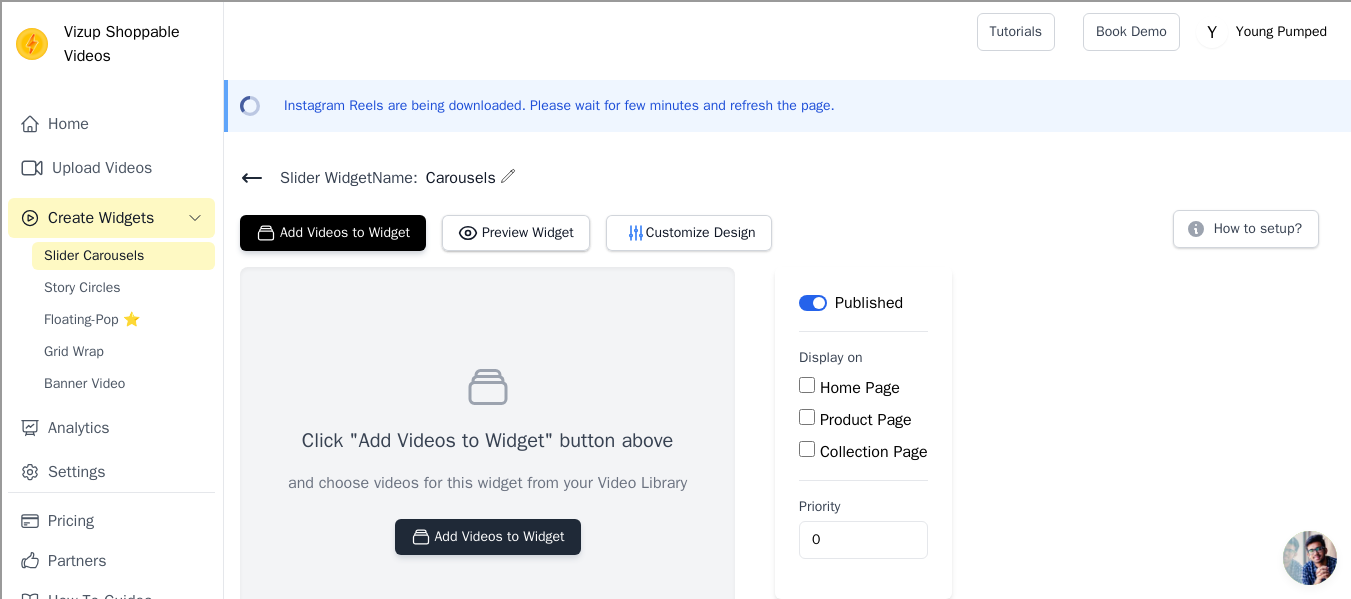 click on "Add Videos to Widget" at bounding box center (488, 537) 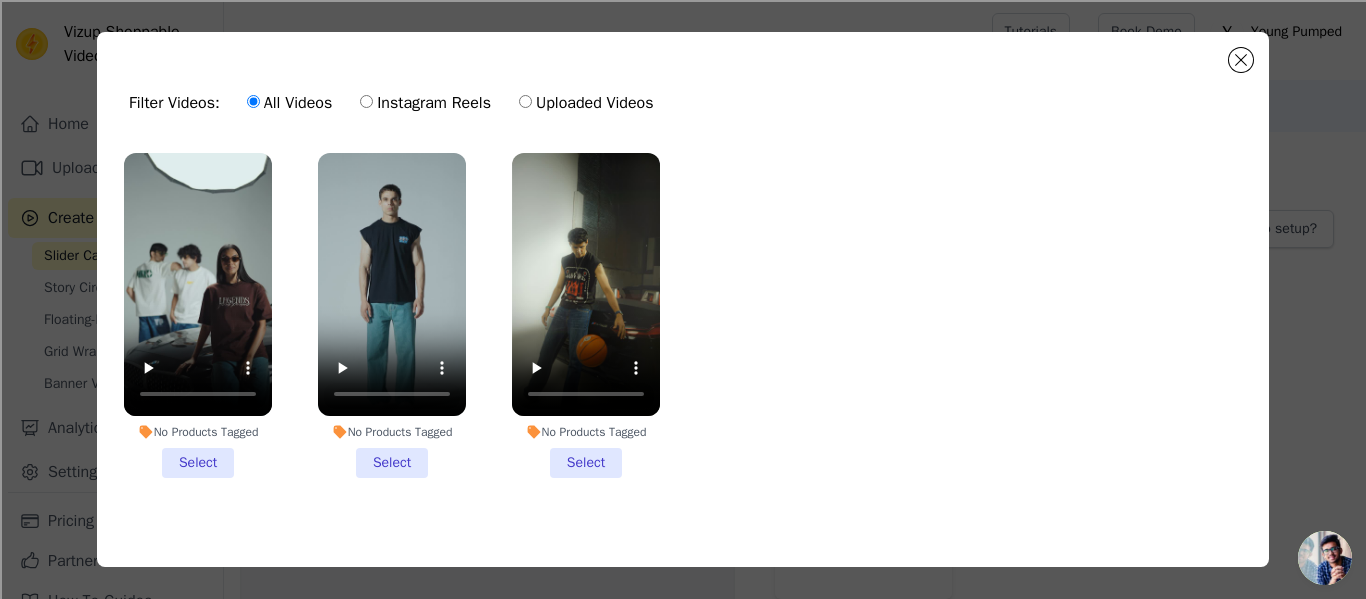 click on "No Products Tagged     Select" at bounding box center [198, 315] 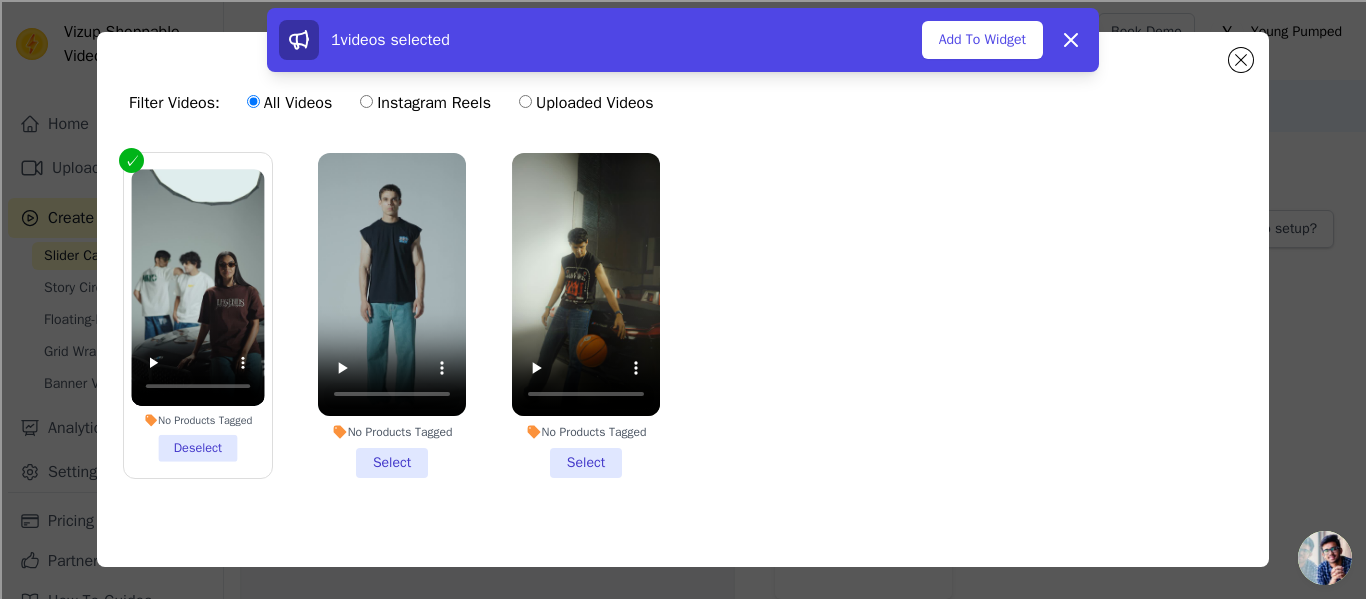 click on "No Products Tagged     Select" at bounding box center [392, 315] 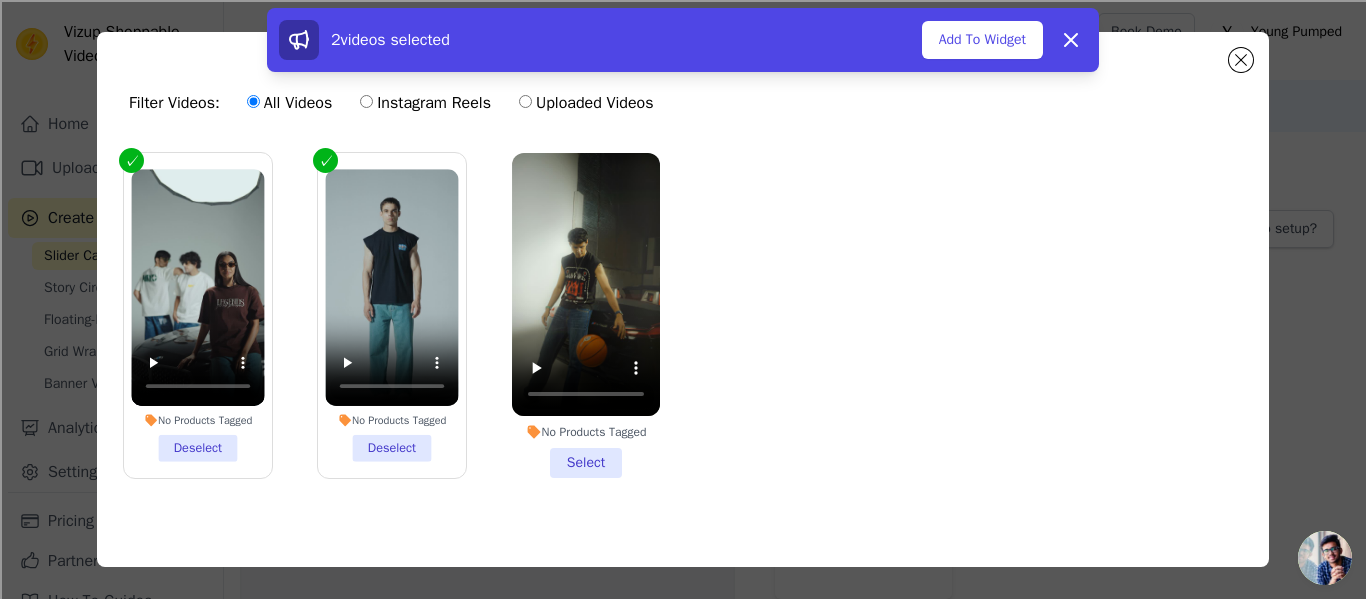 click on "No Products Tagged     Select" at bounding box center [586, 315] 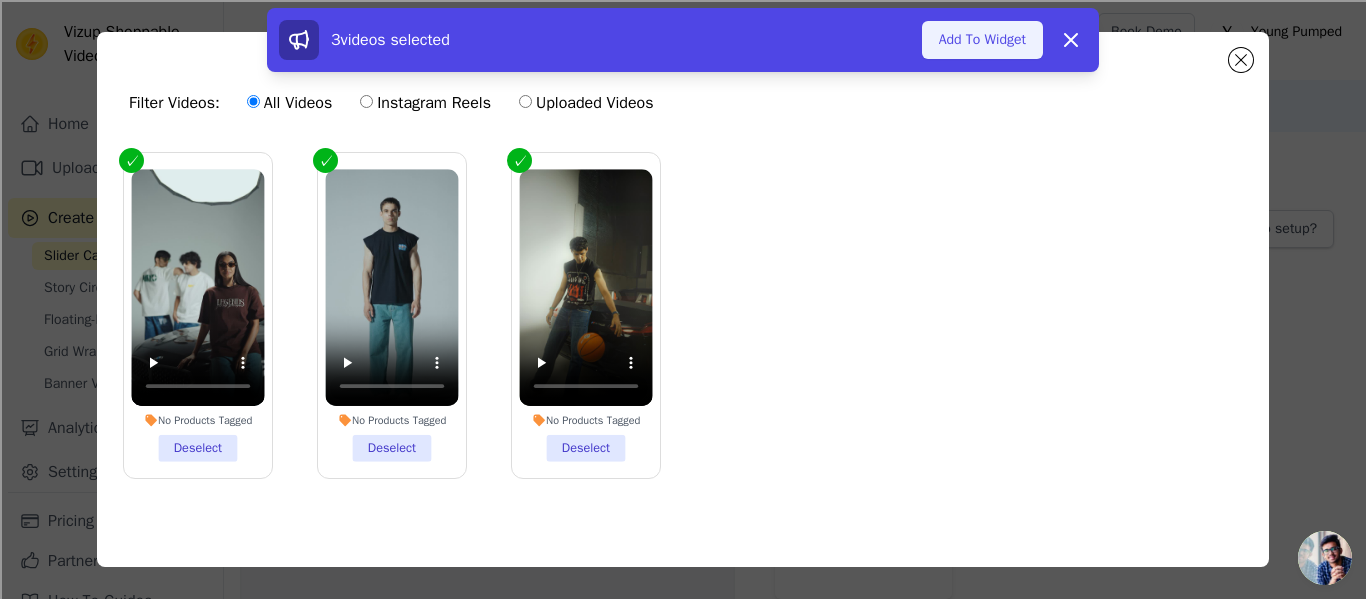 click on "Add To Widget" at bounding box center [982, 40] 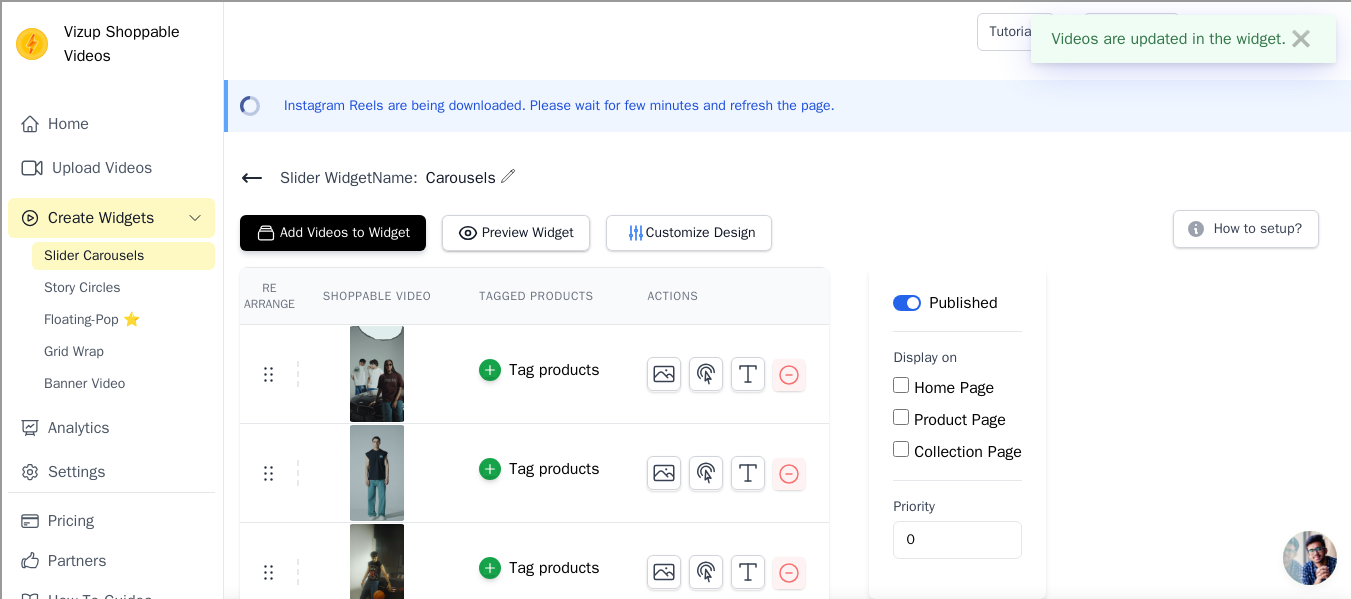 scroll, scrollTop: 22, scrollLeft: 0, axis: vertical 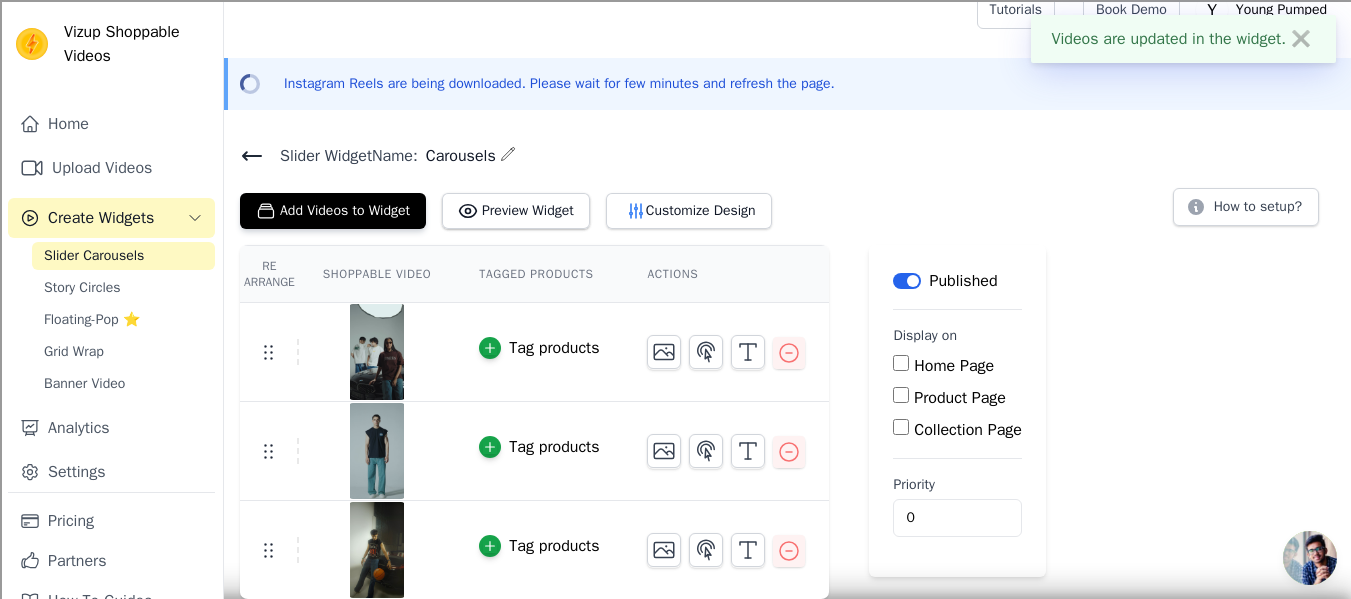 click on "Home Page" at bounding box center [954, 366] 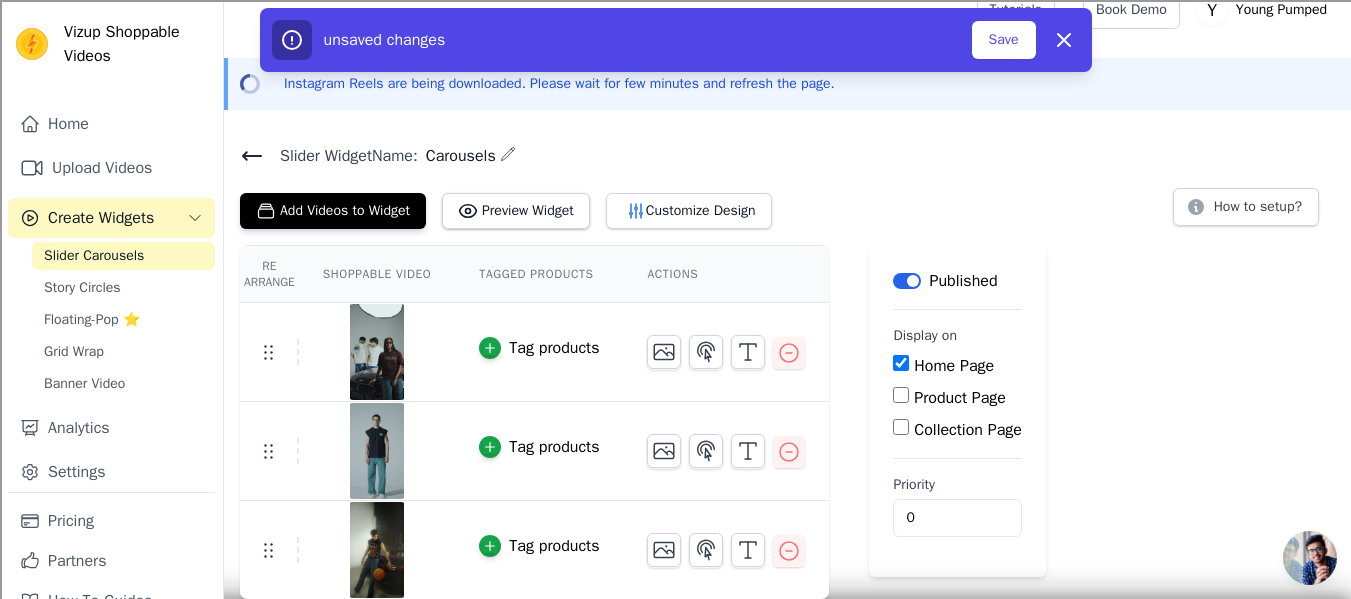 click on "Product Page" at bounding box center (960, 398) 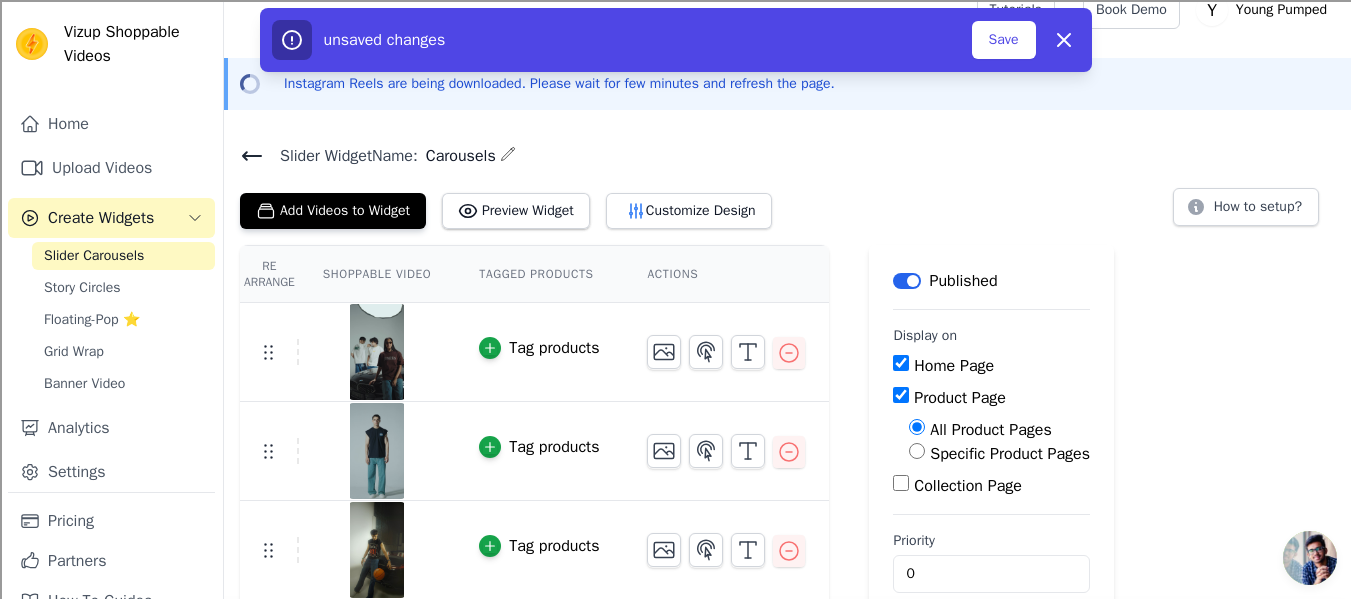 click on "Product Page" at bounding box center (960, 398) 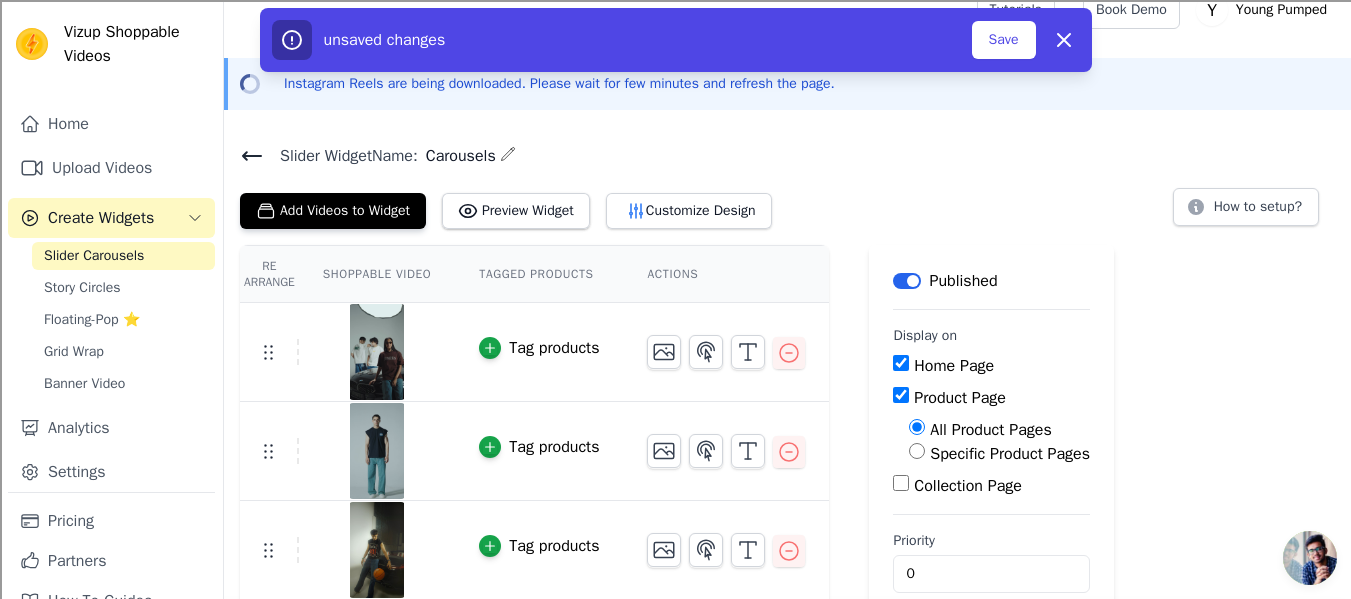 checkbox on "false" 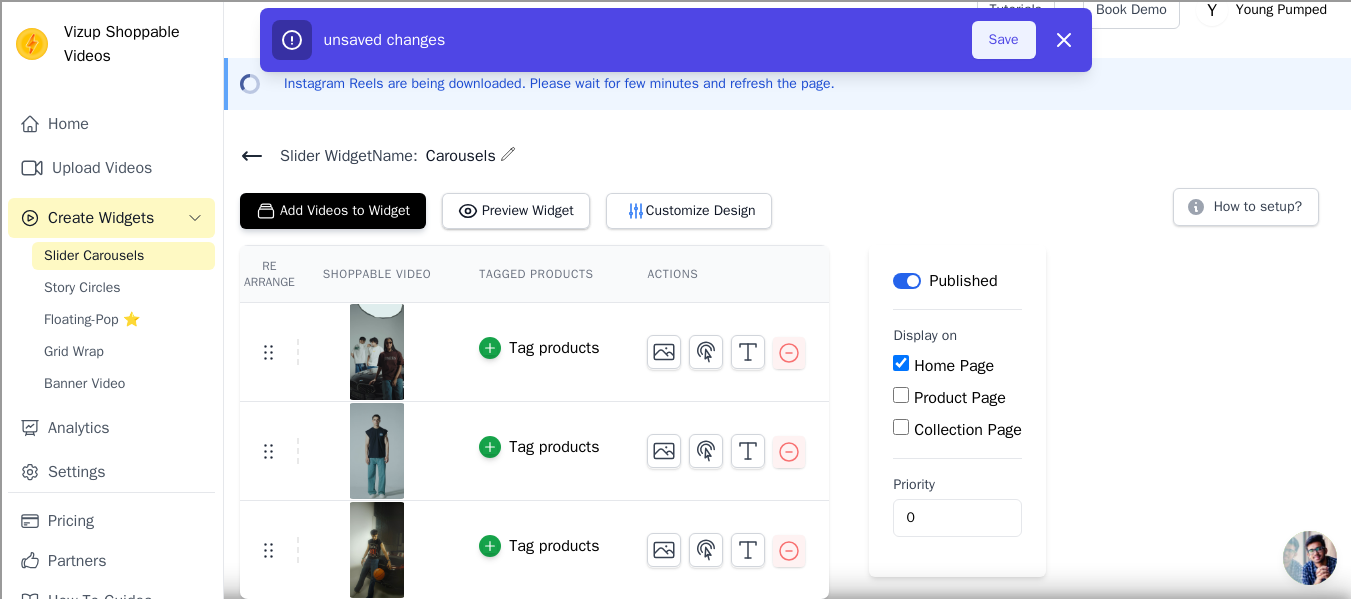 click on "Save" at bounding box center (1004, 40) 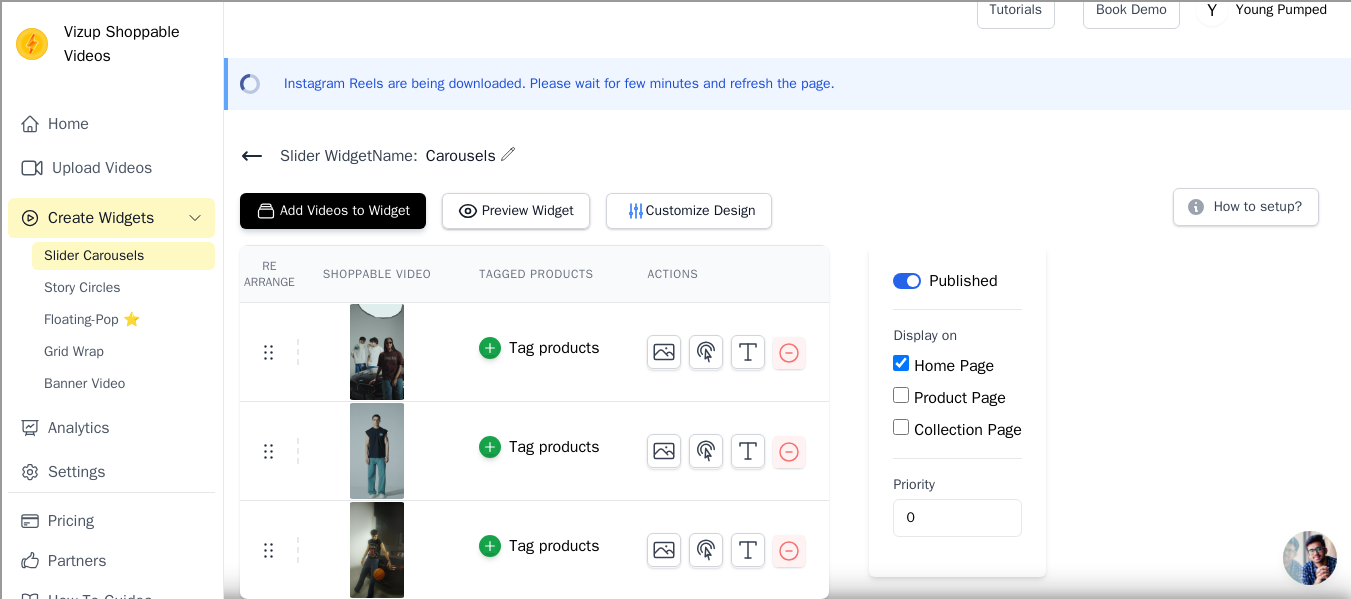 click 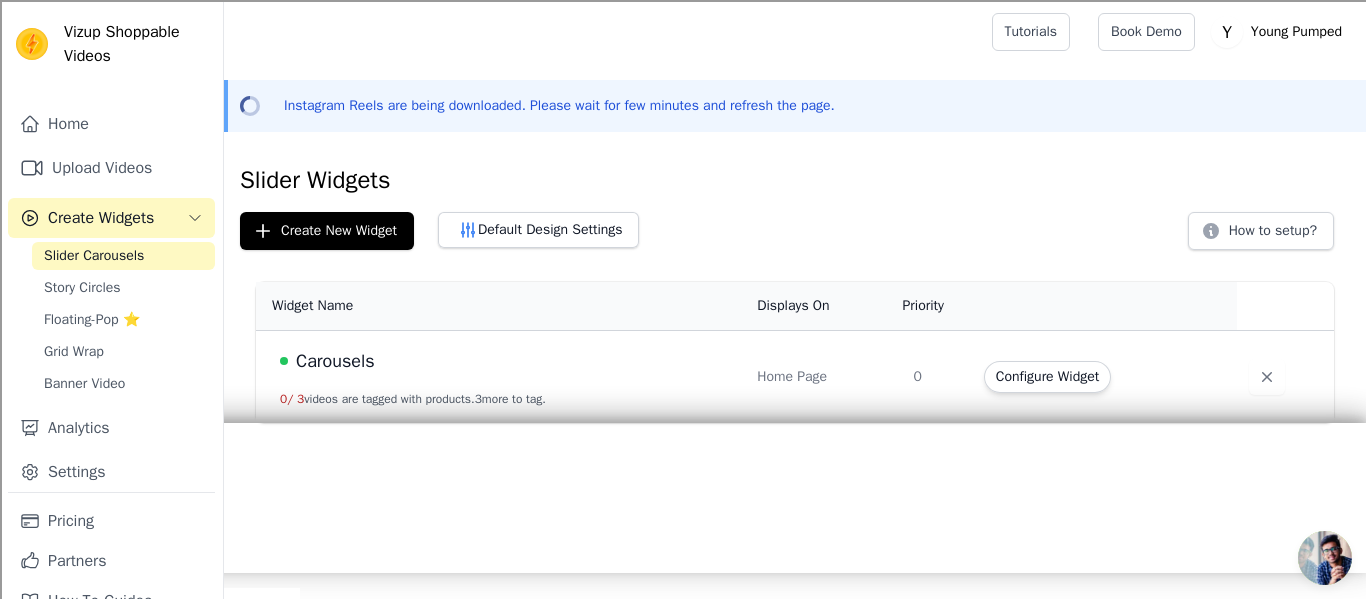 click on "Carousels" at bounding box center [506, 361] 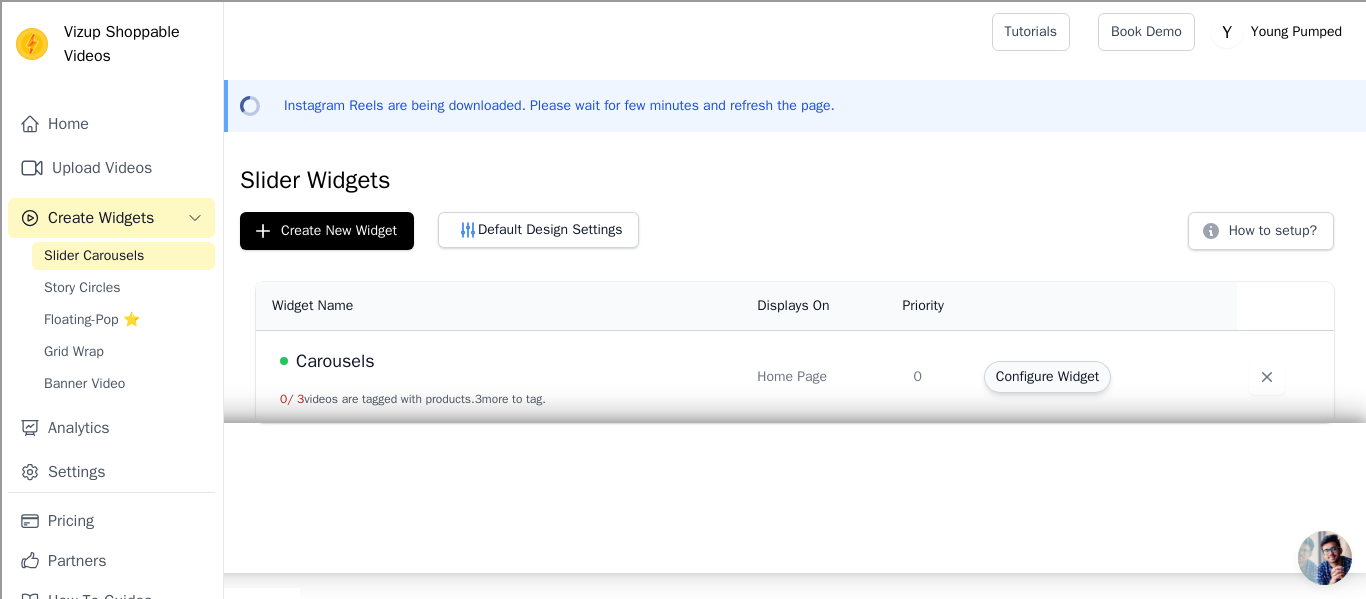 click on "Configure Widget" at bounding box center (1047, 377) 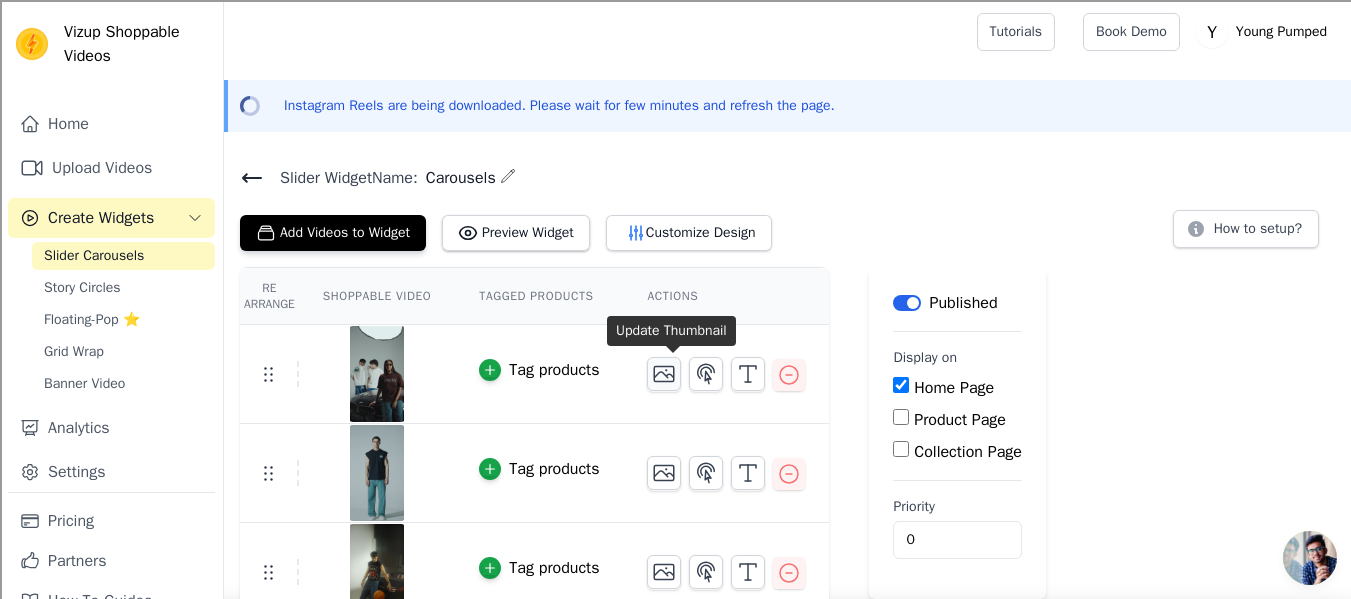scroll, scrollTop: 22, scrollLeft: 0, axis: vertical 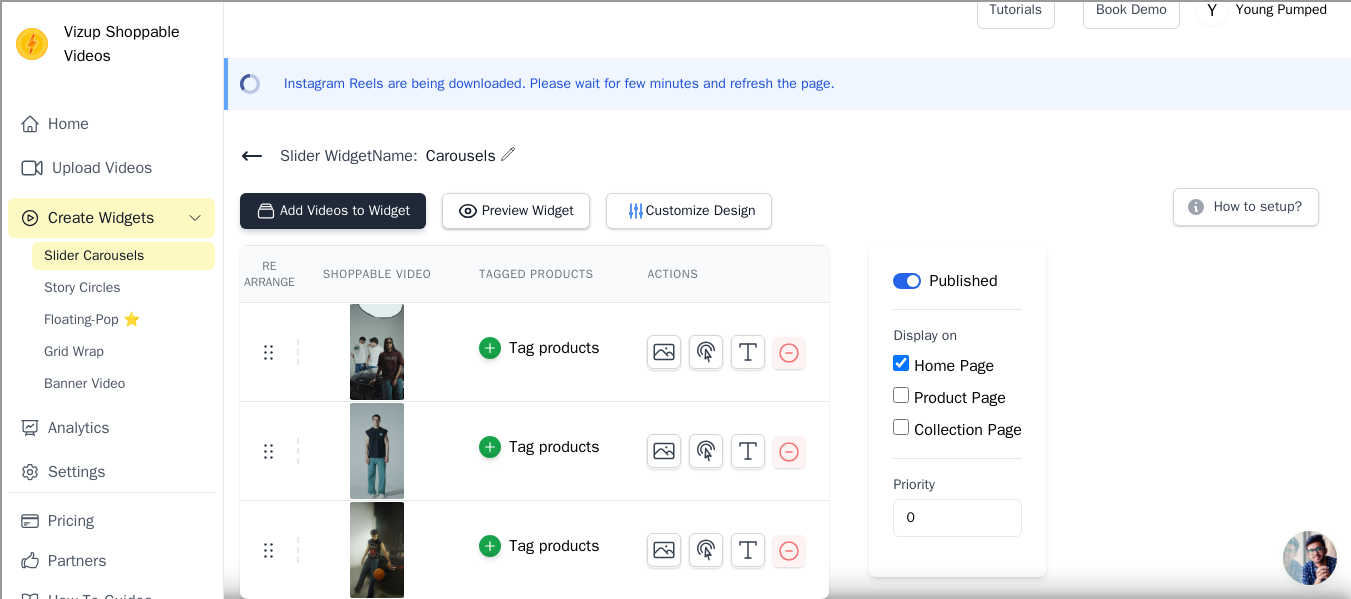 click on "Add Videos to Widget" at bounding box center [333, 211] 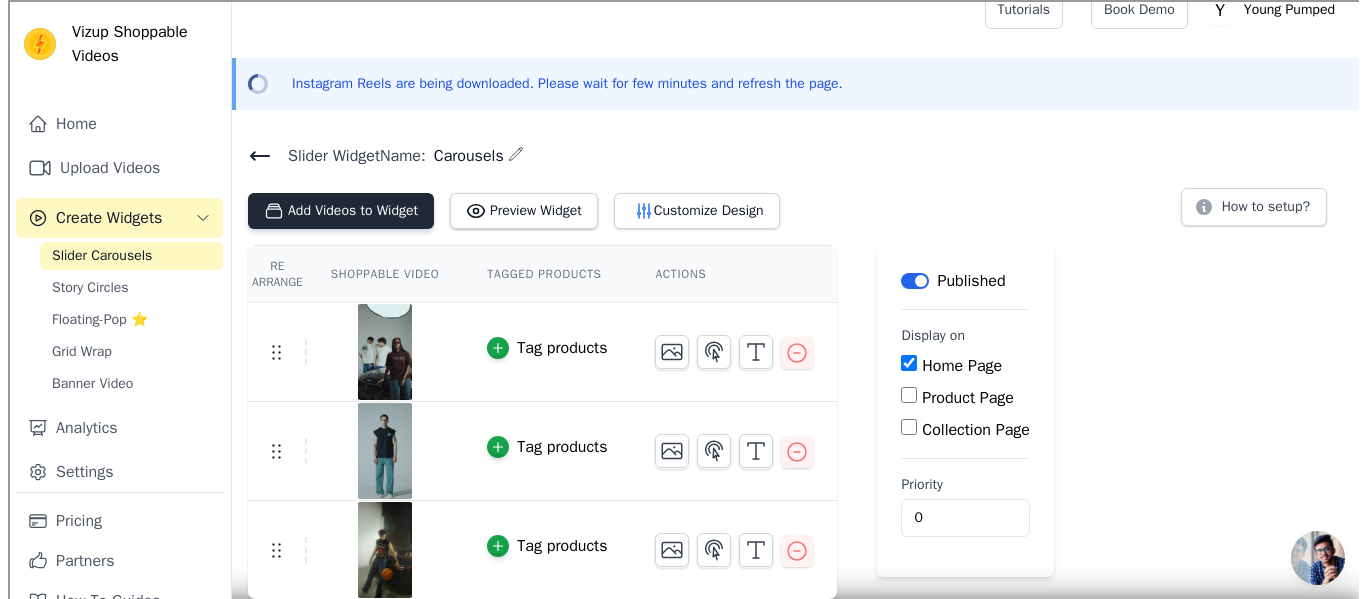 scroll, scrollTop: 0, scrollLeft: 0, axis: both 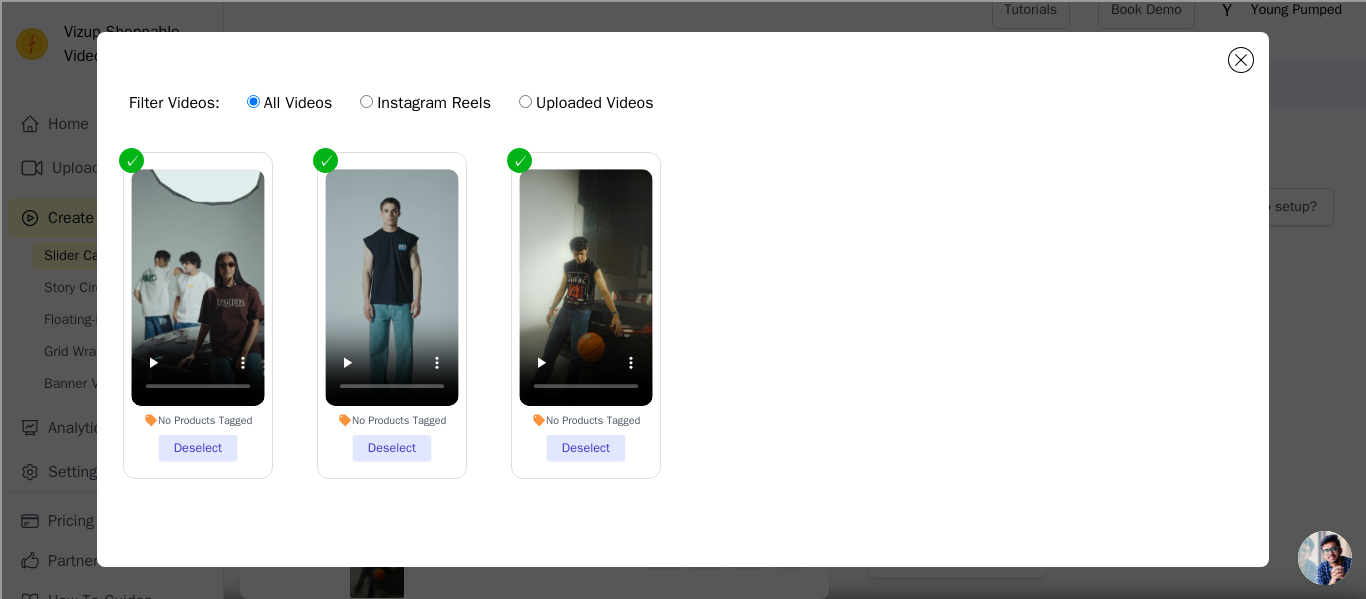 click on "Instagram Reels" at bounding box center [425, 103] 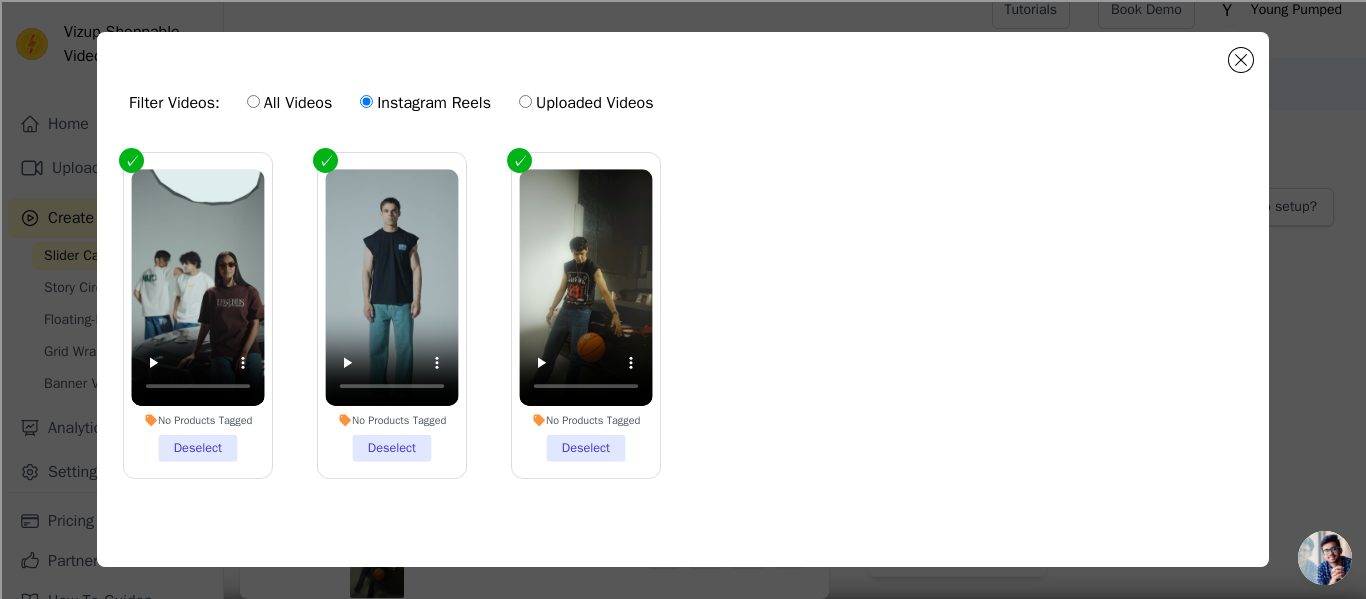 click on "All Videos" at bounding box center [289, 103] 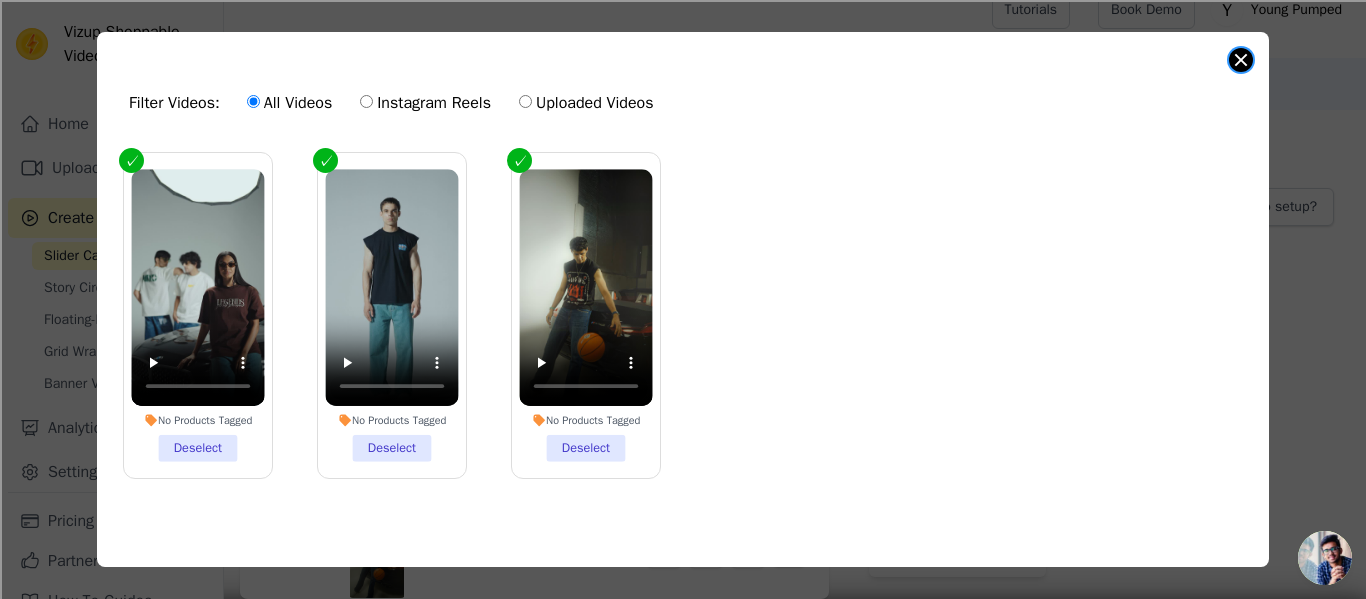 click at bounding box center [1241, 60] 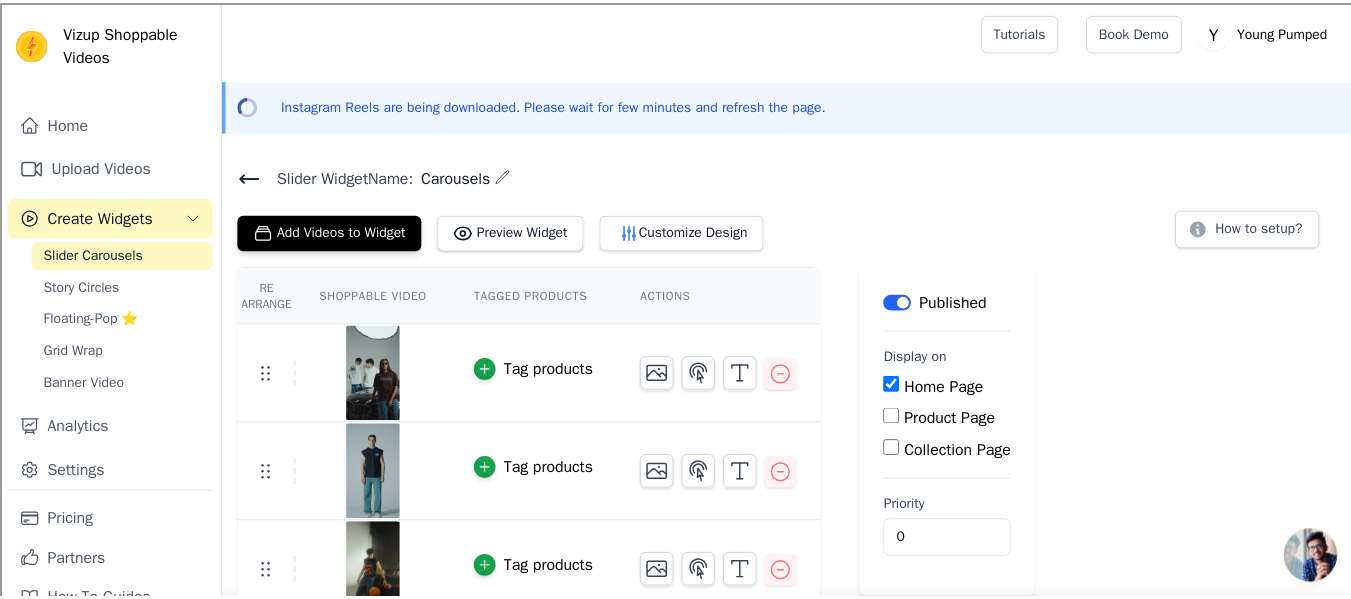scroll, scrollTop: 22, scrollLeft: 0, axis: vertical 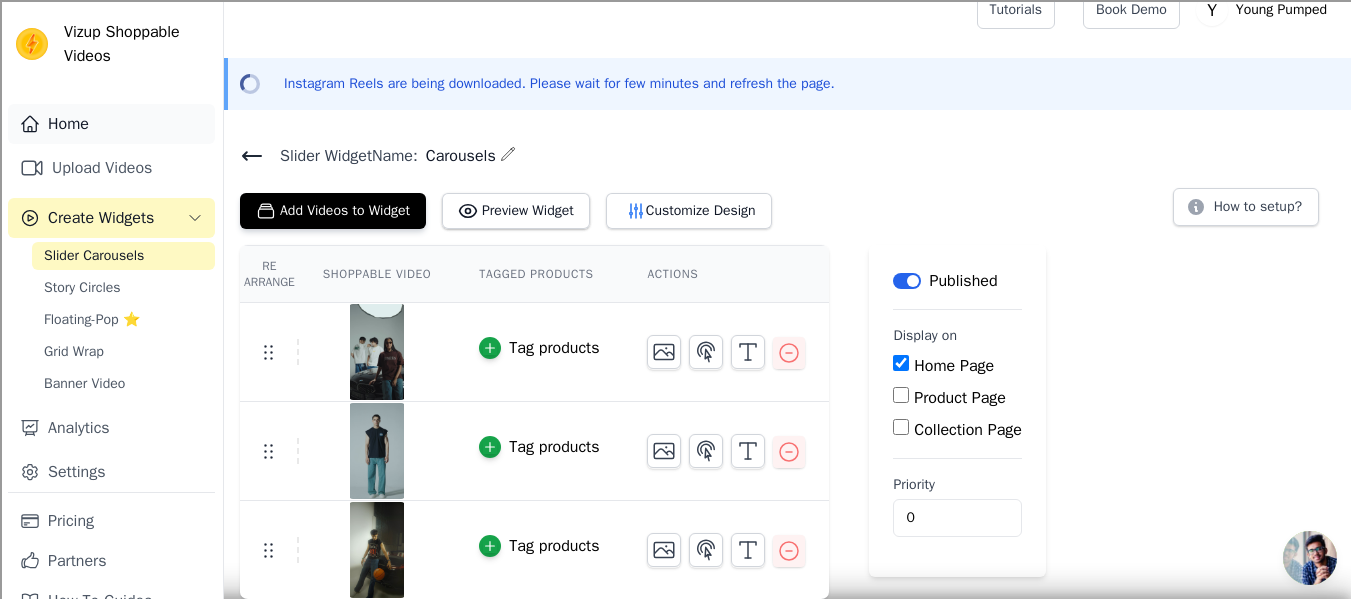 click on "Home" at bounding box center (111, 124) 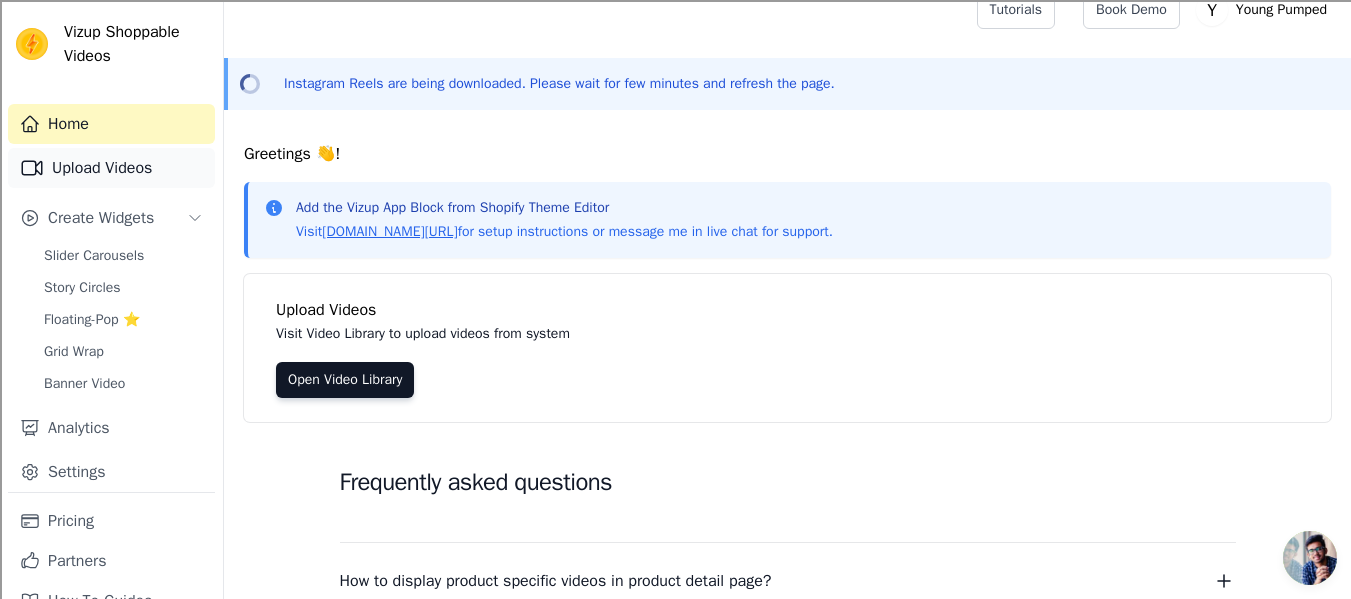 click on "Upload Videos" at bounding box center [111, 168] 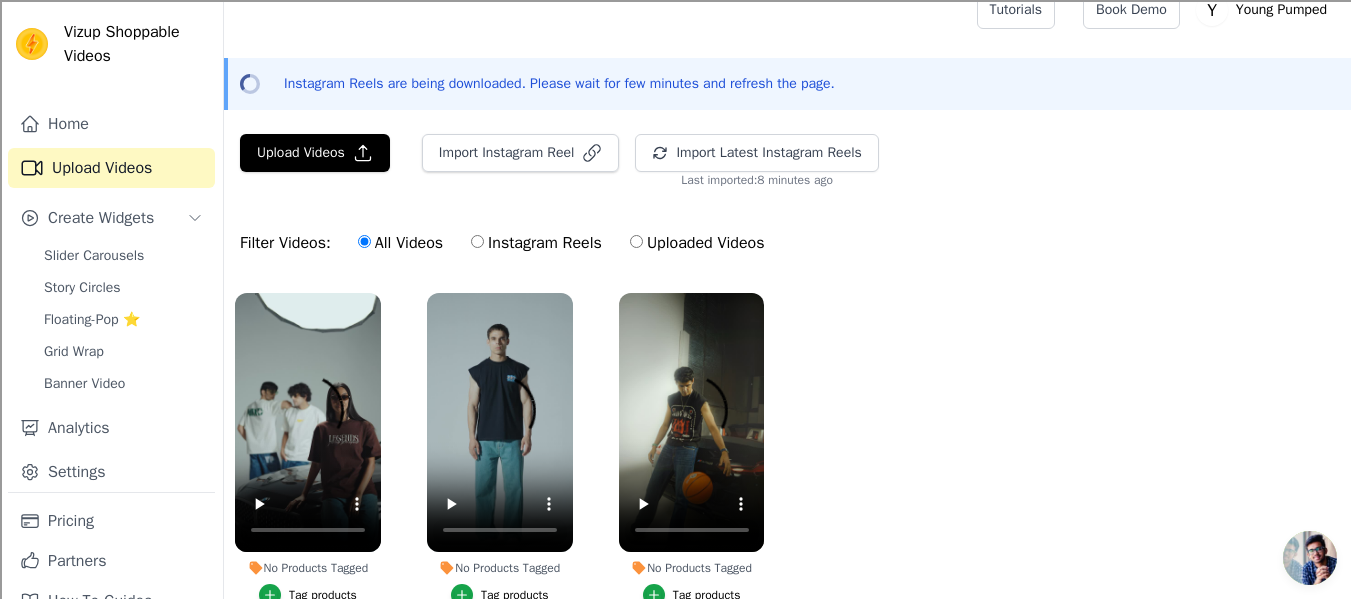 scroll, scrollTop: 138, scrollLeft: 0, axis: vertical 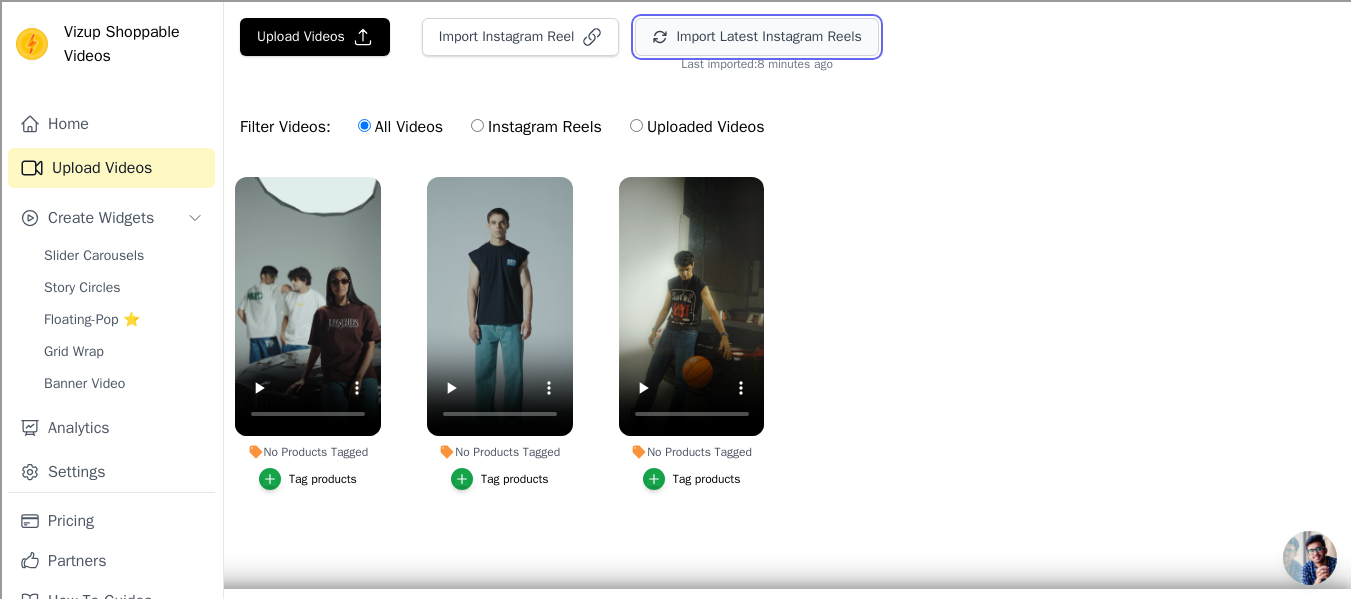 click on "Import Latest Instagram Reels" at bounding box center (756, 37) 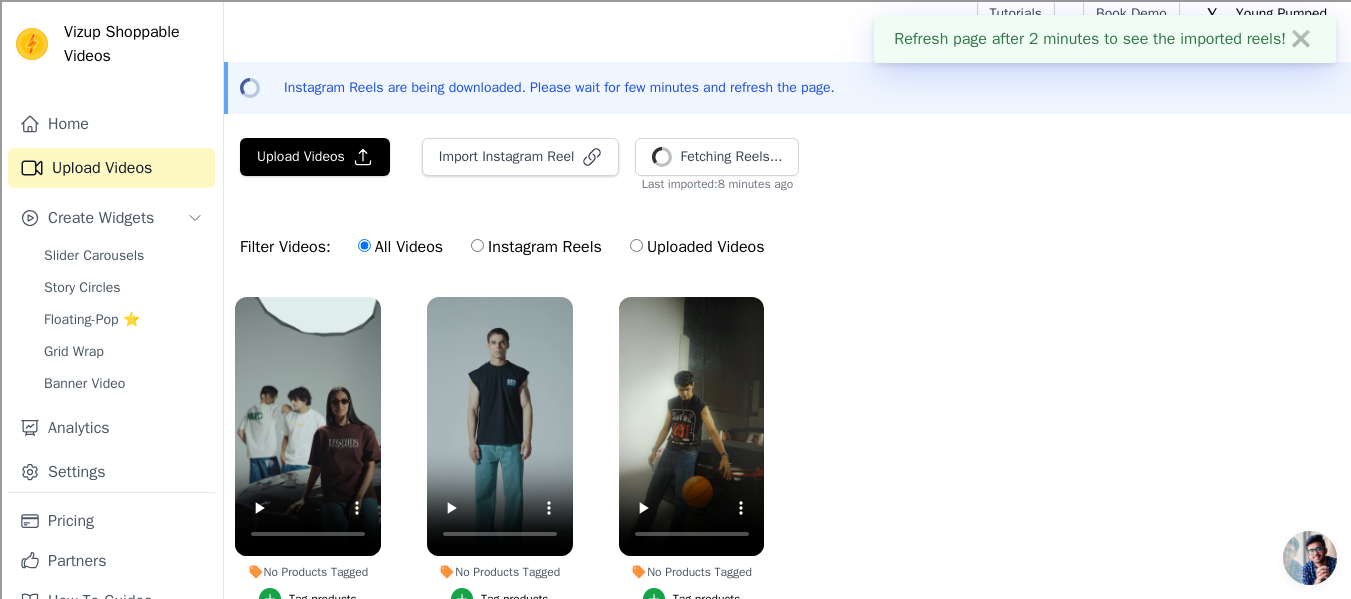 scroll, scrollTop: 16, scrollLeft: 0, axis: vertical 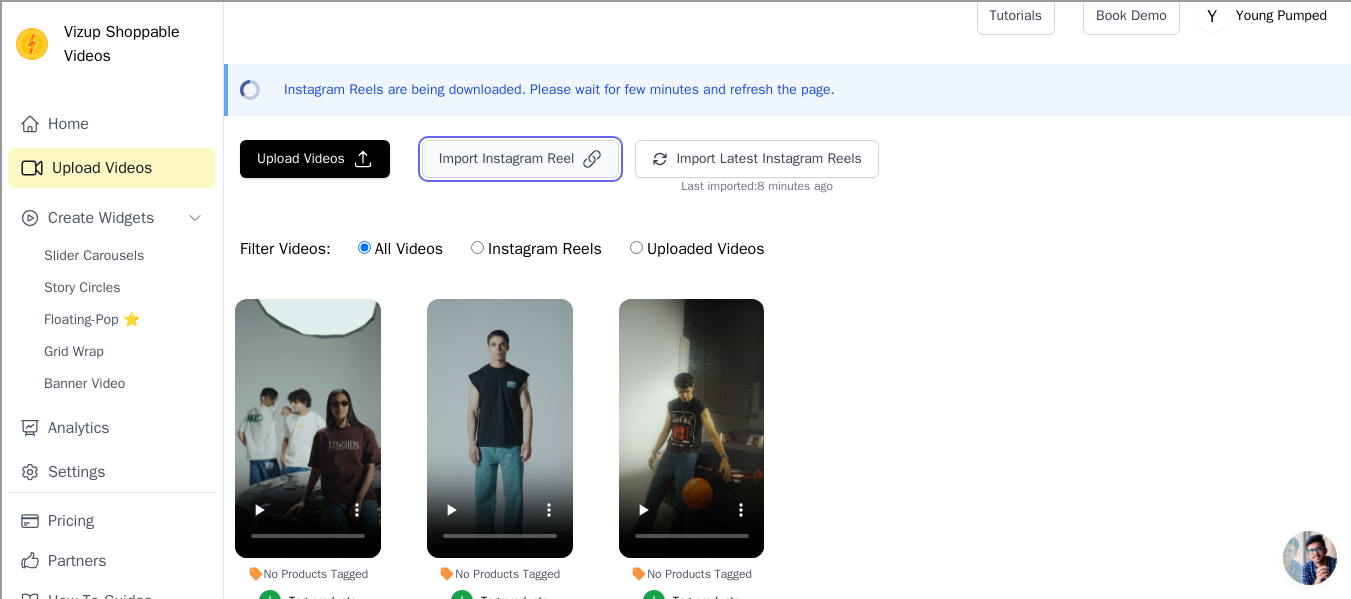 click on "Import Instagram Reel" at bounding box center (521, 159) 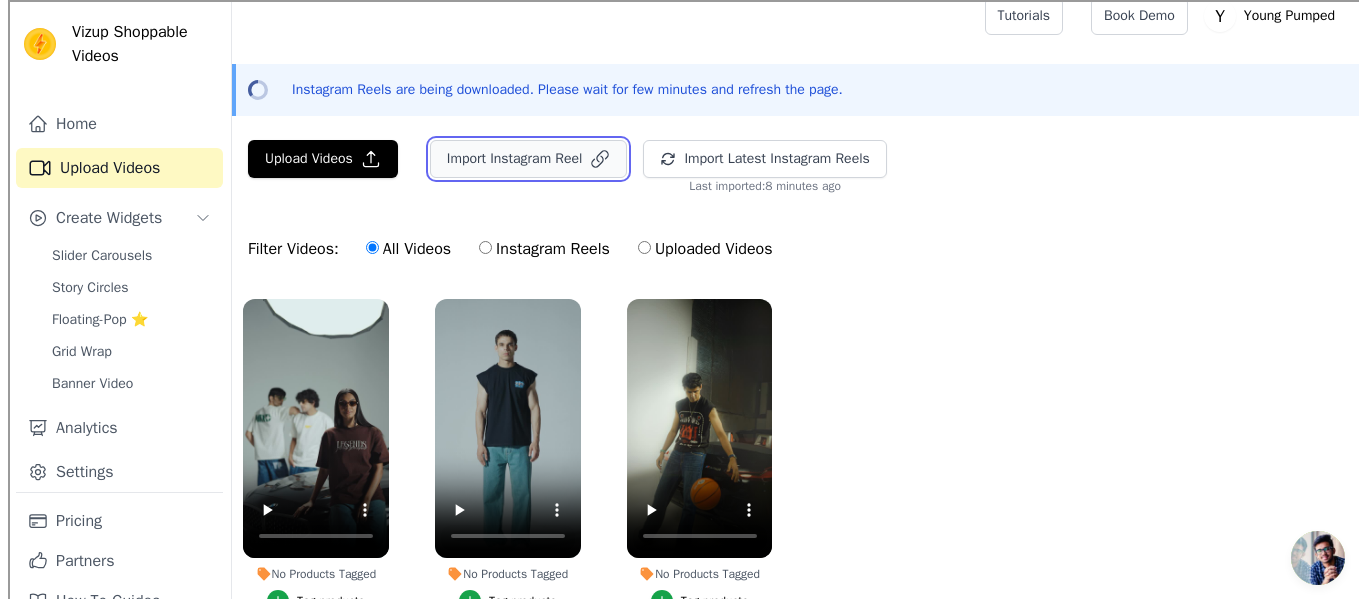 scroll, scrollTop: 0, scrollLeft: 0, axis: both 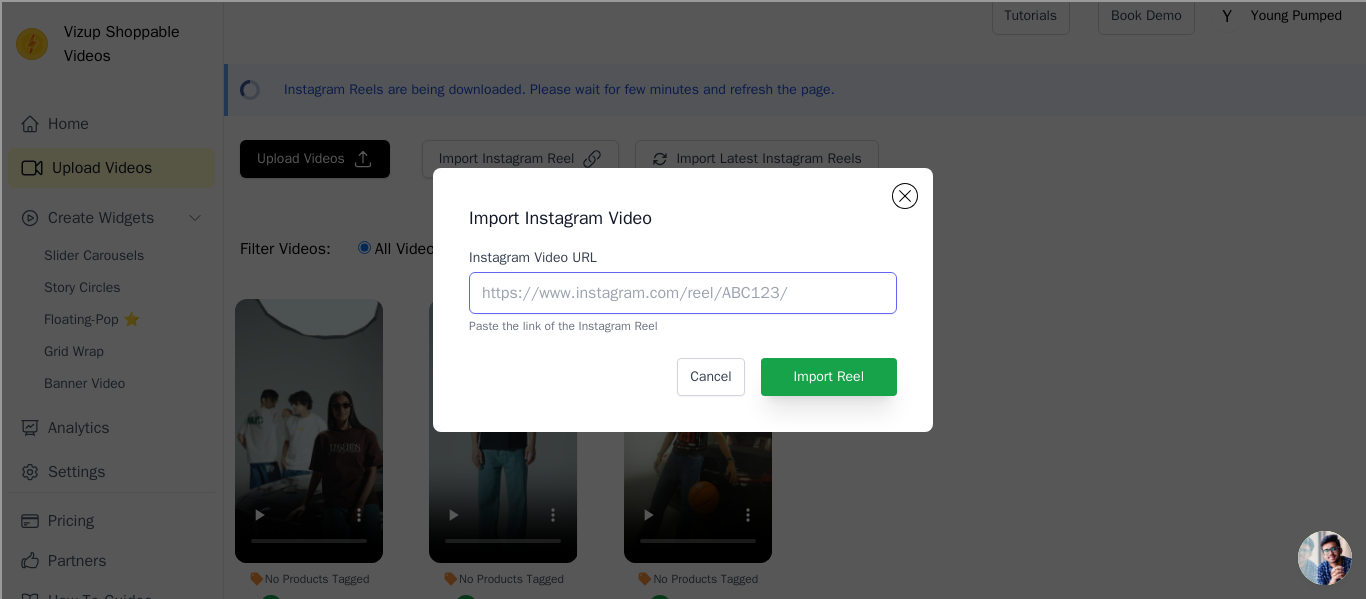 click on "Instagram Video URL" at bounding box center [683, 293] 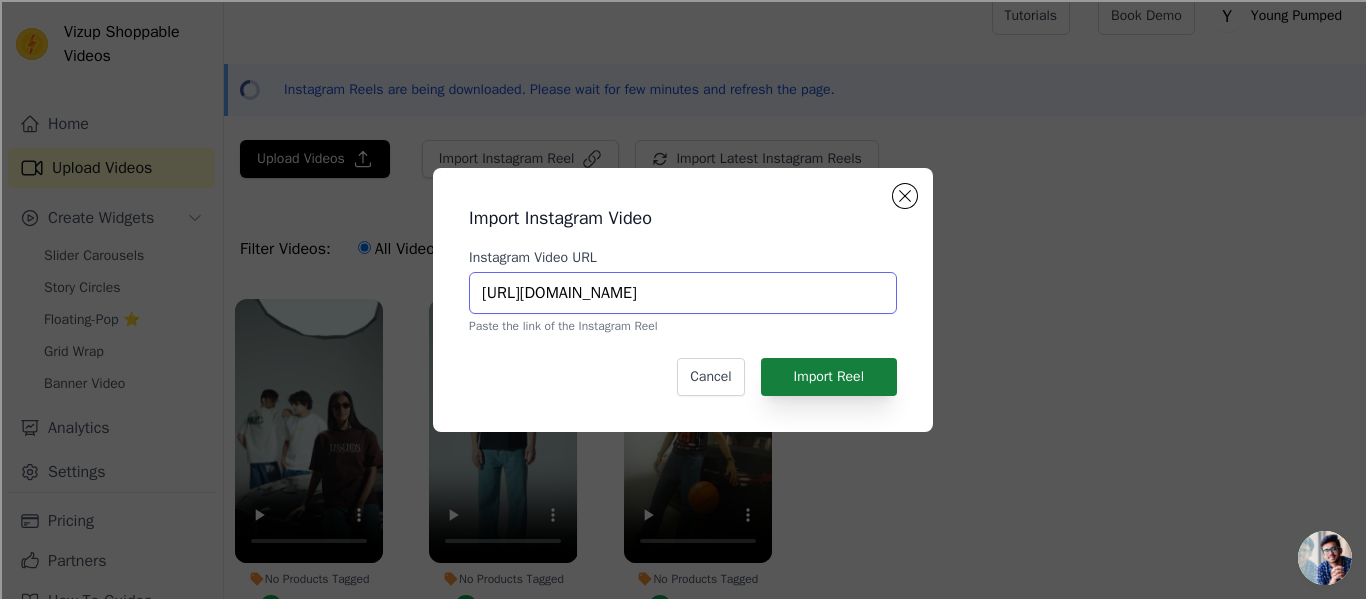 type on "https://www.instagram.com/reel/C_-GwgYShkr/" 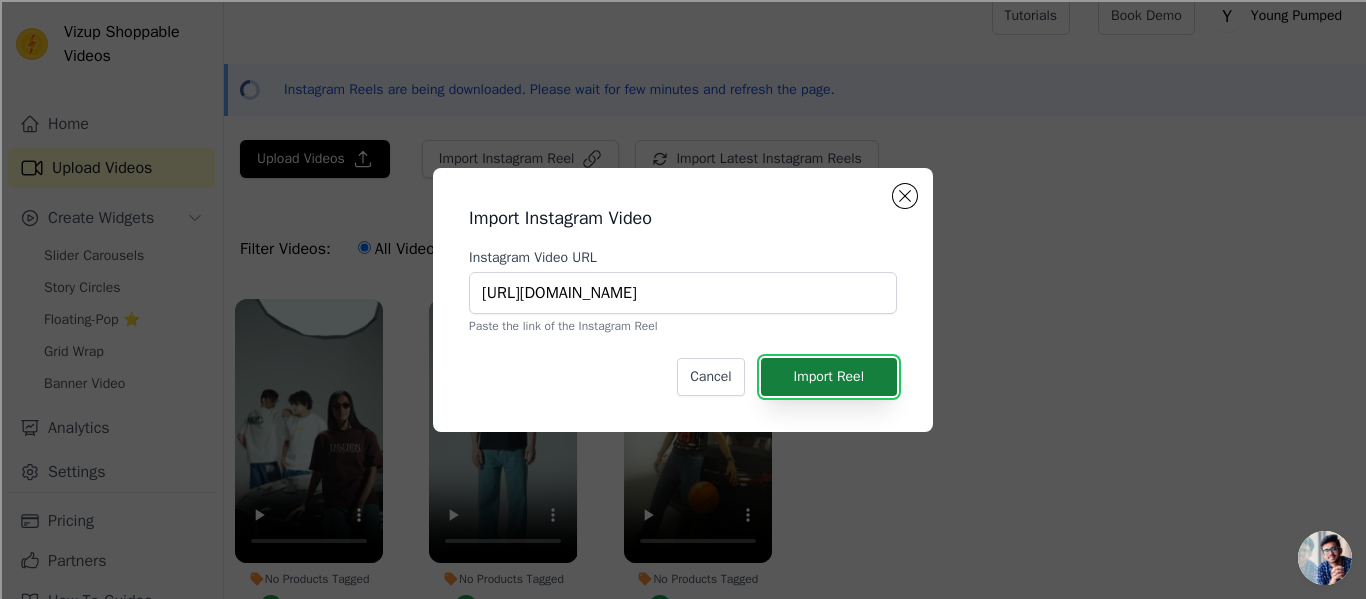 click on "Import Reel" at bounding box center (829, 377) 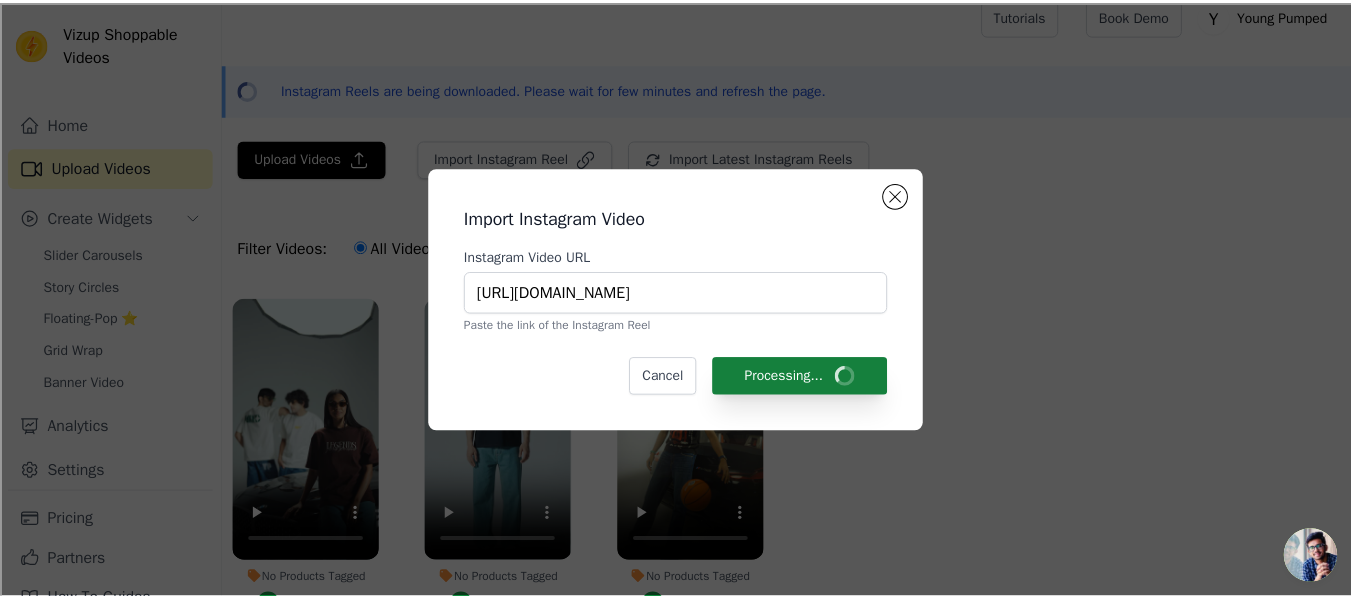scroll, scrollTop: 16, scrollLeft: 0, axis: vertical 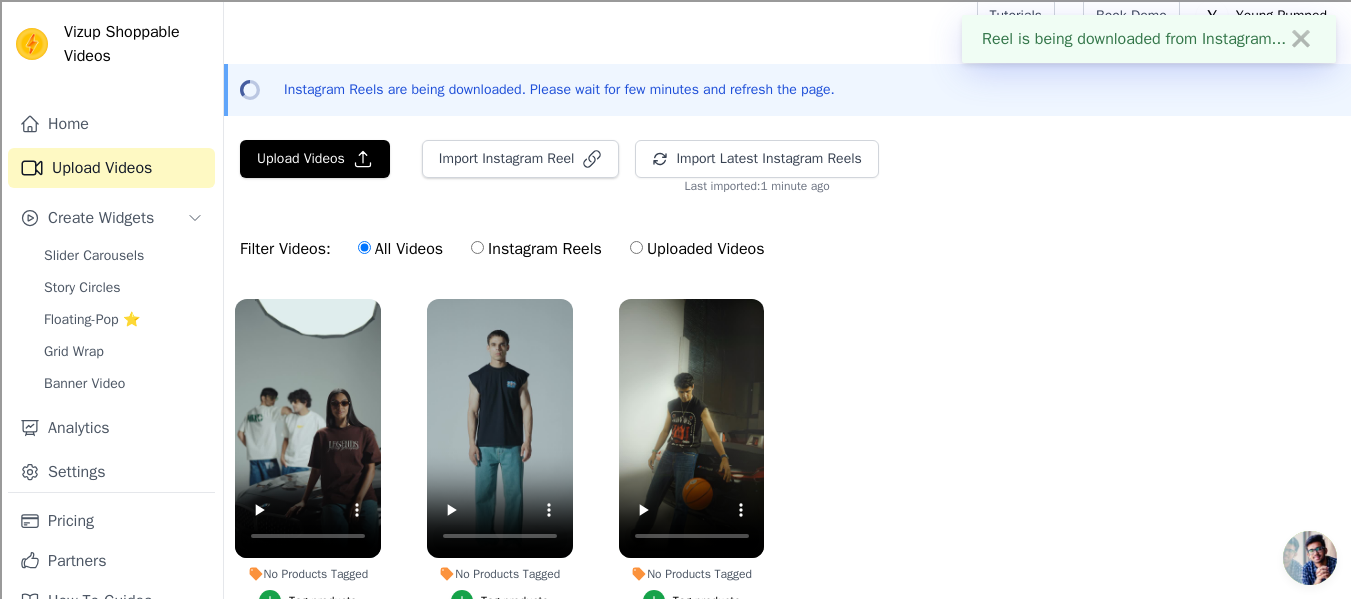 click on "✖" at bounding box center [1301, 39] 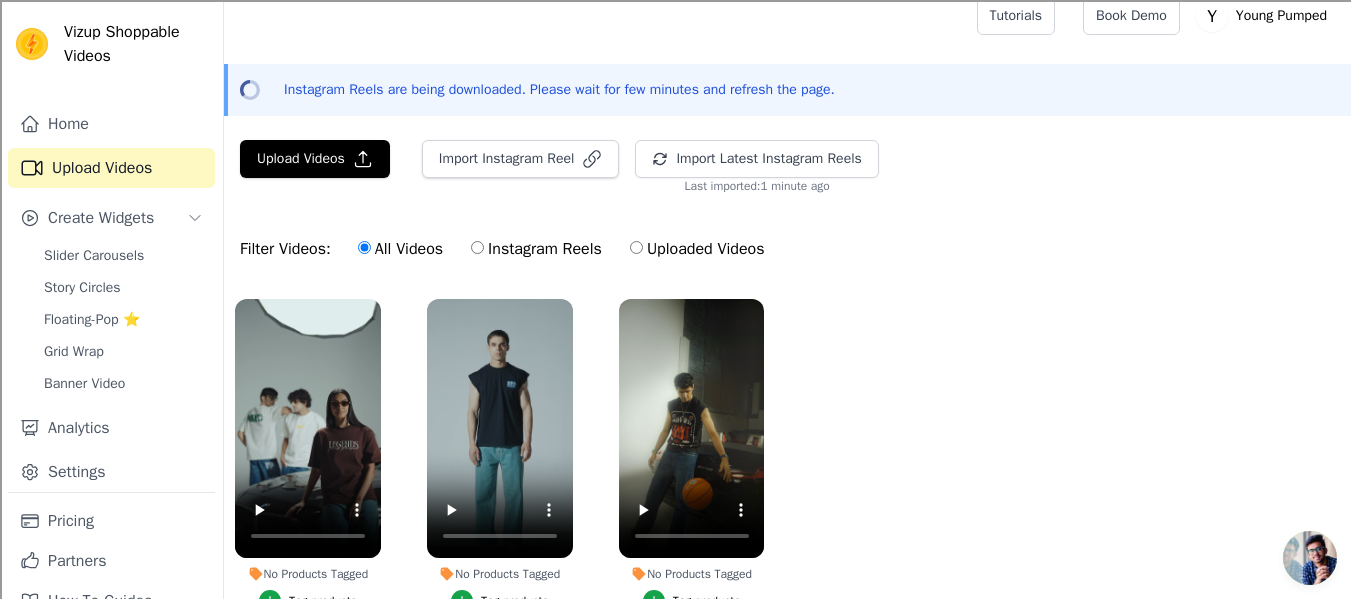 click on "Upload Videos
Import Instagram Reel
Import Latest Instagram Reels     Import Latest IG Reels   Last imported:  1 minute ago   Filter Videos:
All Videos
Instagram Reels
Uploaded Videos
No Products Tagged       Tag products
No Products Tagged       Tag products
No Products Tagged       Tag products" at bounding box center (787, 421) 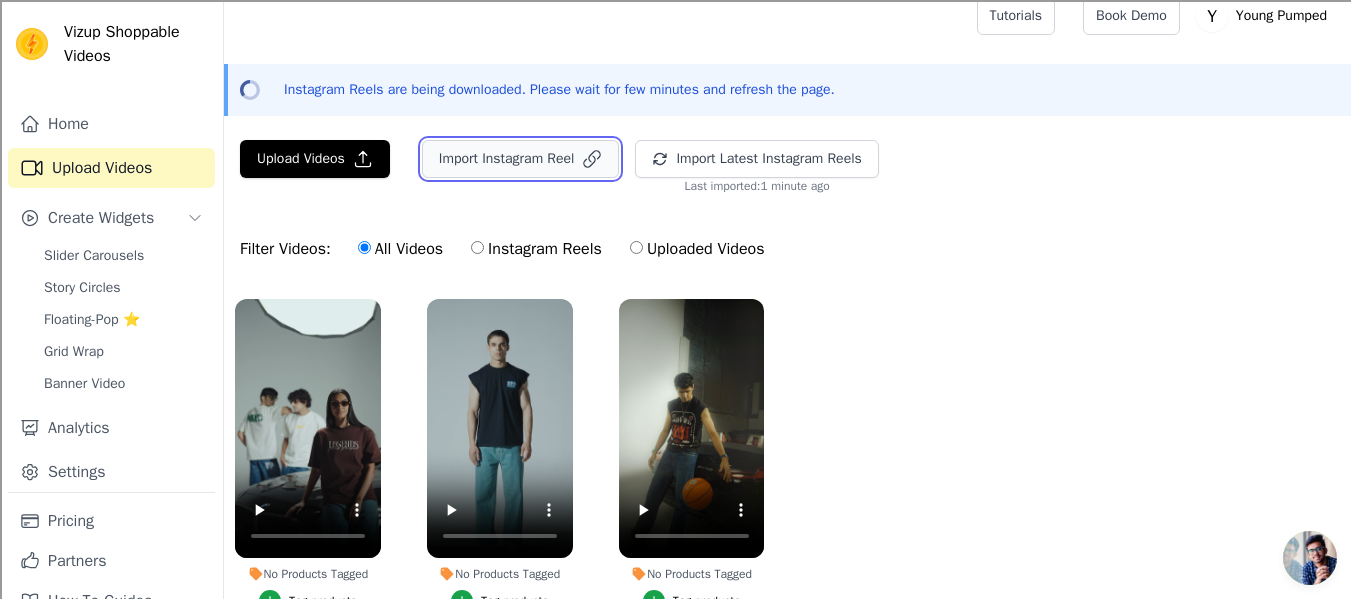 click on "Import Instagram Reel" at bounding box center [521, 159] 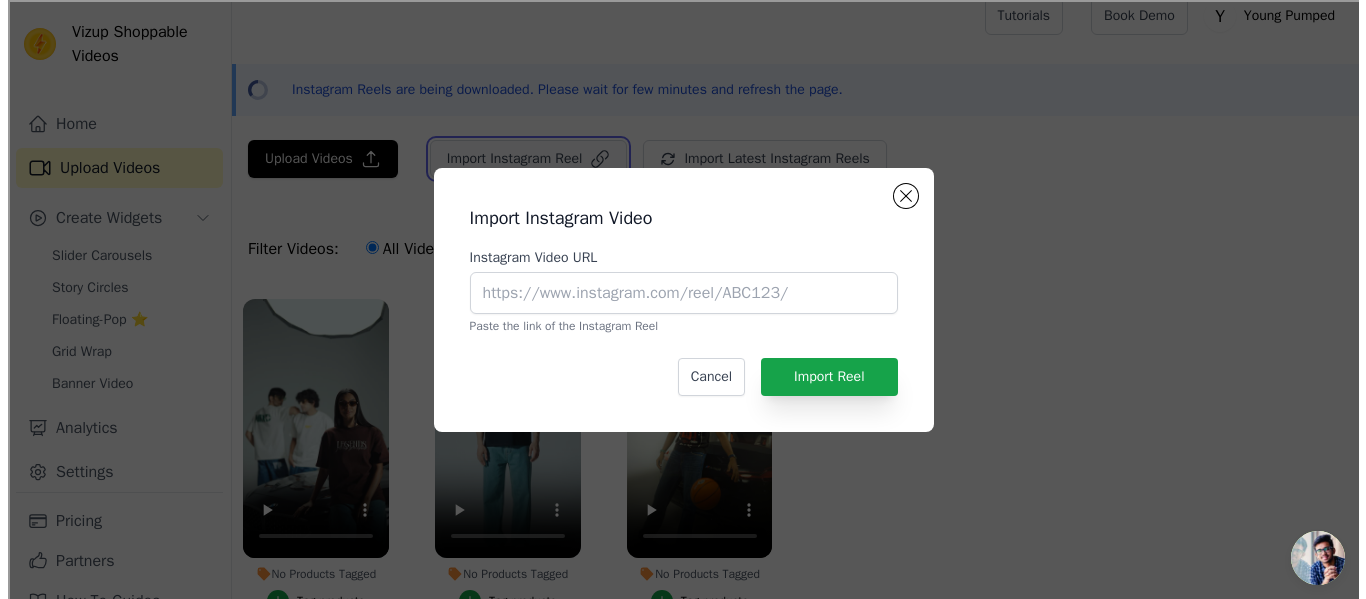 scroll, scrollTop: 0, scrollLeft: 0, axis: both 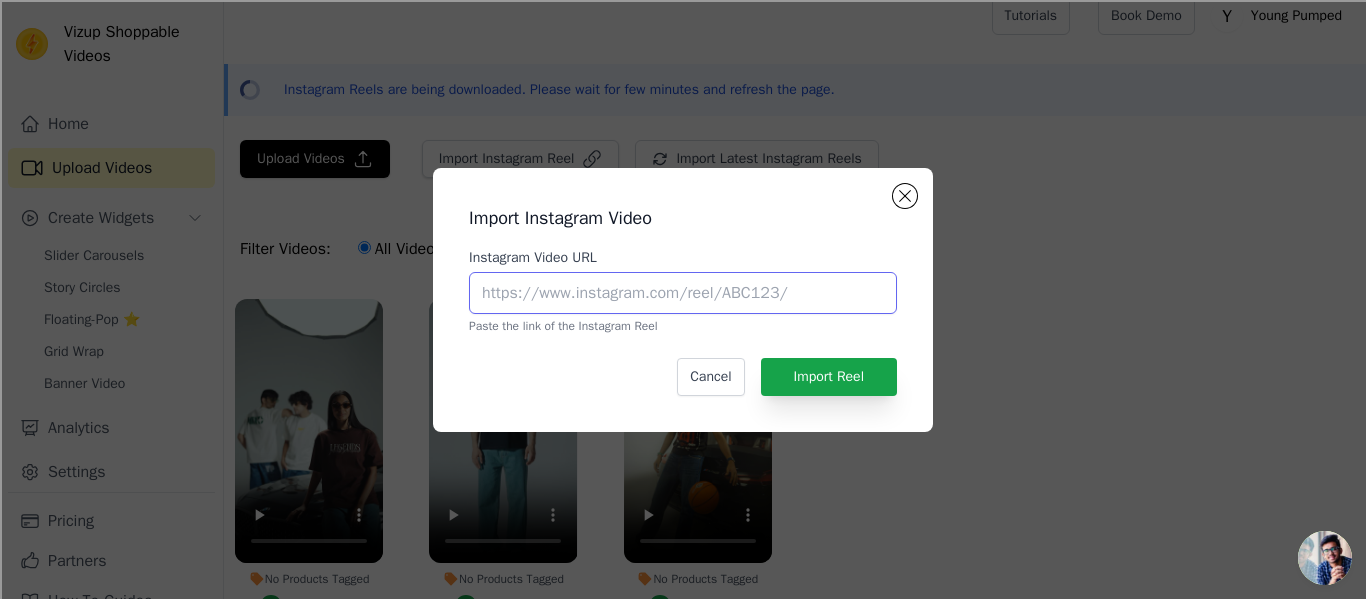 click on "Instagram Video URL" at bounding box center [683, 293] 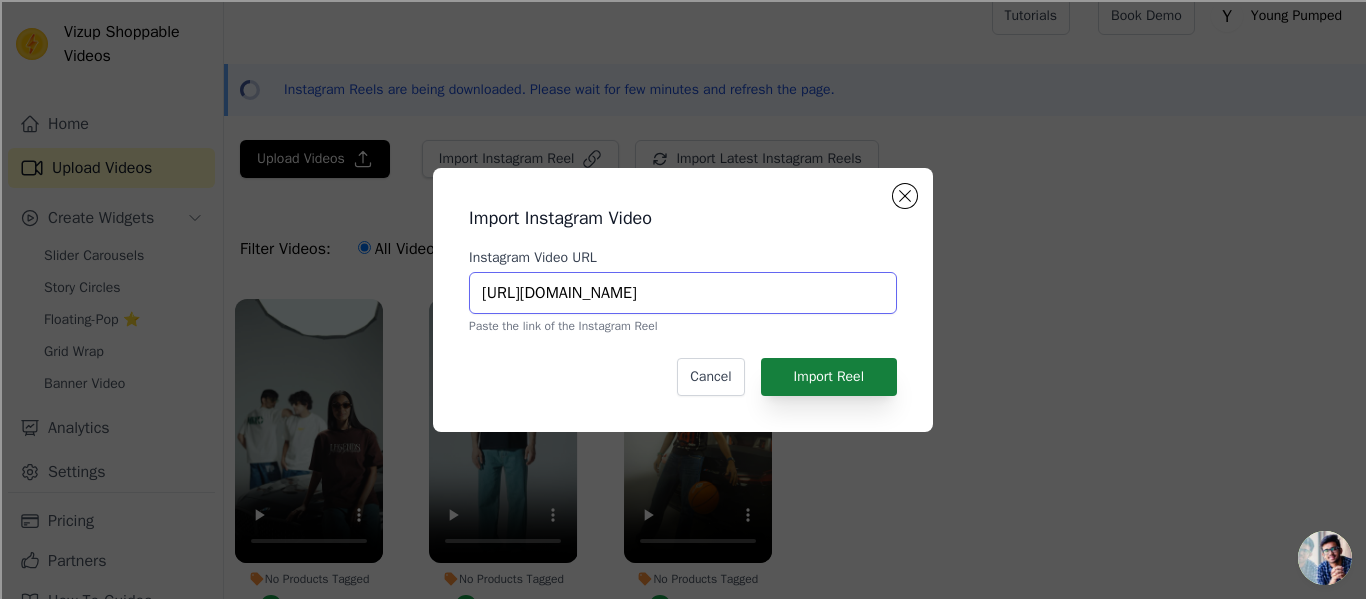 type on "https://www.instagram.com/reel/CyGBWe_PBJO/" 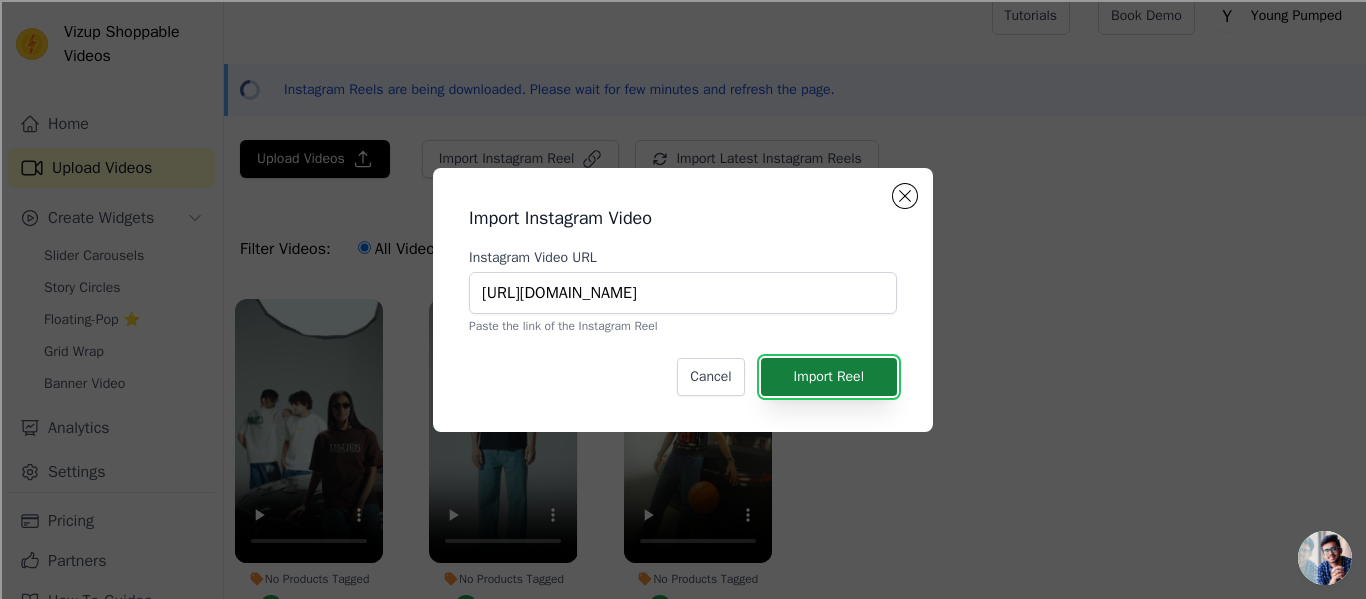 click on "Import Reel" at bounding box center (829, 377) 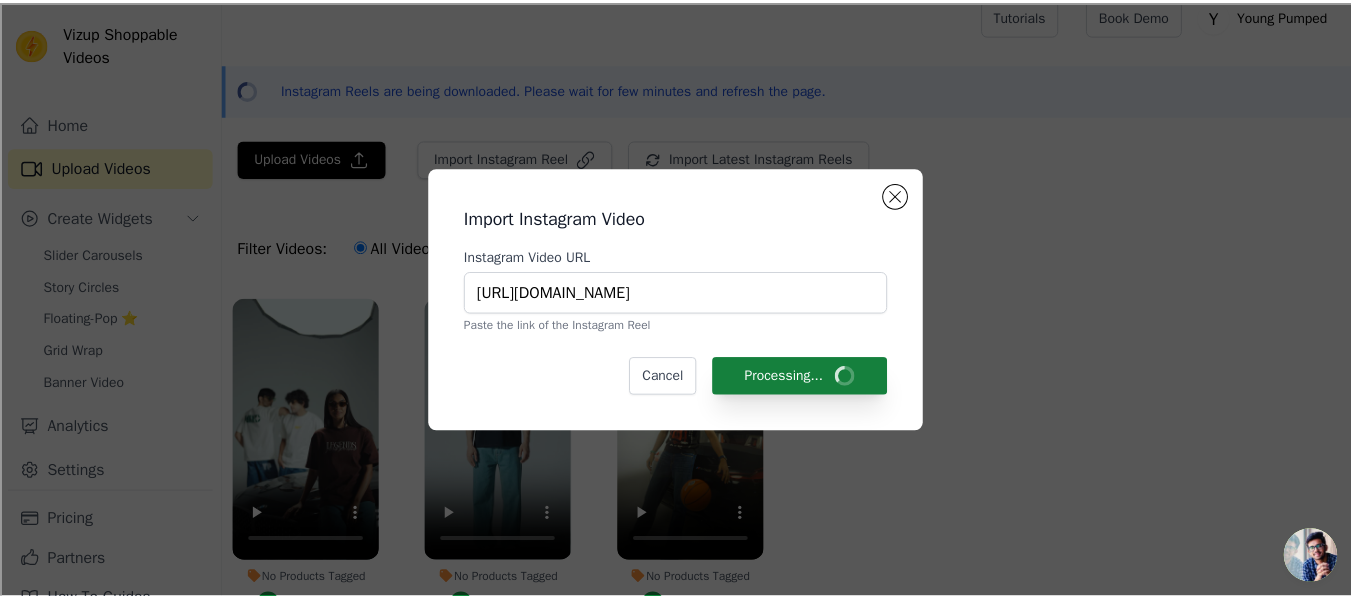 scroll, scrollTop: 16, scrollLeft: 0, axis: vertical 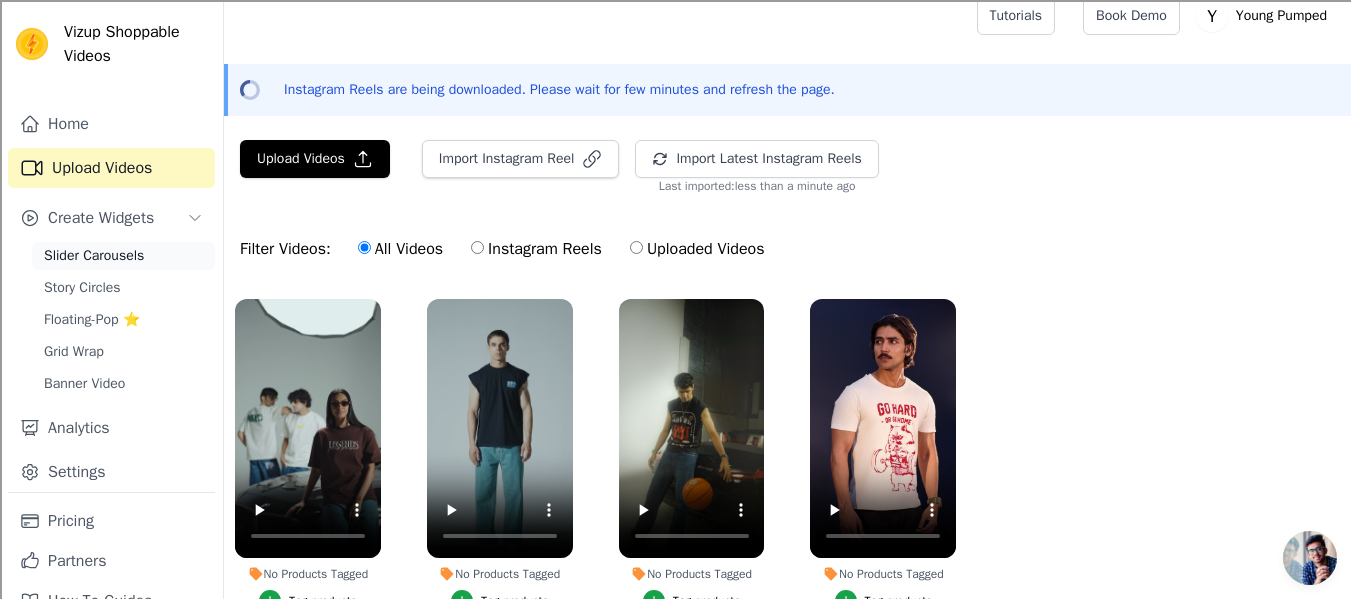 click on "Slider Carousels" at bounding box center [94, 256] 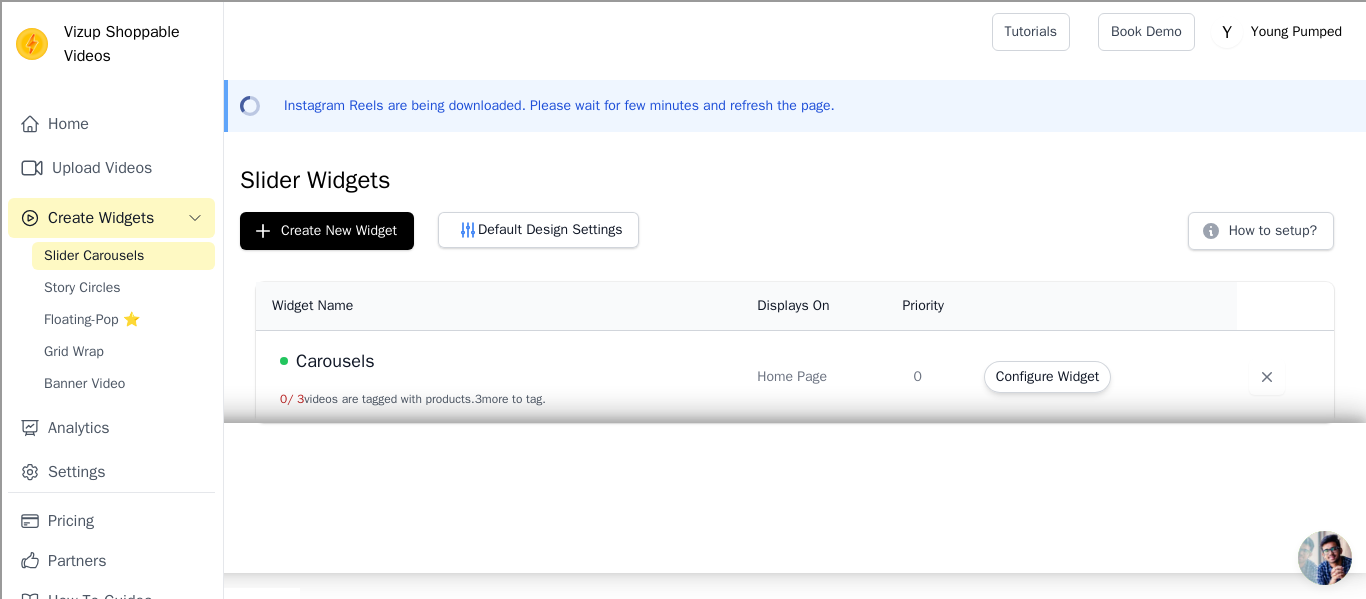 click on "Carousels   0  /   3  videos are tagged with products.
3  more to tag." at bounding box center (500, 377) 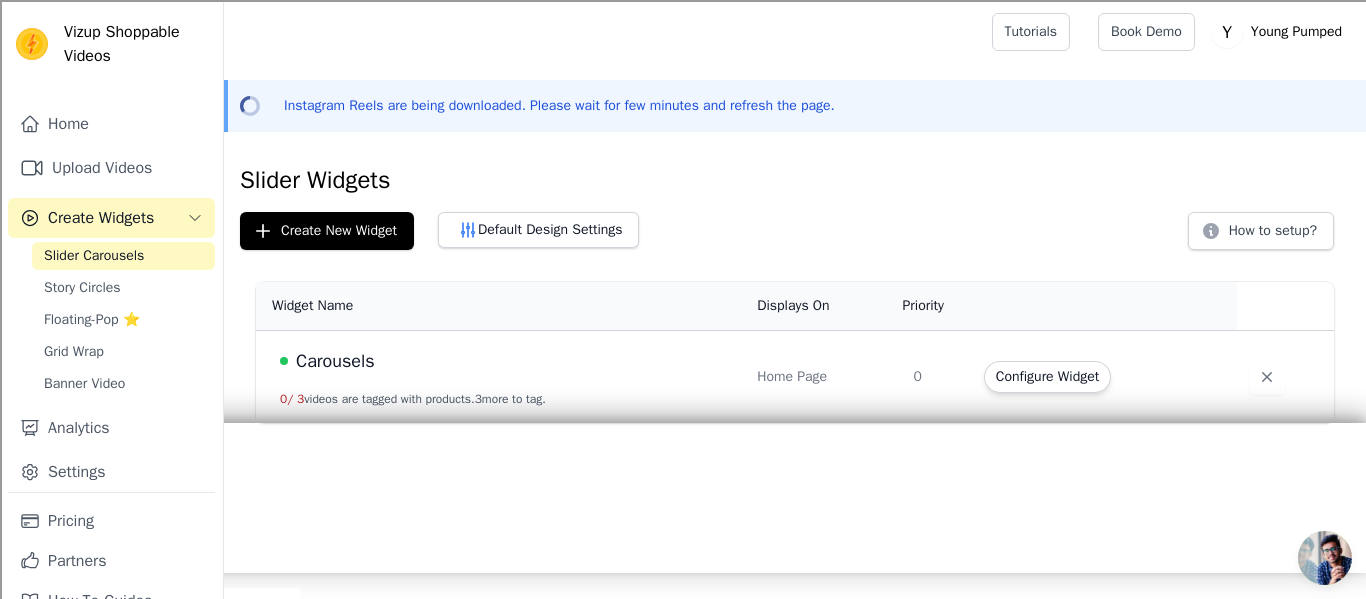 click on "Carousels" at bounding box center [335, 361] 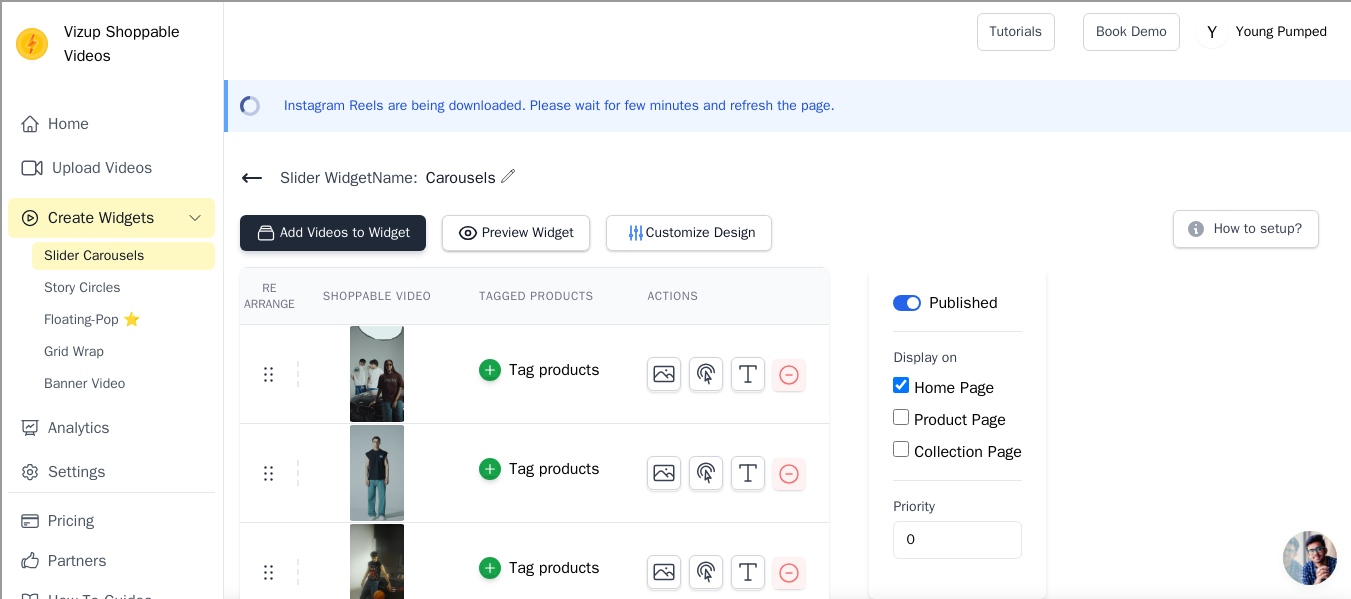 click on "Add Videos to Widget" at bounding box center [333, 233] 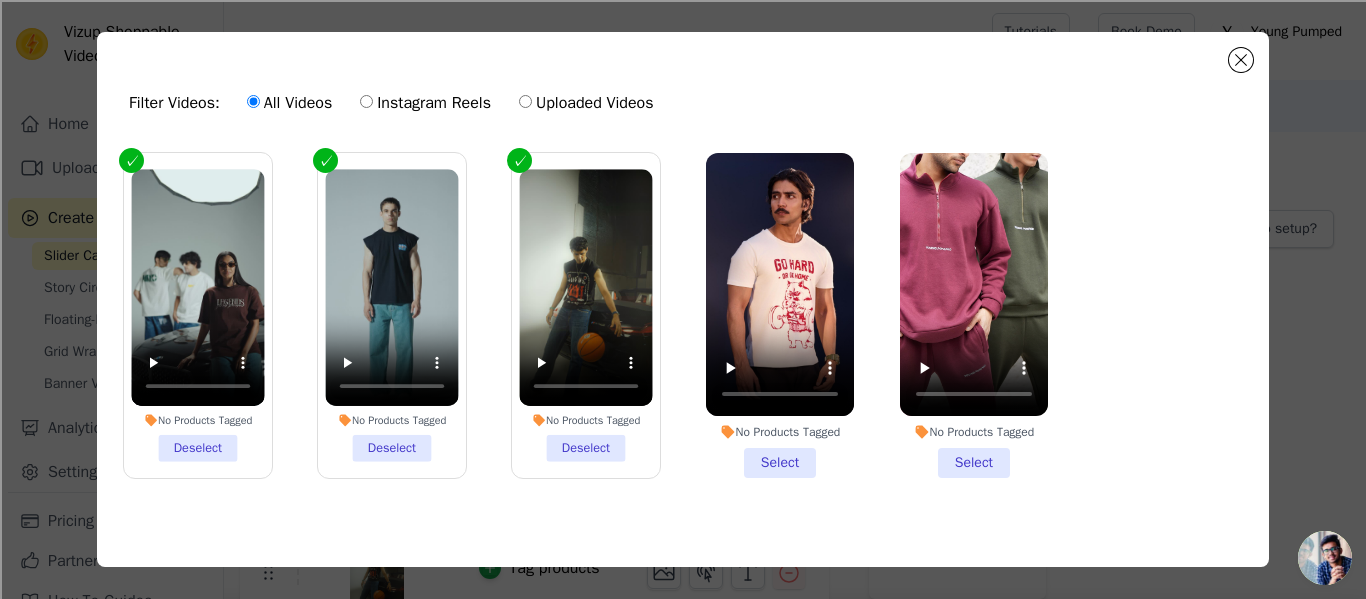 click on "No Products Tagged     Select" at bounding box center [780, 315] 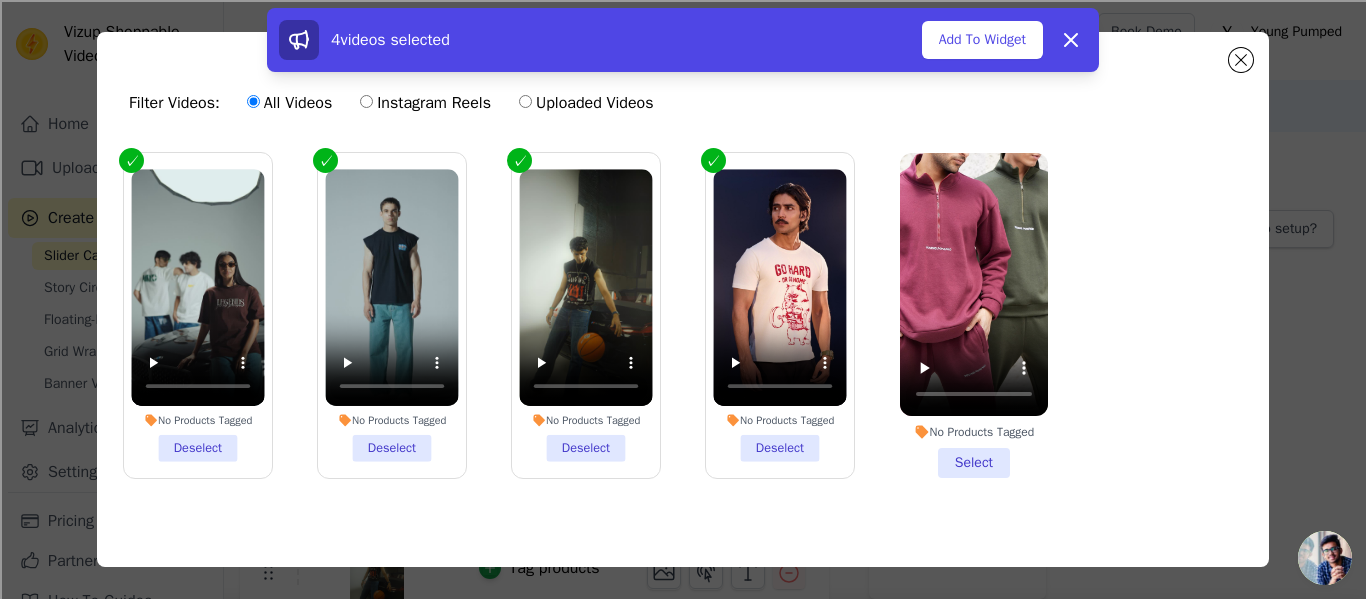 click on "No Products Tagged     Select" at bounding box center (974, 315) 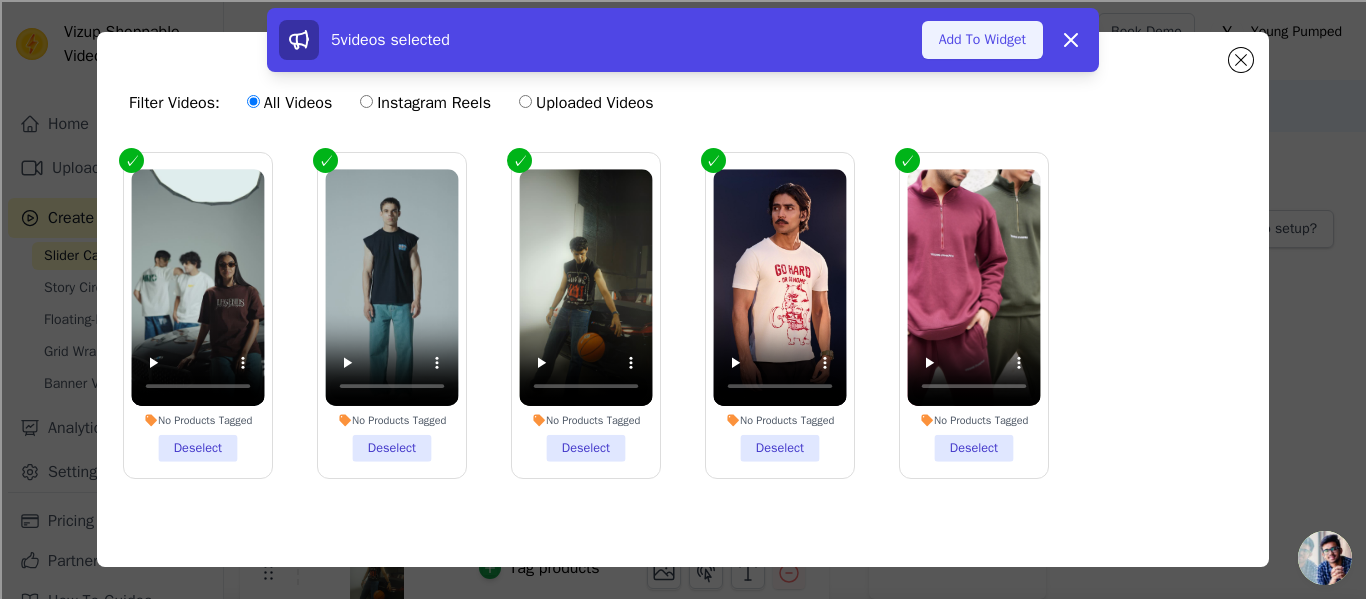 click on "Add To Widget" at bounding box center [982, 40] 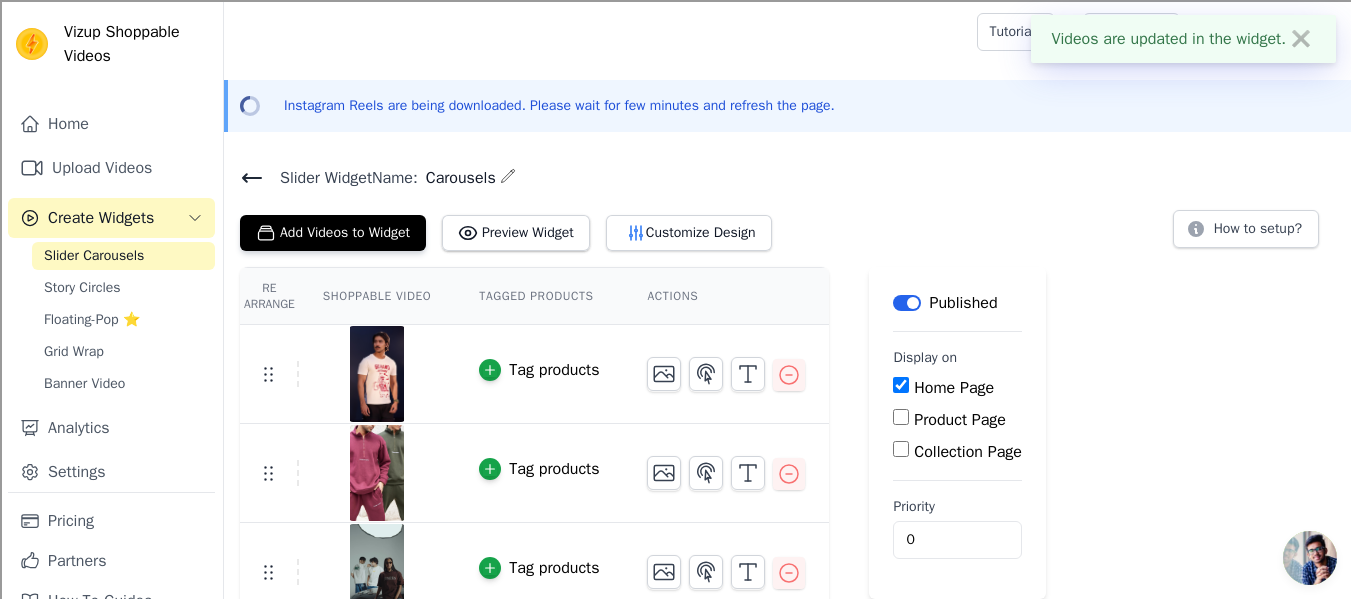 scroll, scrollTop: 220, scrollLeft: 0, axis: vertical 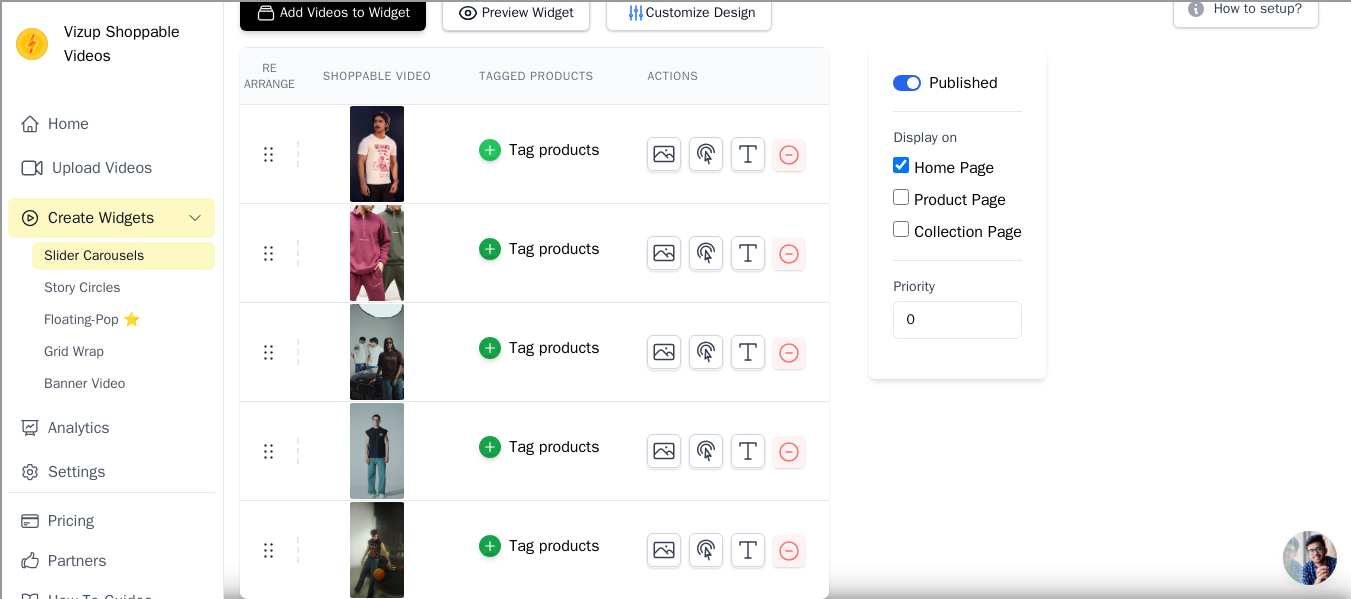 click at bounding box center [490, 150] 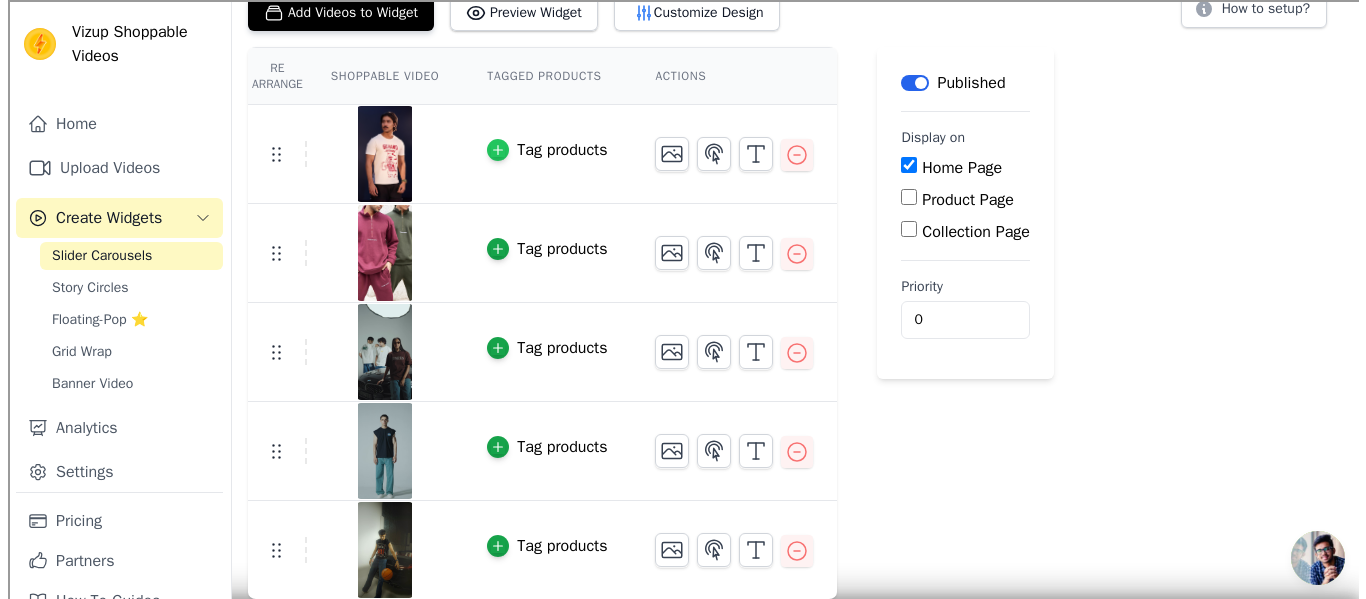 scroll, scrollTop: 0, scrollLeft: 0, axis: both 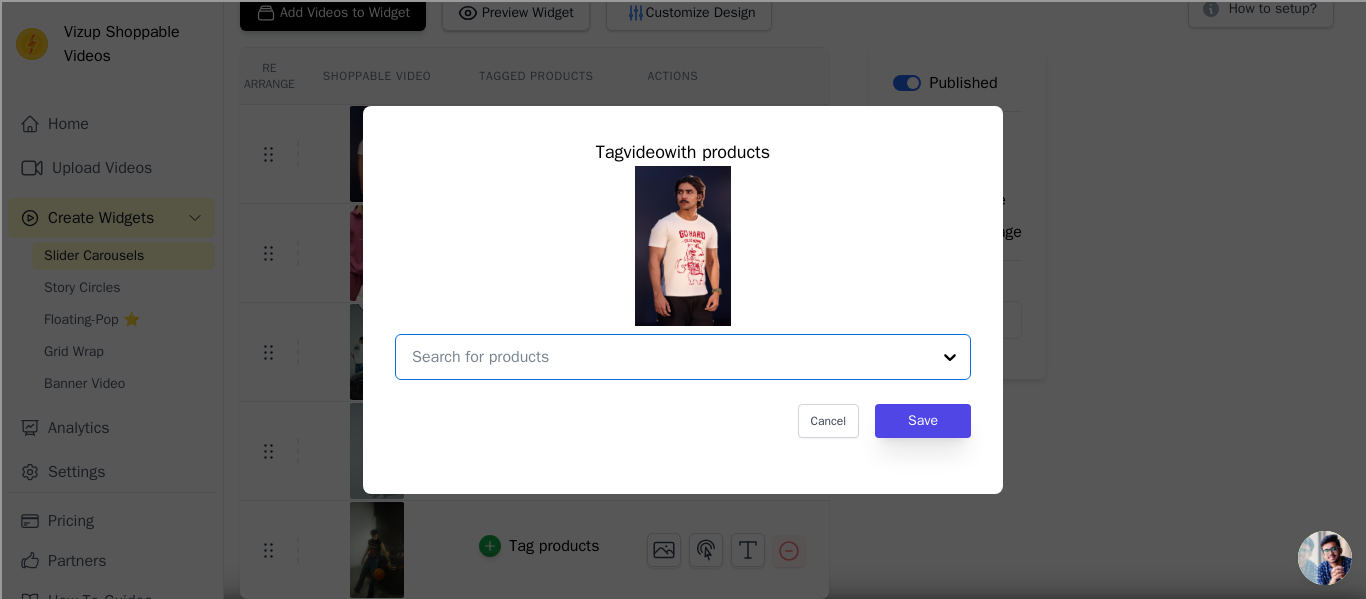 click at bounding box center [671, 357] 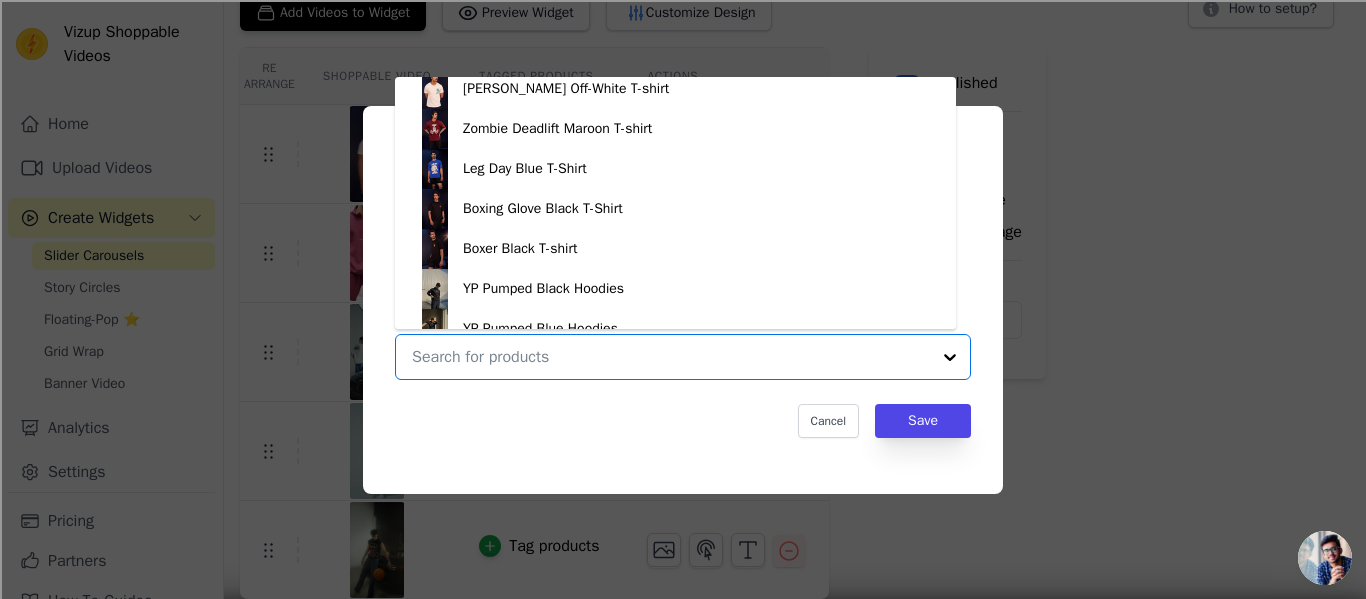 scroll, scrollTop: 1954, scrollLeft: 0, axis: vertical 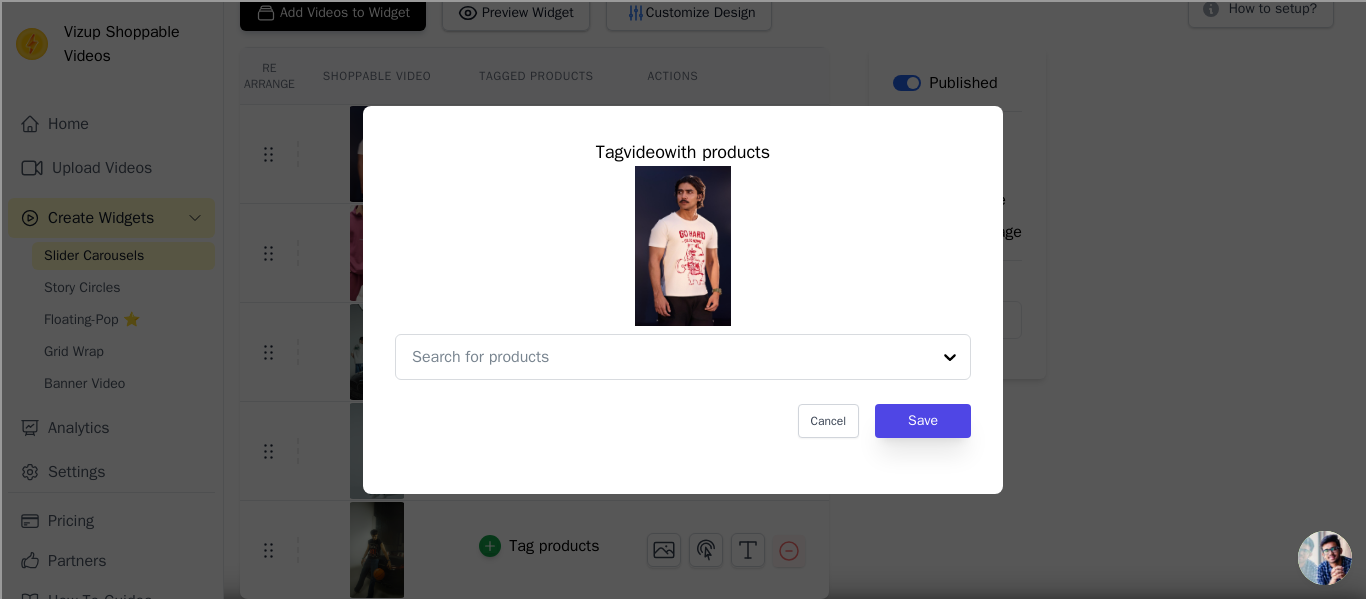 click at bounding box center [683, 273] 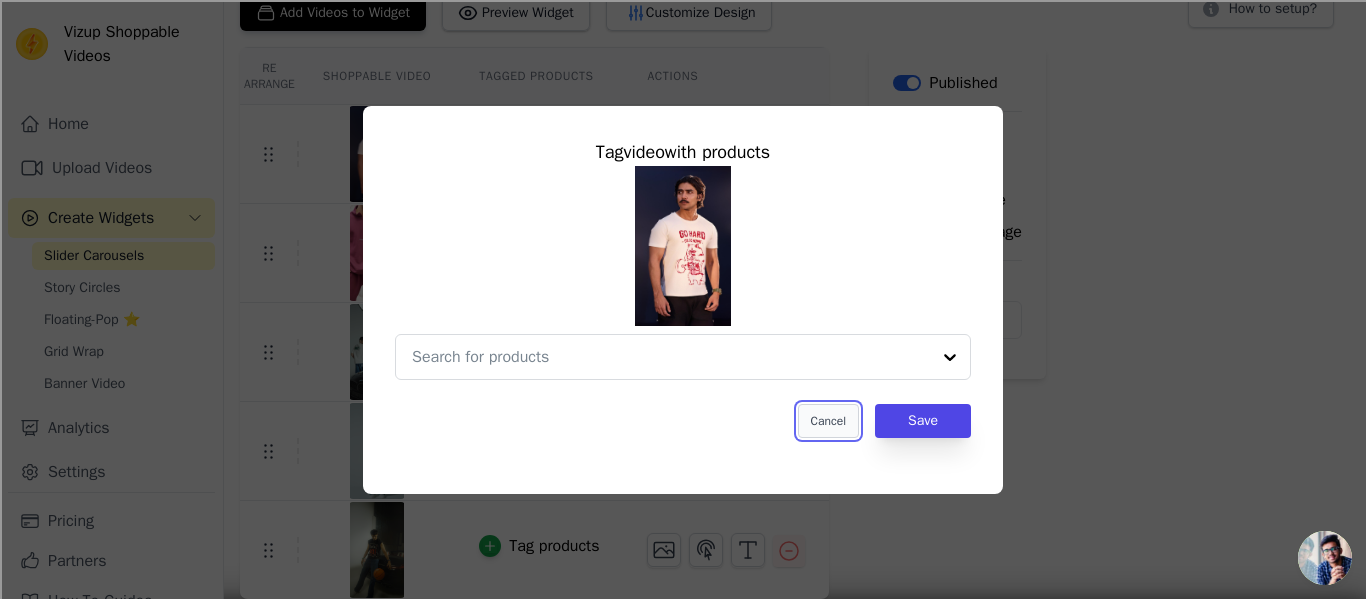click on "Cancel" at bounding box center (828, 421) 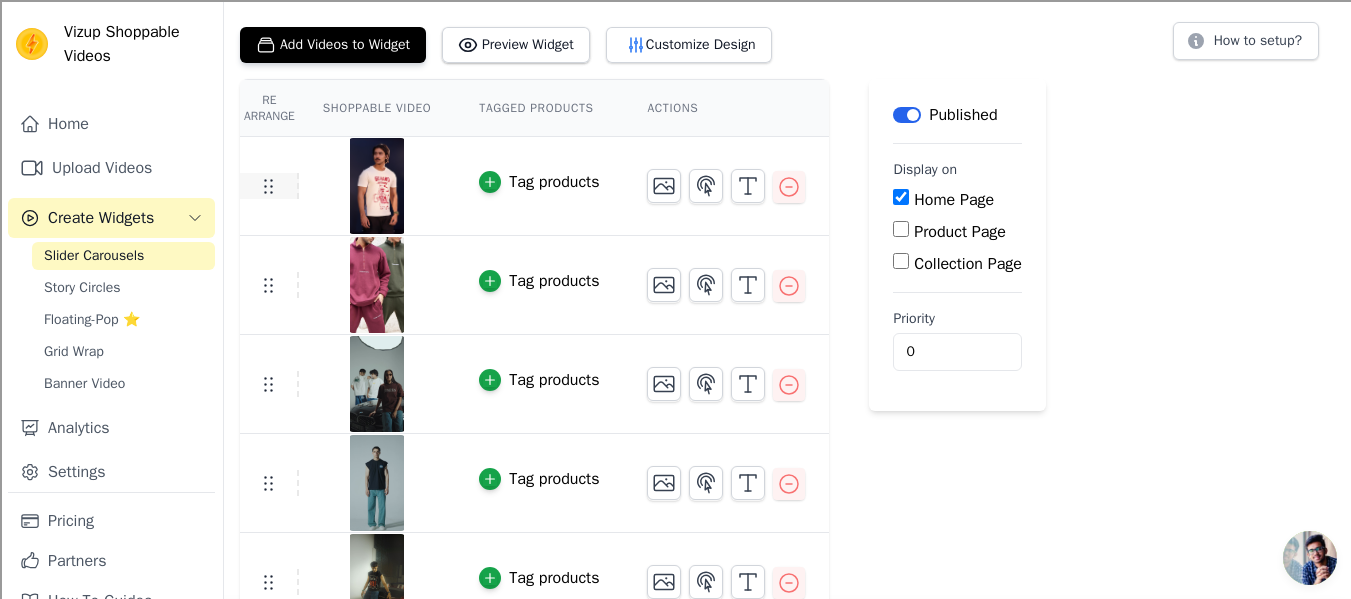 scroll, scrollTop: 220, scrollLeft: 0, axis: vertical 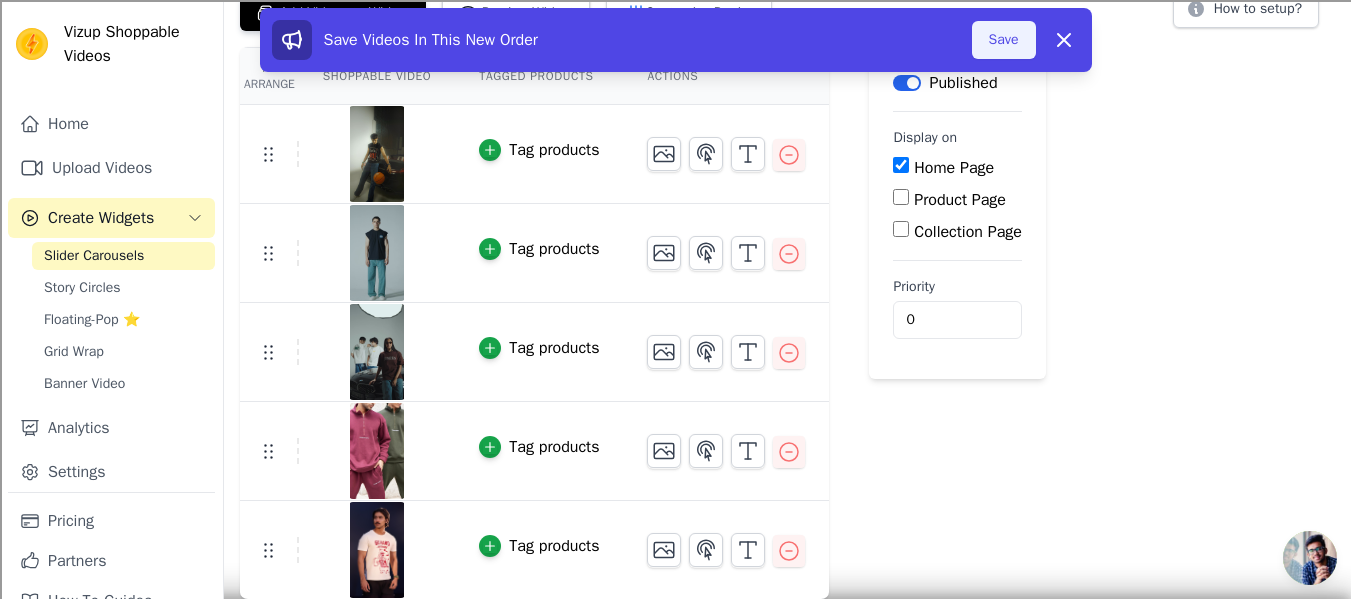click on "Save" at bounding box center (1004, 40) 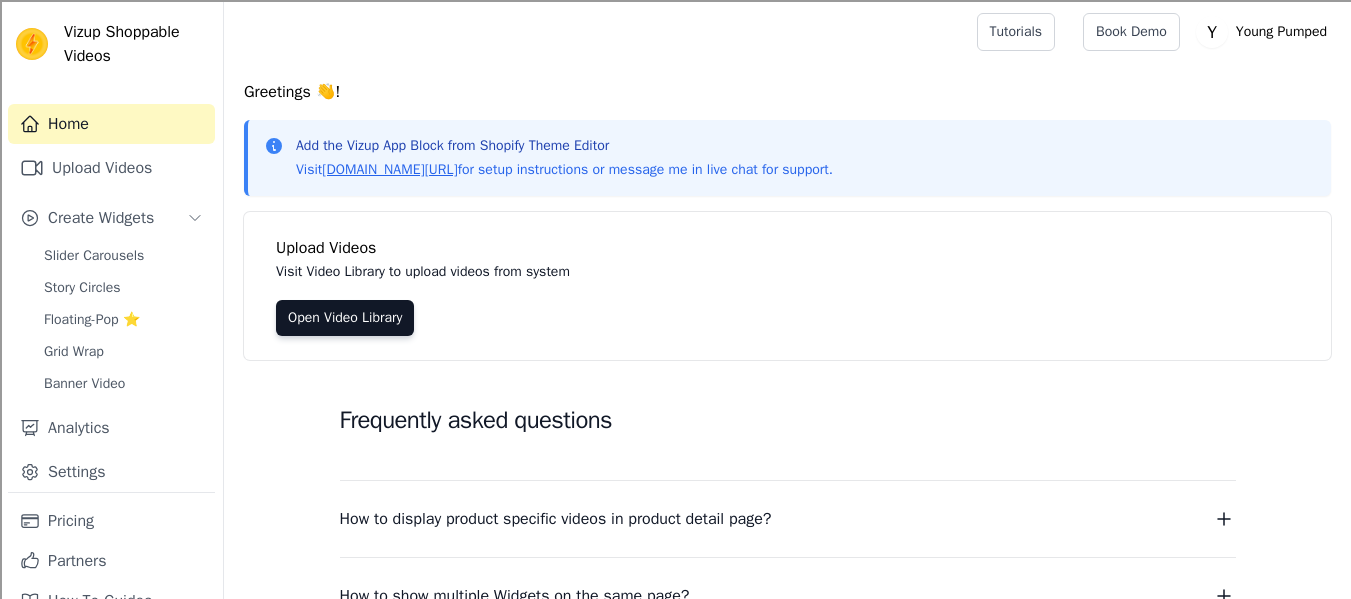 scroll, scrollTop: 0, scrollLeft: 0, axis: both 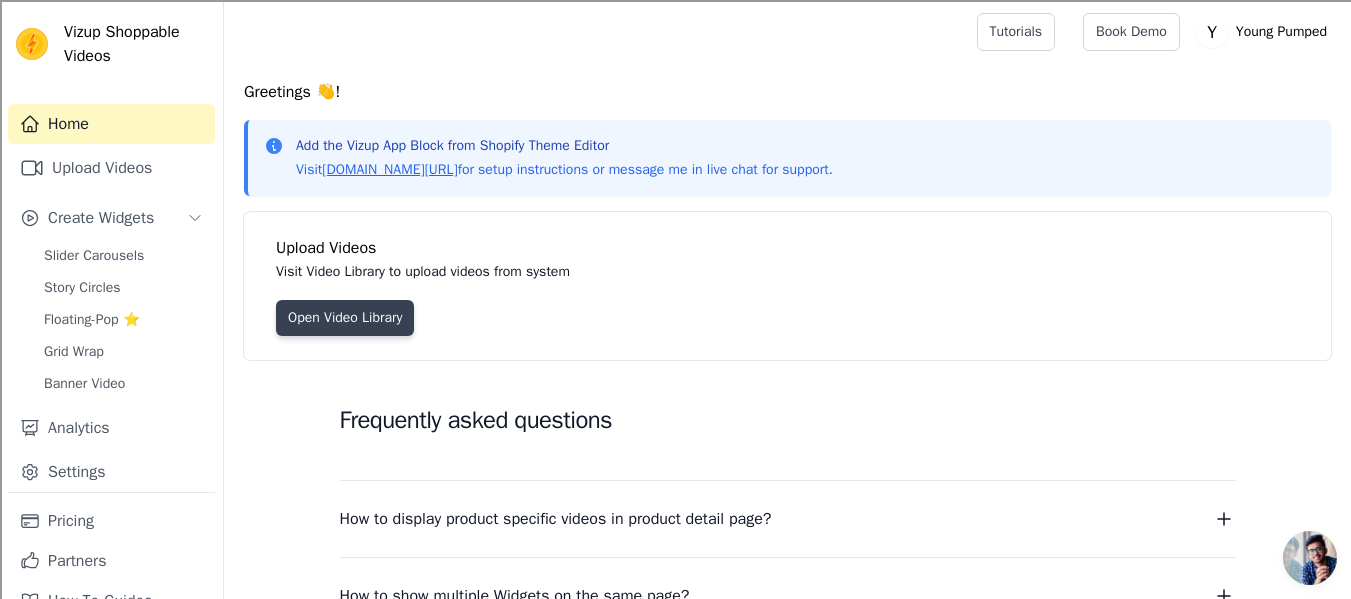 click on "Open Video Library" at bounding box center (345, 318) 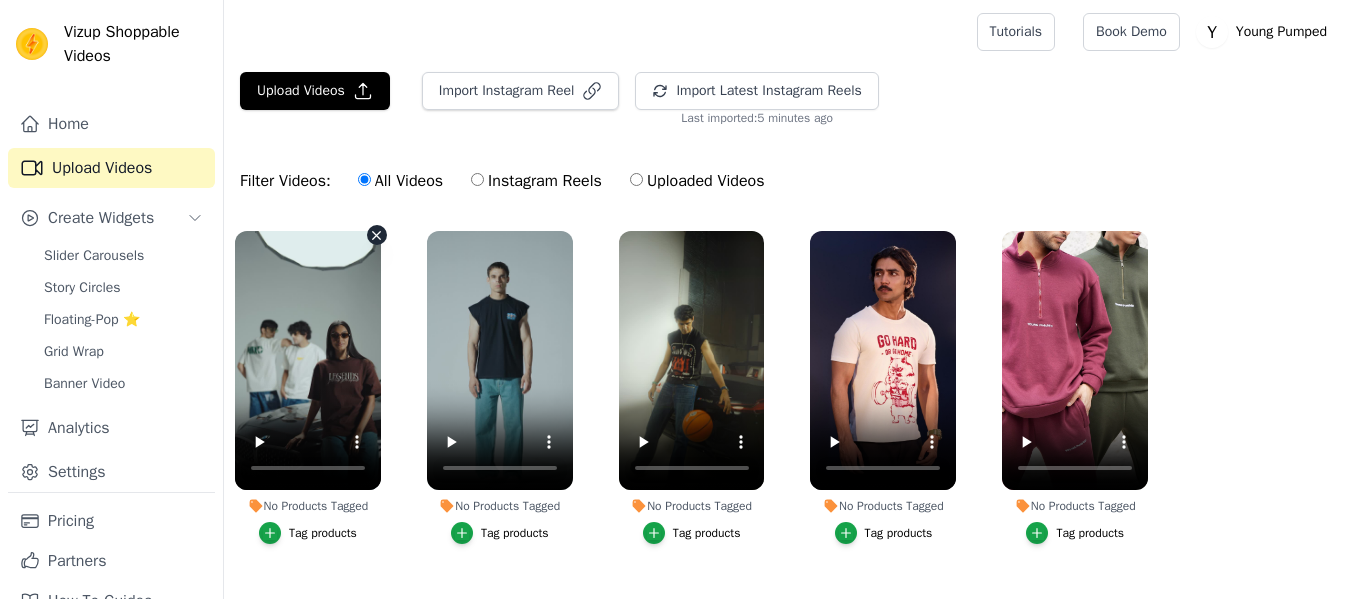 scroll, scrollTop: 0, scrollLeft: 0, axis: both 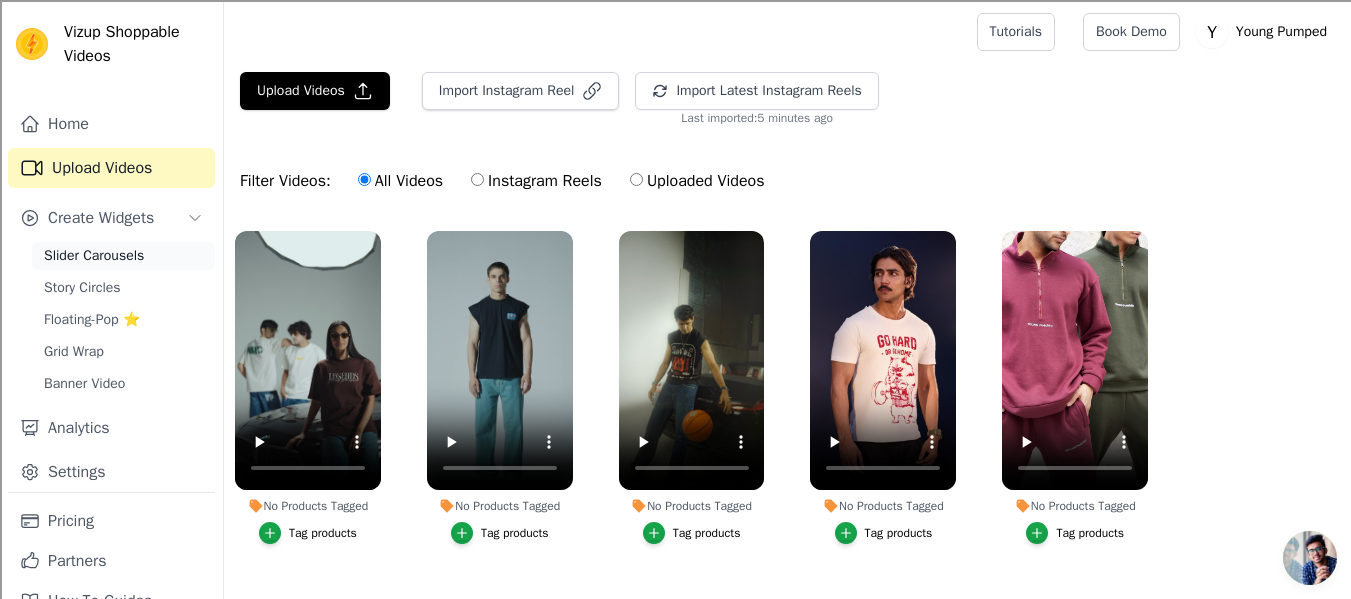 click on "Slider Carousels" at bounding box center (94, 256) 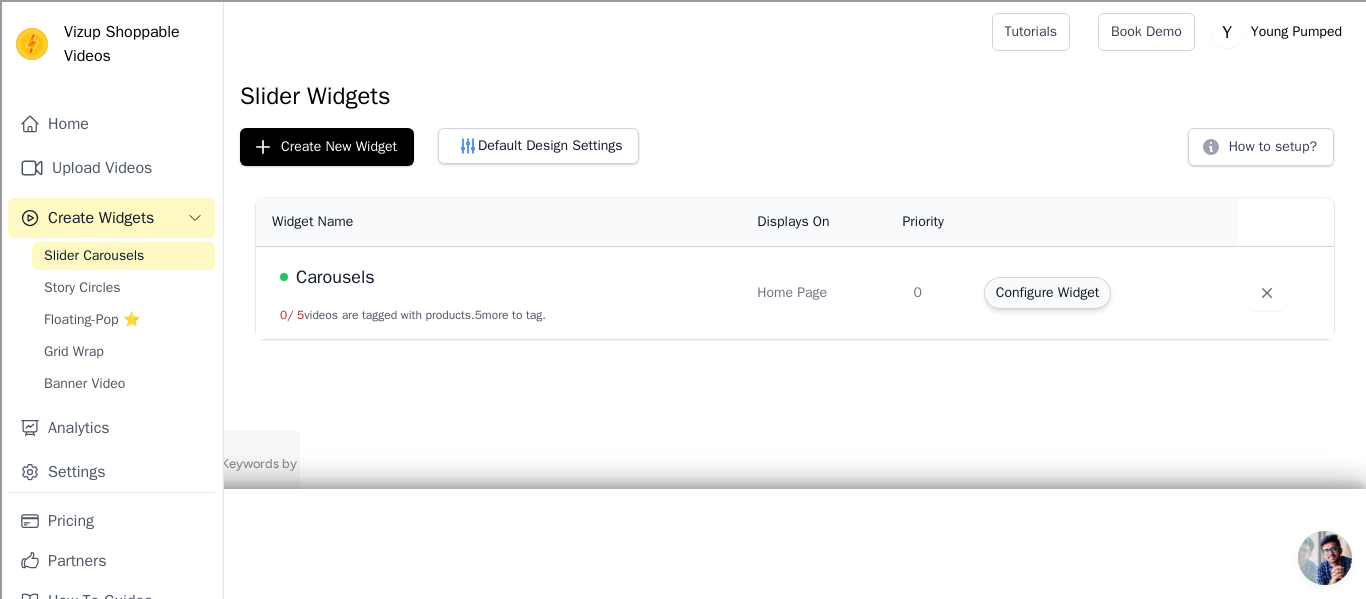 click on "Configure Widget" at bounding box center [1047, 293] 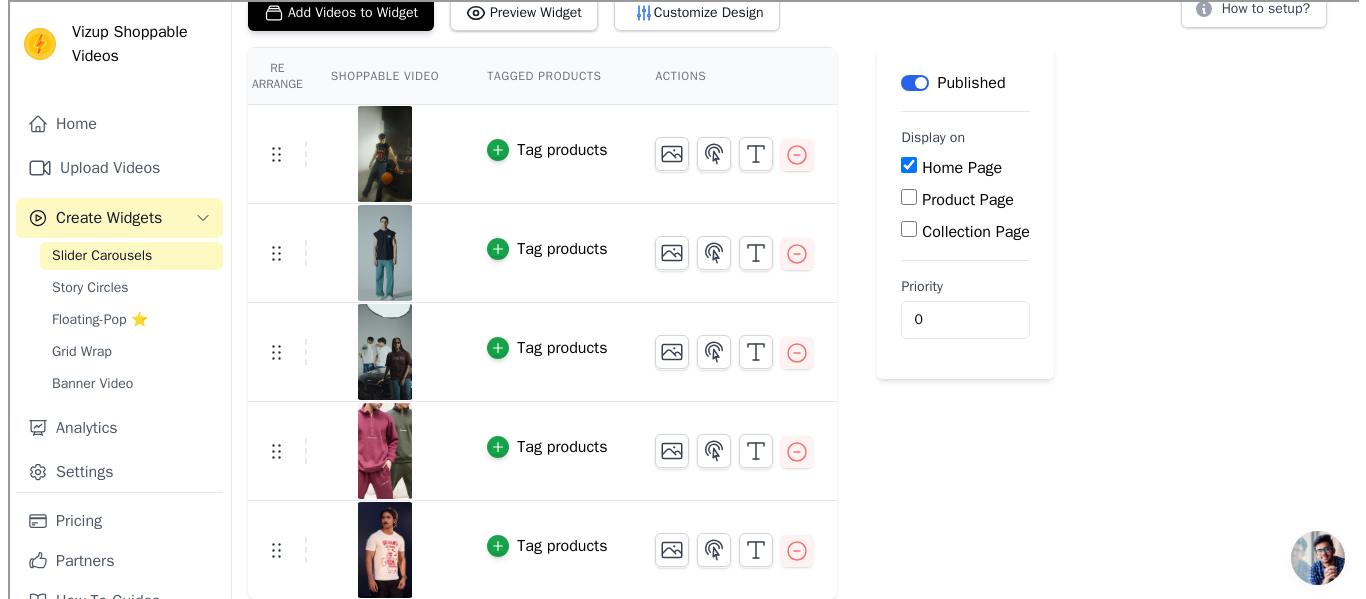 scroll, scrollTop: 0, scrollLeft: 0, axis: both 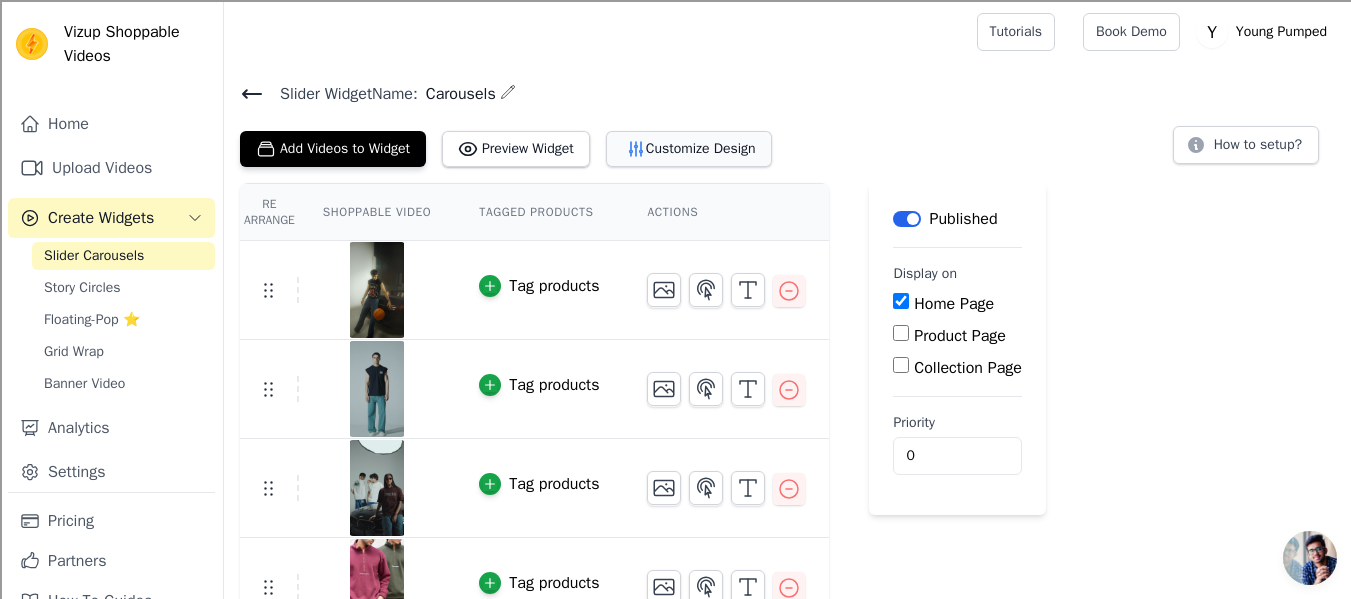 click on "Customize Design" at bounding box center [689, 149] 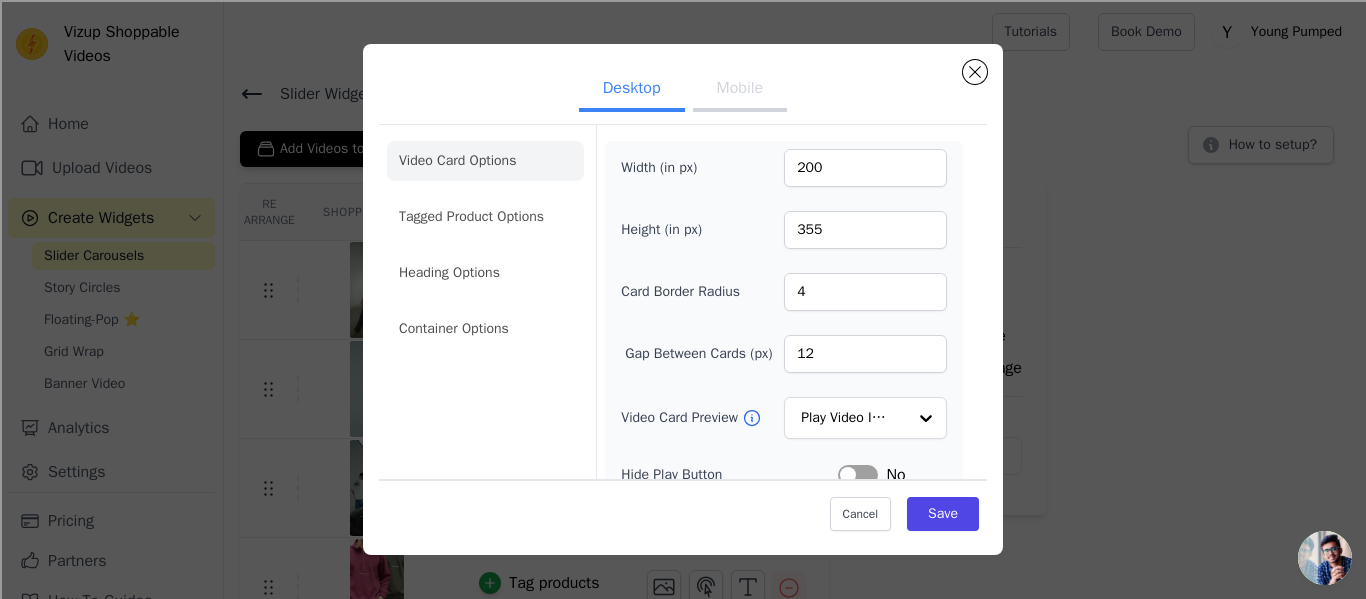 click on "Mobile" at bounding box center [740, 90] 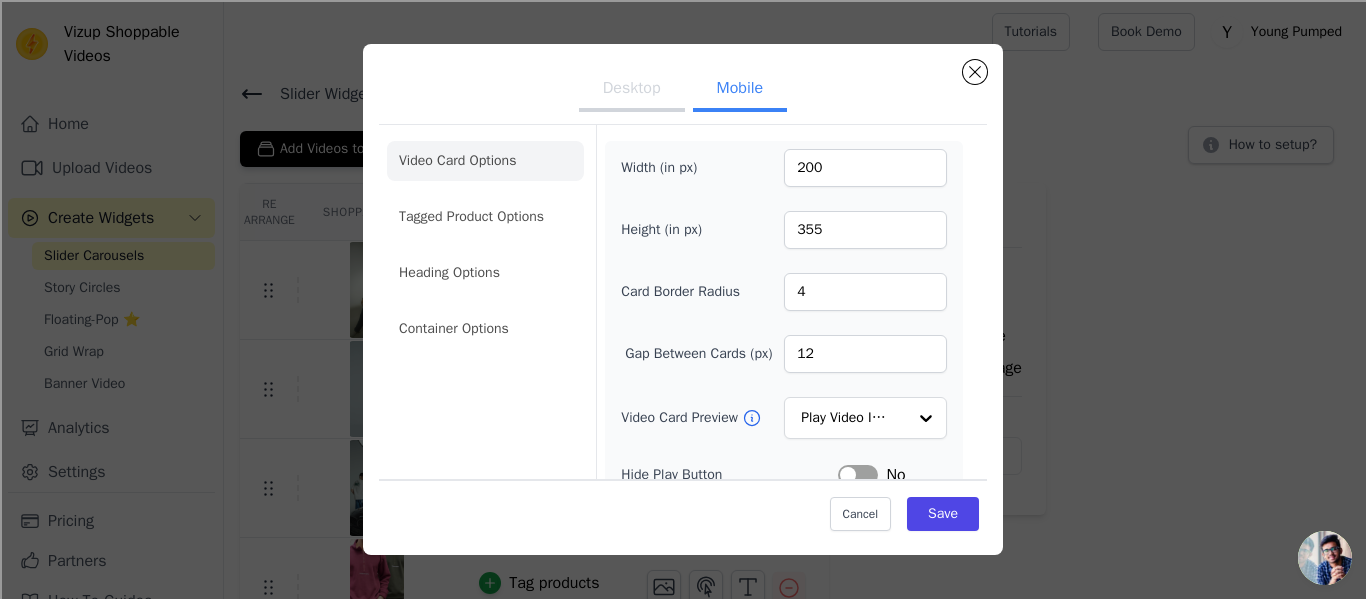click on "Desktop" at bounding box center (632, 90) 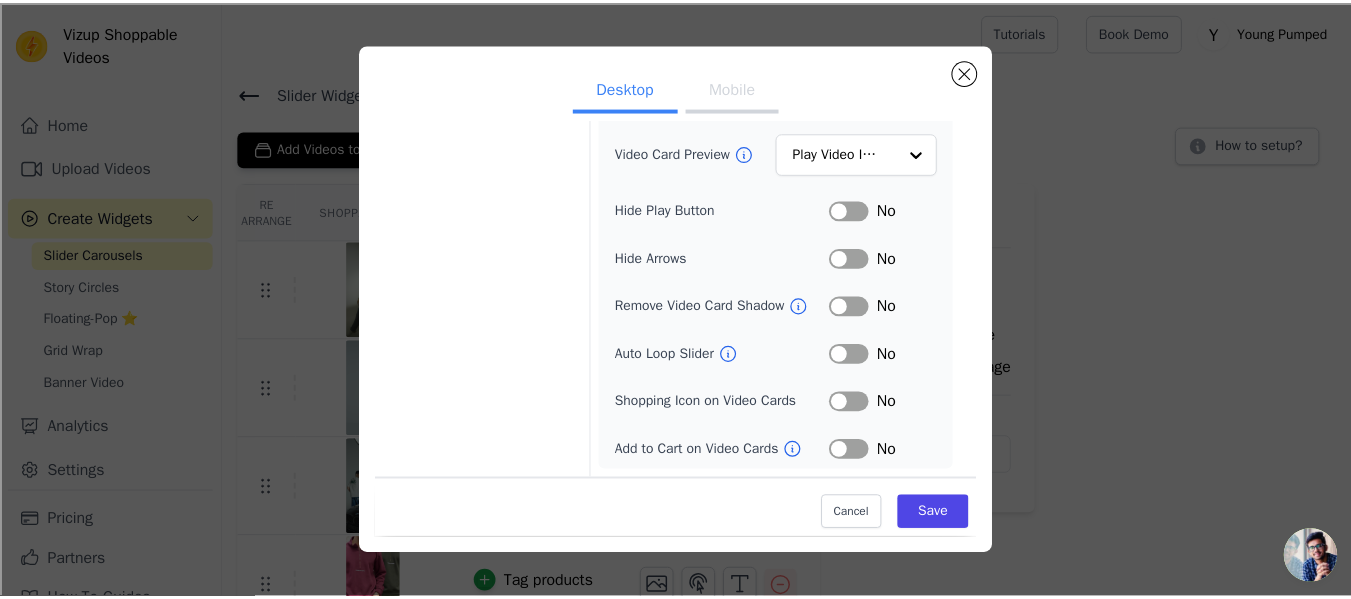 scroll, scrollTop: 0, scrollLeft: 0, axis: both 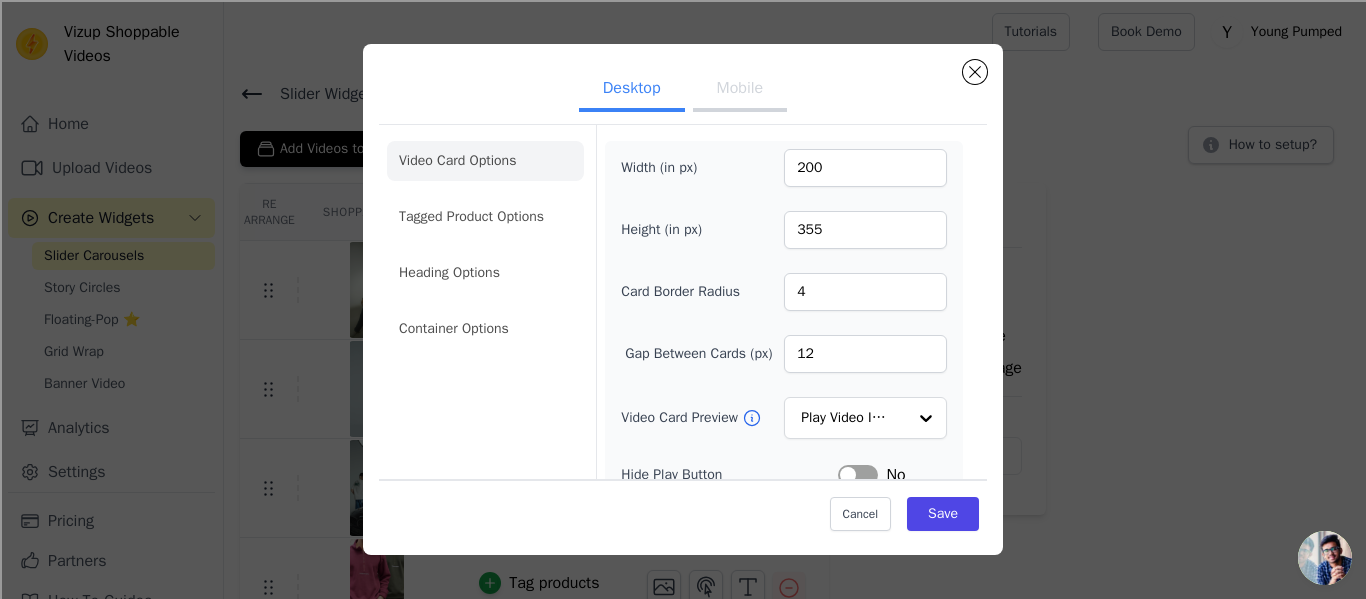 click on "Video Card Options Tagged Product Options Heading Options Container Options" at bounding box center (485, 245) 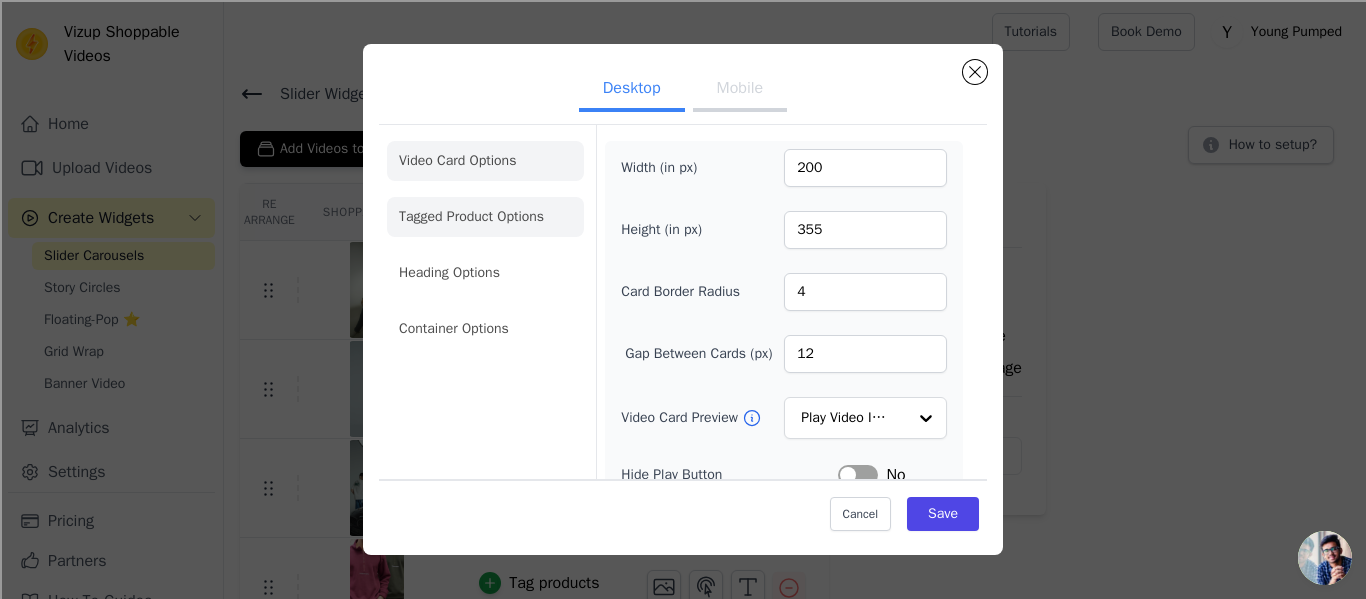 click on "Tagged Product Options" 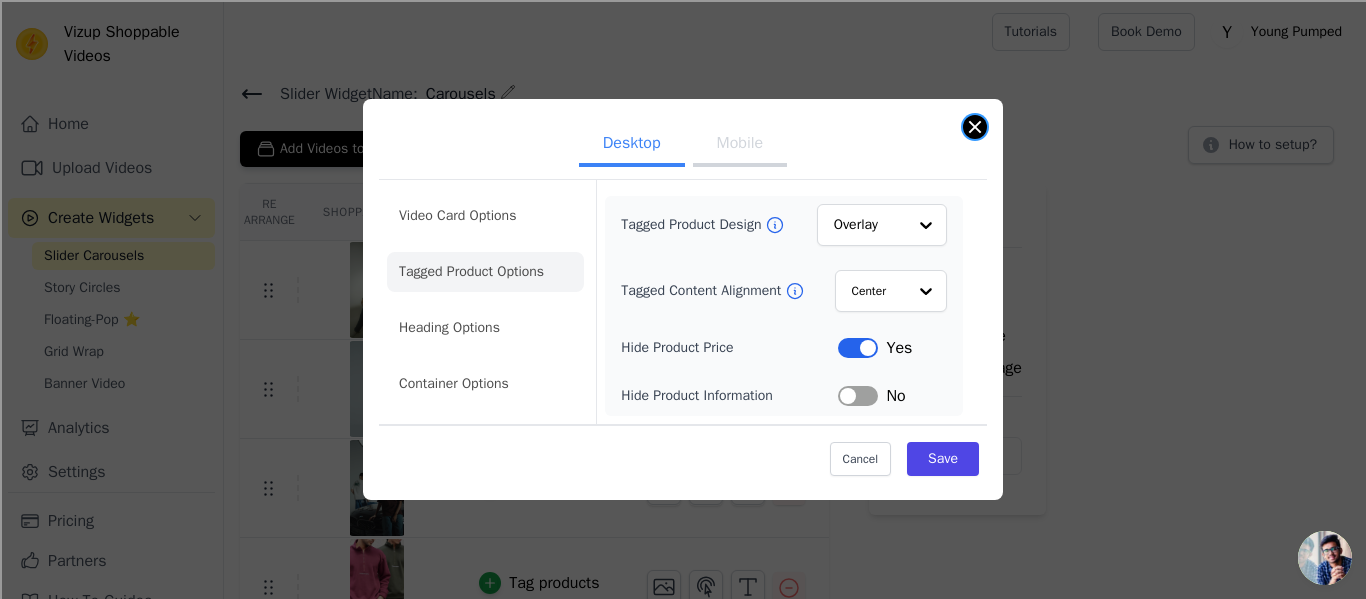 click on "Desktop Mobile   Video Card Options Tagged Product Options Heading Options Container Options   Tagged Product Design           Overlay               Tagged Content Alignment           Center               Hide Product Price   Label     Yes   Hide Product Information   Label     No   Cancel     Save" at bounding box center [683, 299] 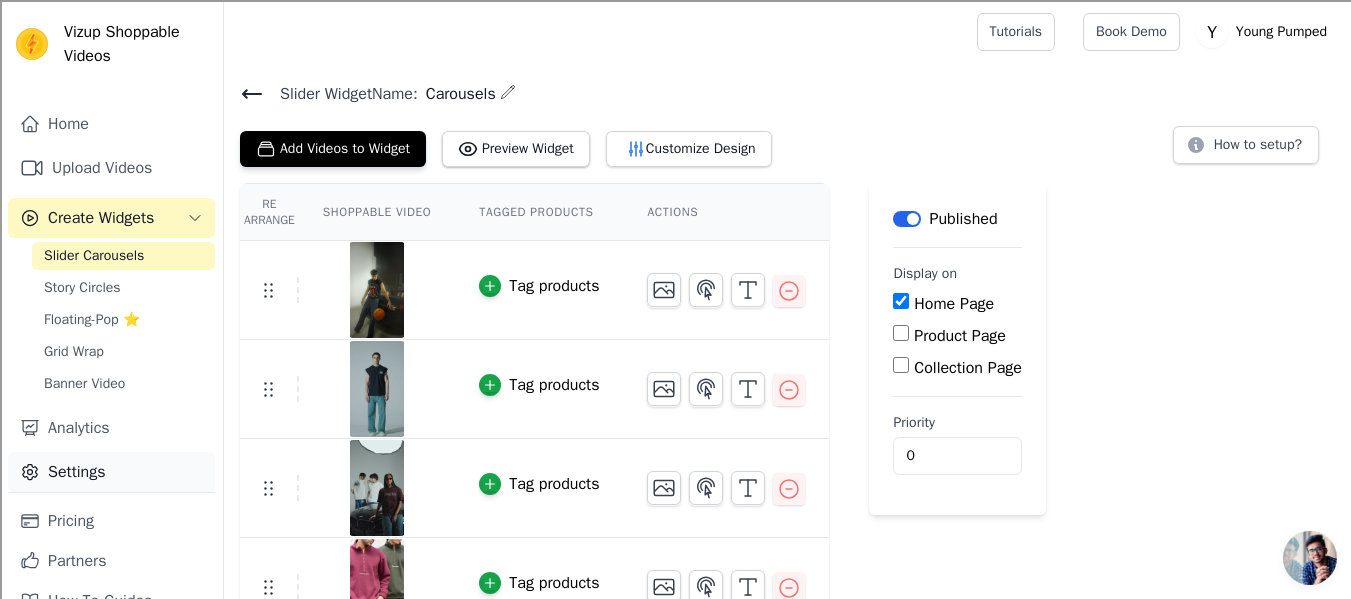 click on "Settings" at bounding box center (111, 472) 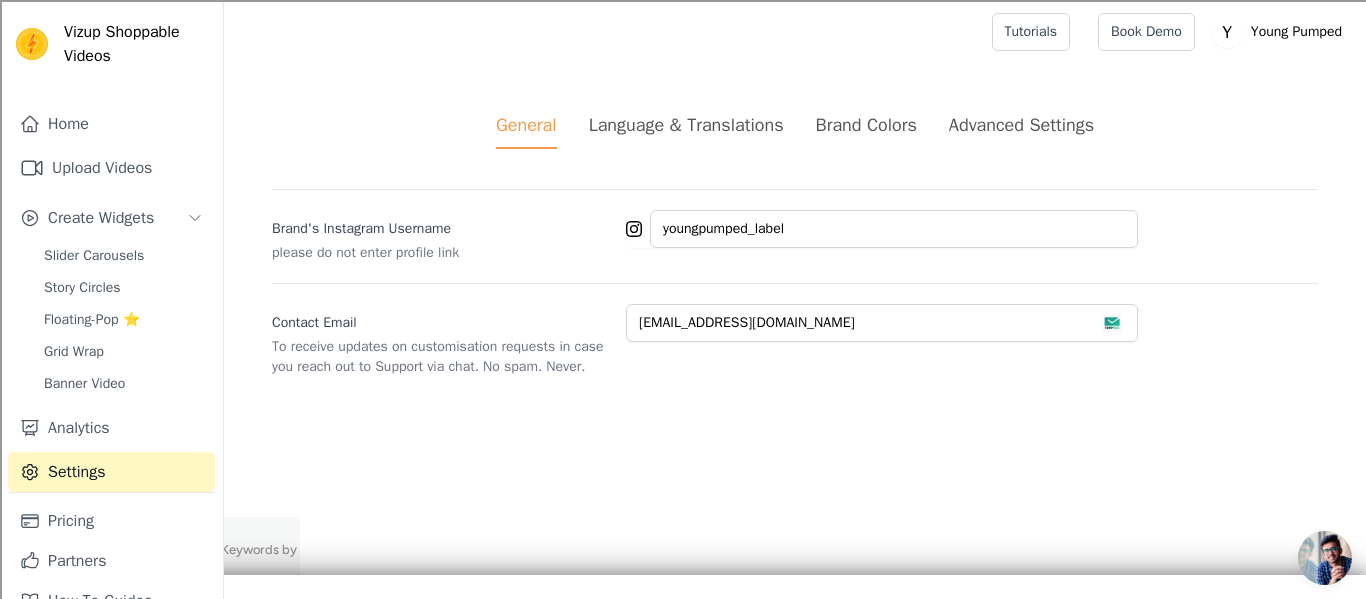 click on "Language & Translations" at bounding box center [686, 125] 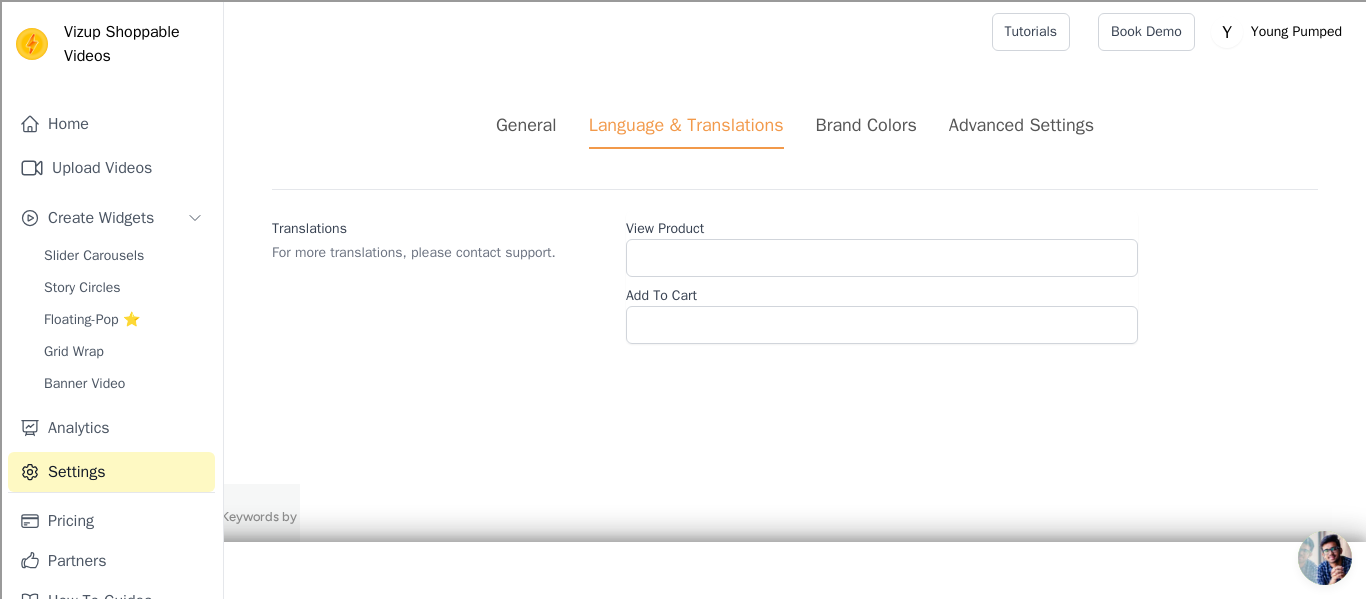 click on "Brand Colors" at bounding box center (866, 125) 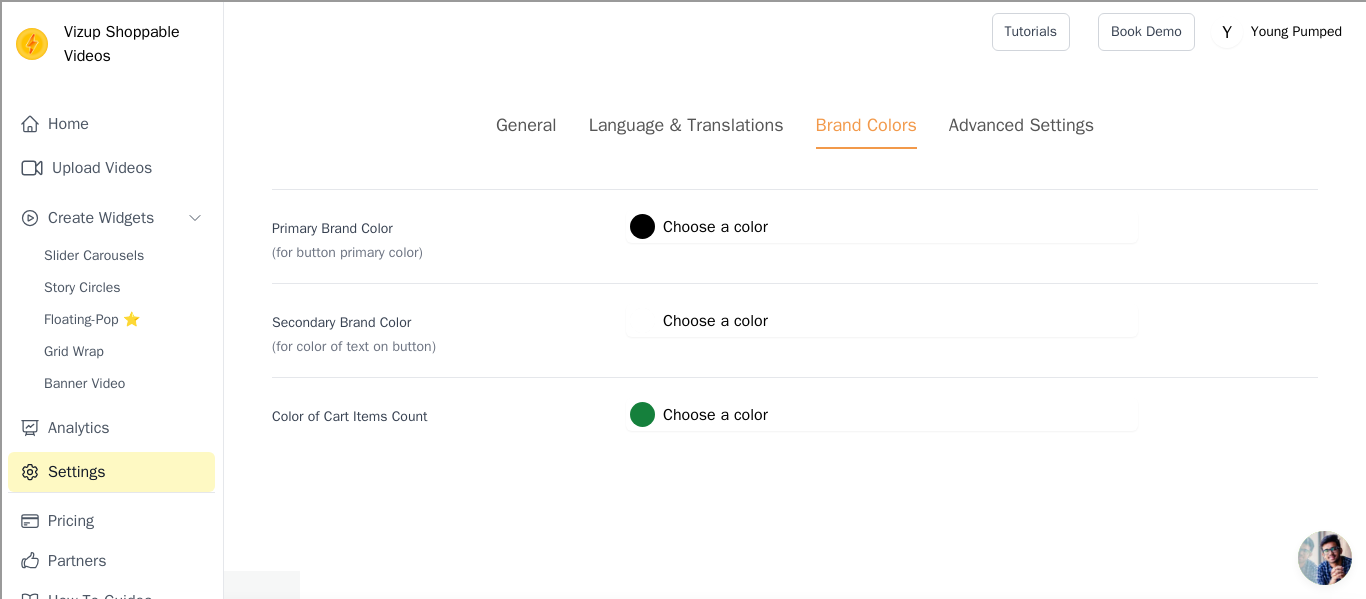 click on "General   Language & Translations   Brand Colors   Advanced Settings       unsaved changes   Save   Dismiss     Primary Brand Color   (for button primary color)   #000000       Choose a color                               #000000   1   hex   change to    rgb     Secondary Brand Color   (for color of text on button)   #ffffff       Choose a color                               #ffffff   1   hex   change to    rgb     Color of Cart Items Count   #15803c       Choose a color                               #15803c   1   hex   change to    rgb" at bounding box center (795, 271) 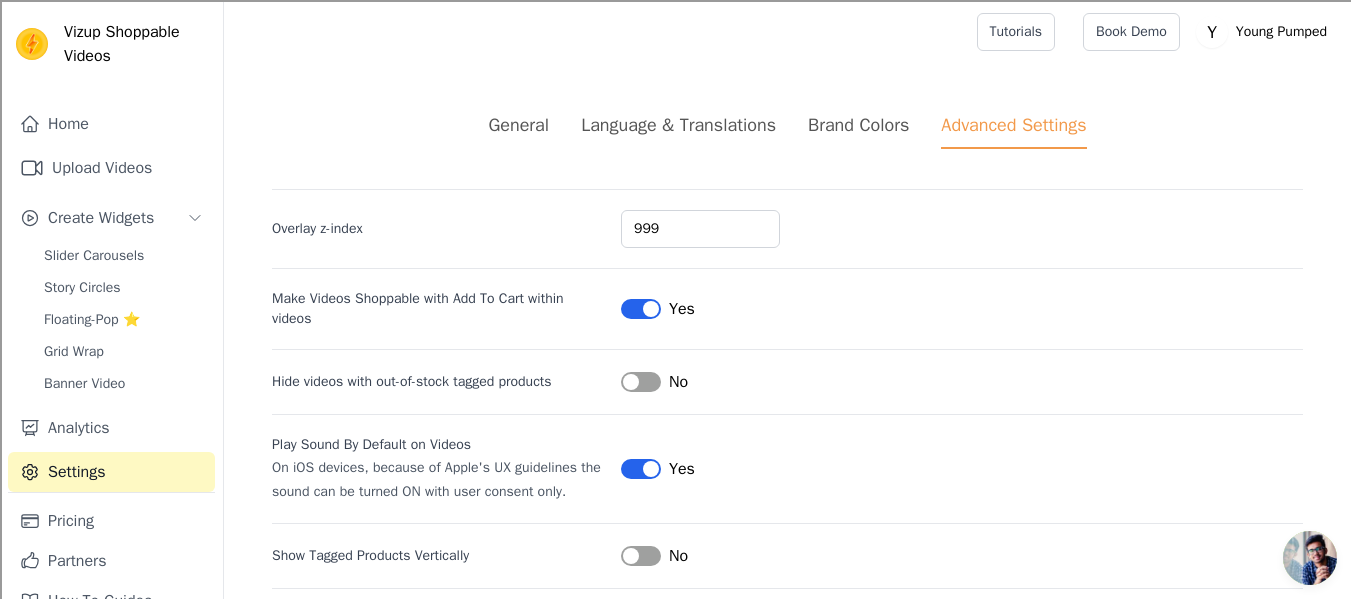 click on "General" at bounding box center (518, 125) 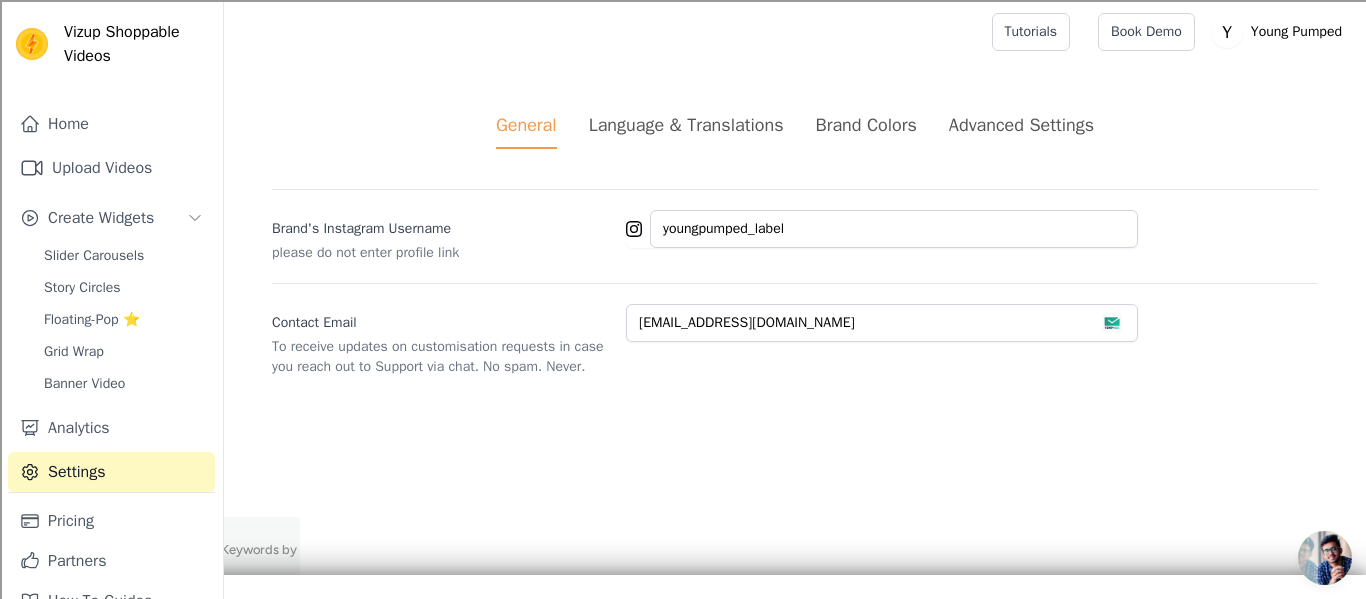 click on "Advanced Settings" at bounding box center [1021, 125] 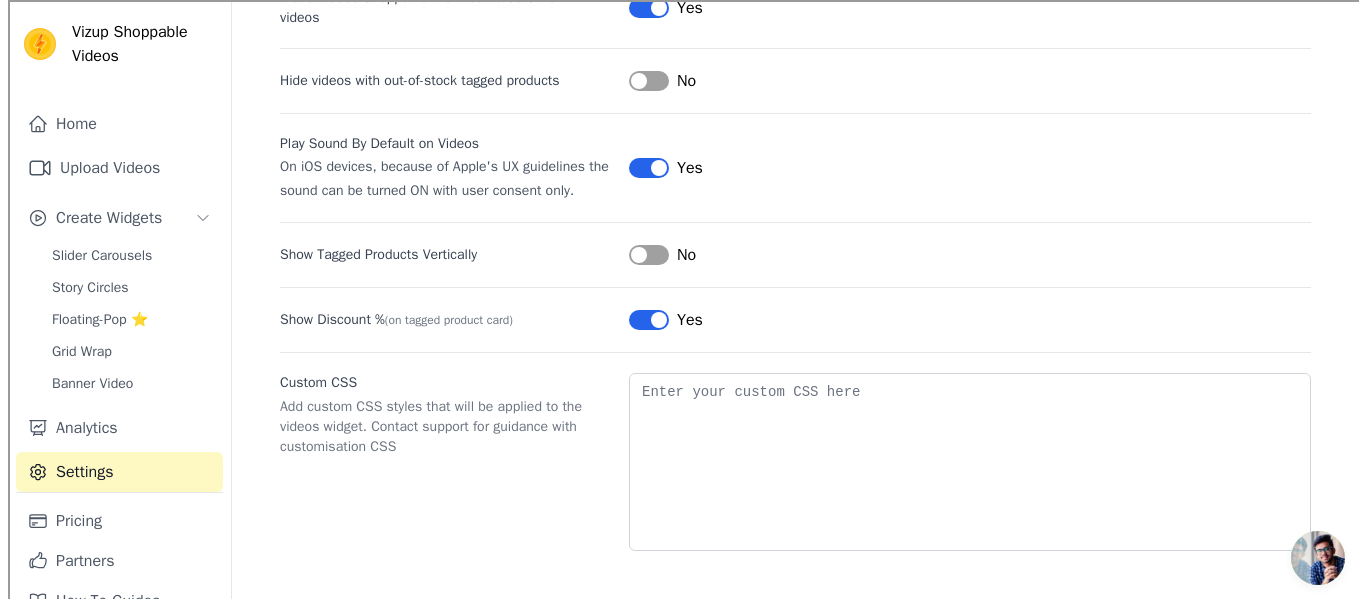 scroll, scrollTop: 0, scrollLeft: 0, axis: both 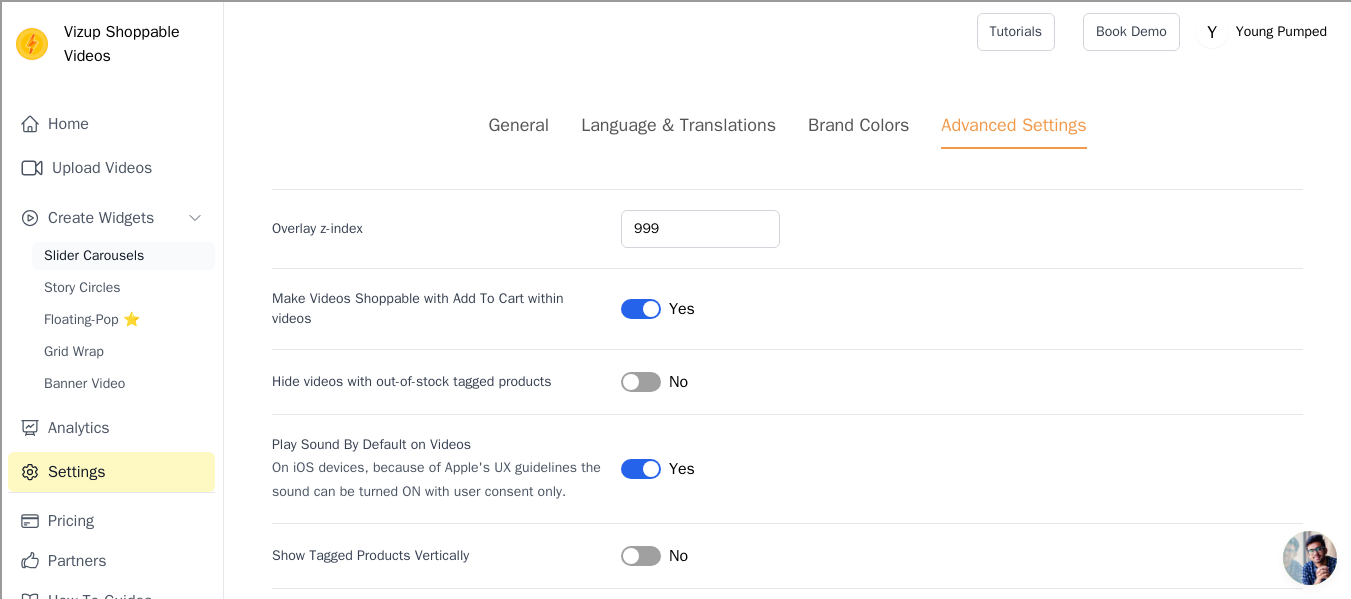click on "Slider Carousels" at bounding box center (94, 256) 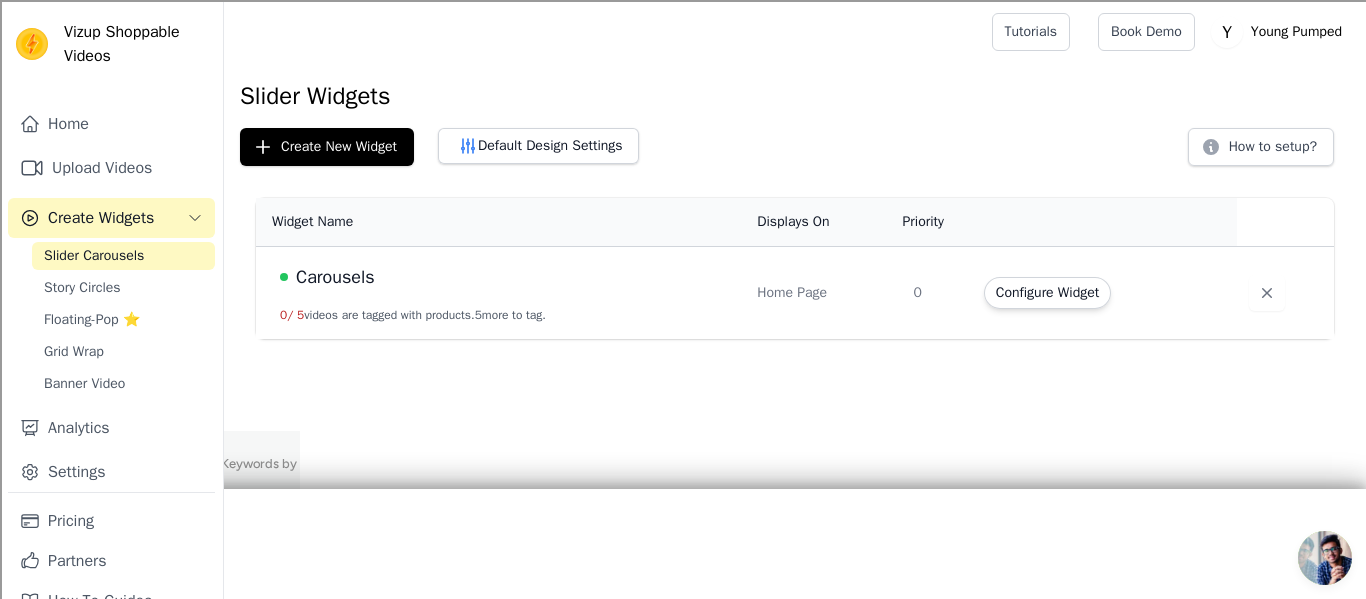 click on "Home Page" at bounding box center [823, 293] 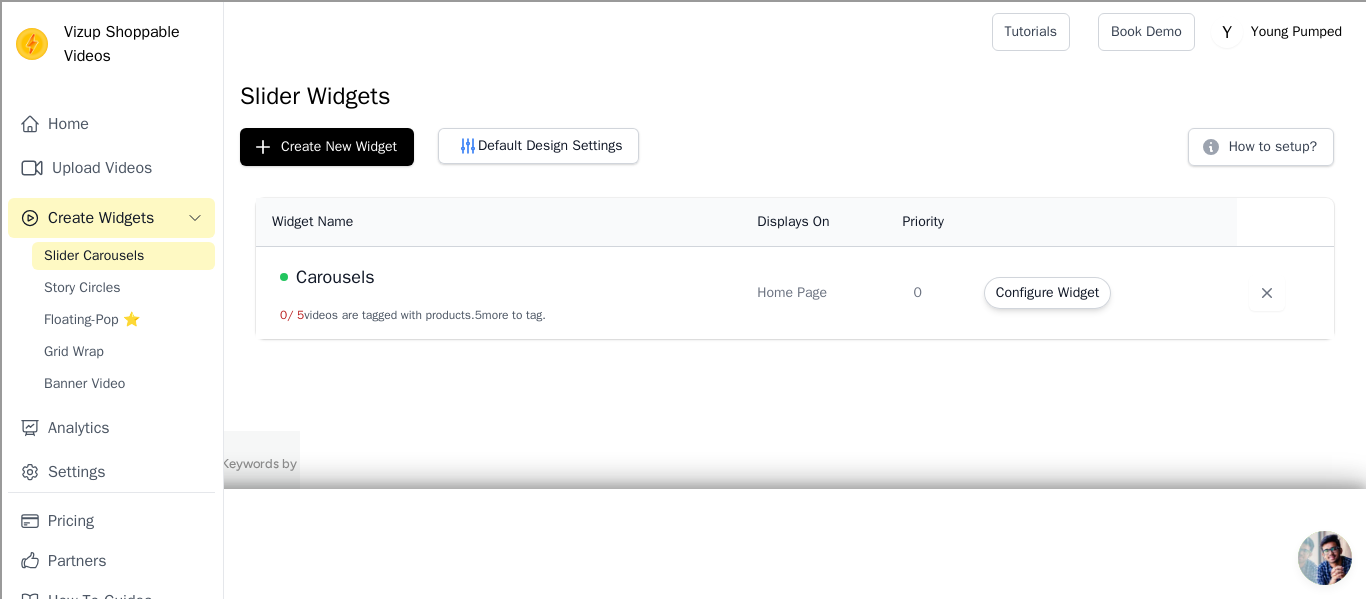 click on "Carousels" at bounding box center (335, 277) 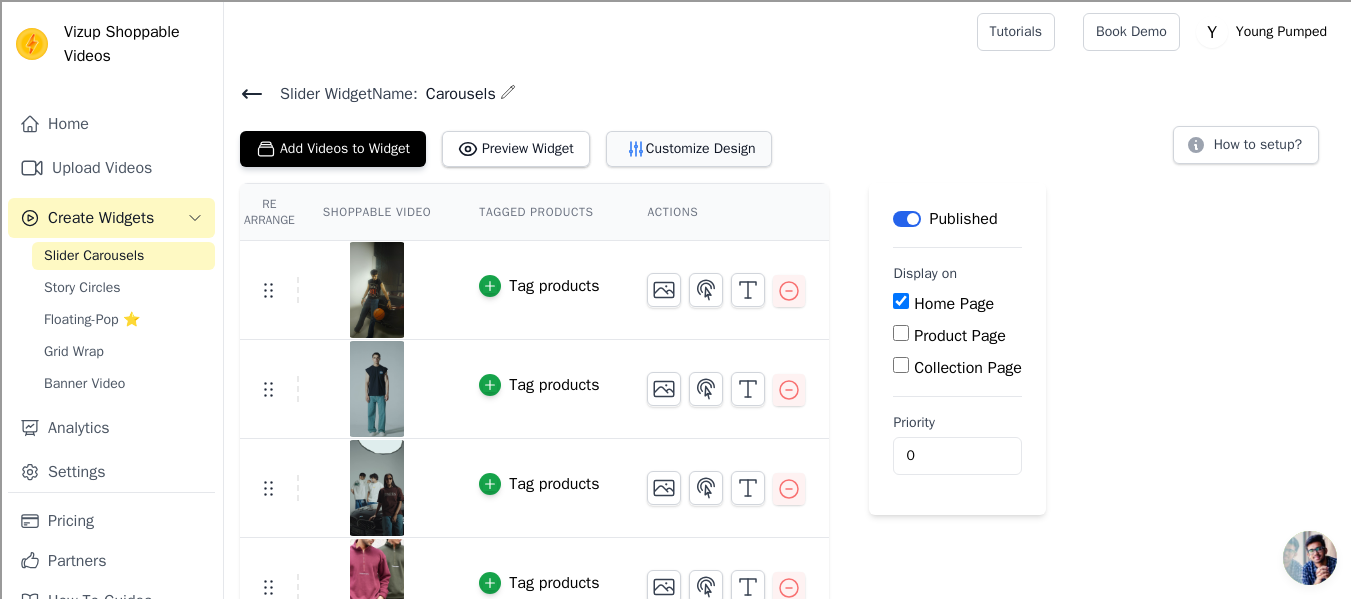 click on "Customize Design" at bounding box center [689, 149] 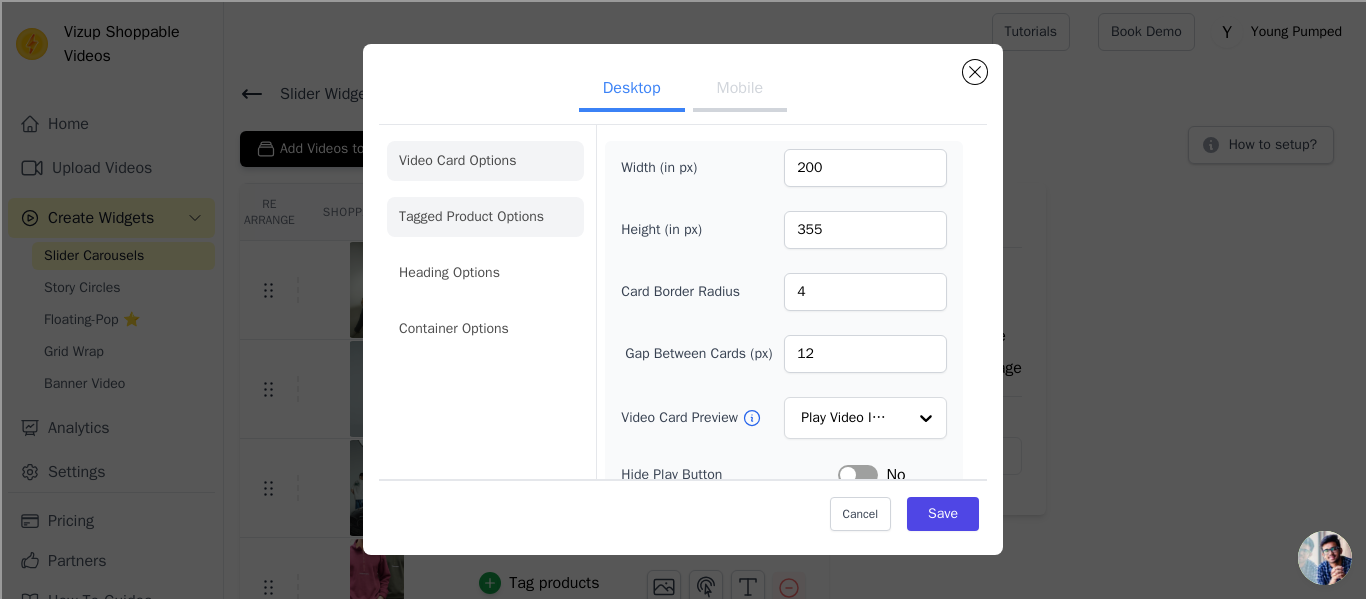 click on "Tagged Product Options" 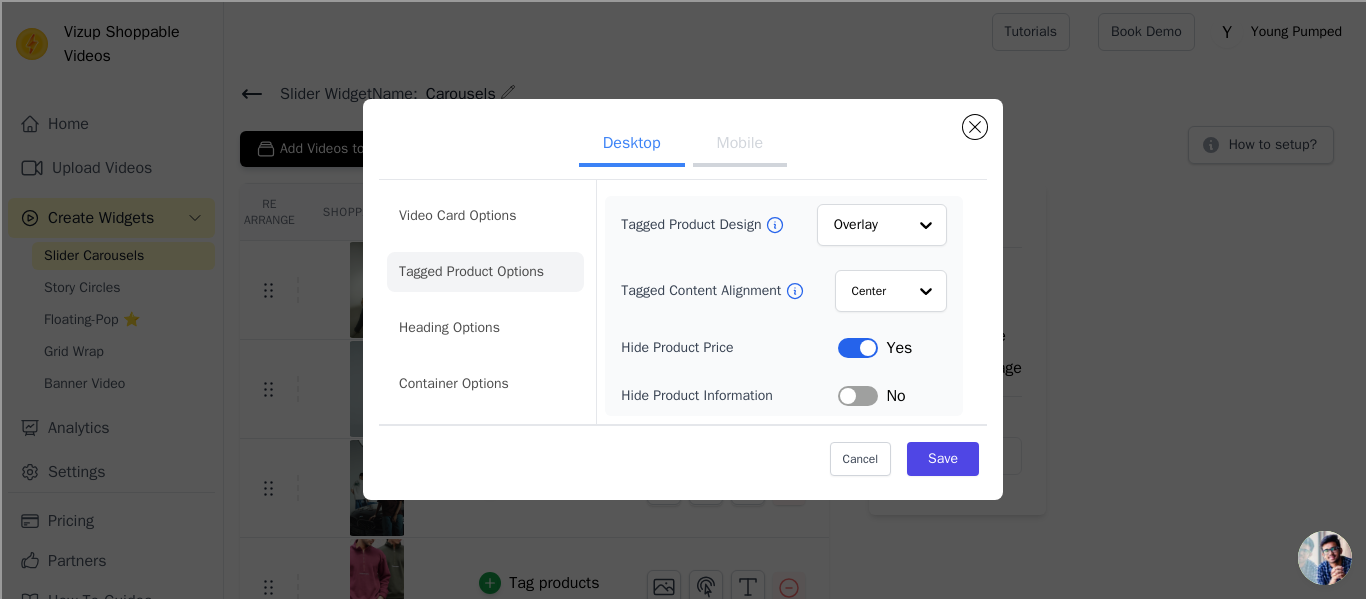 click on "Label" at bounding box center [858, 348] 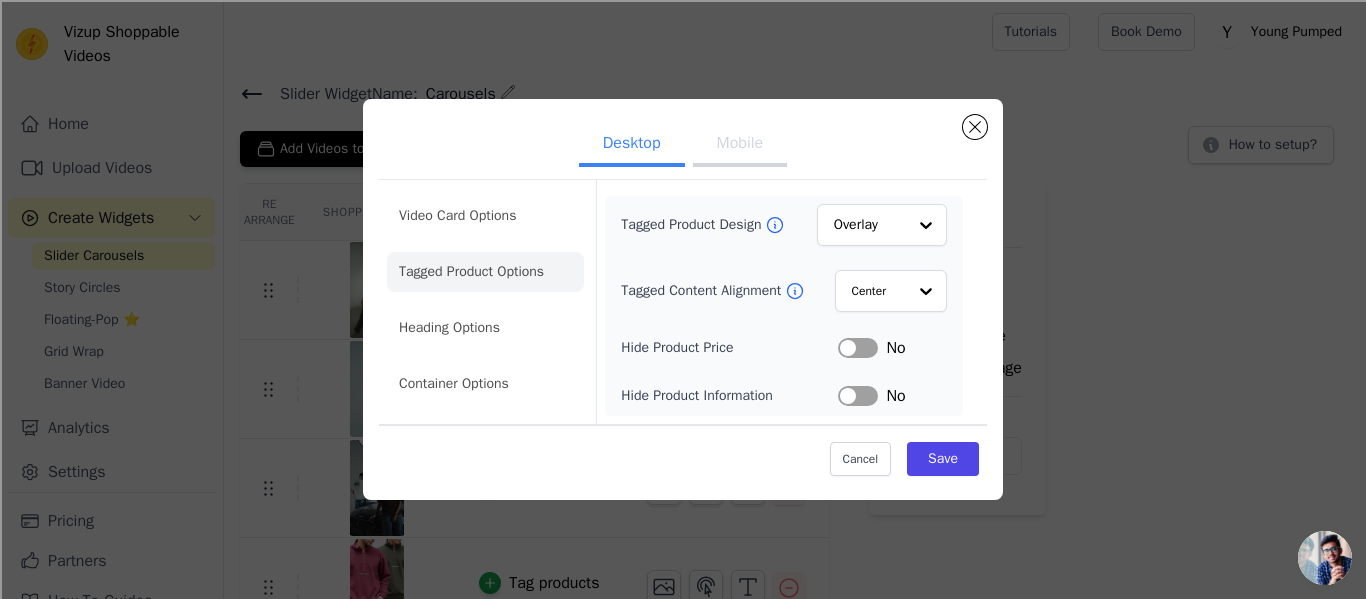 click on "Label" at bounding box center (858, 348) 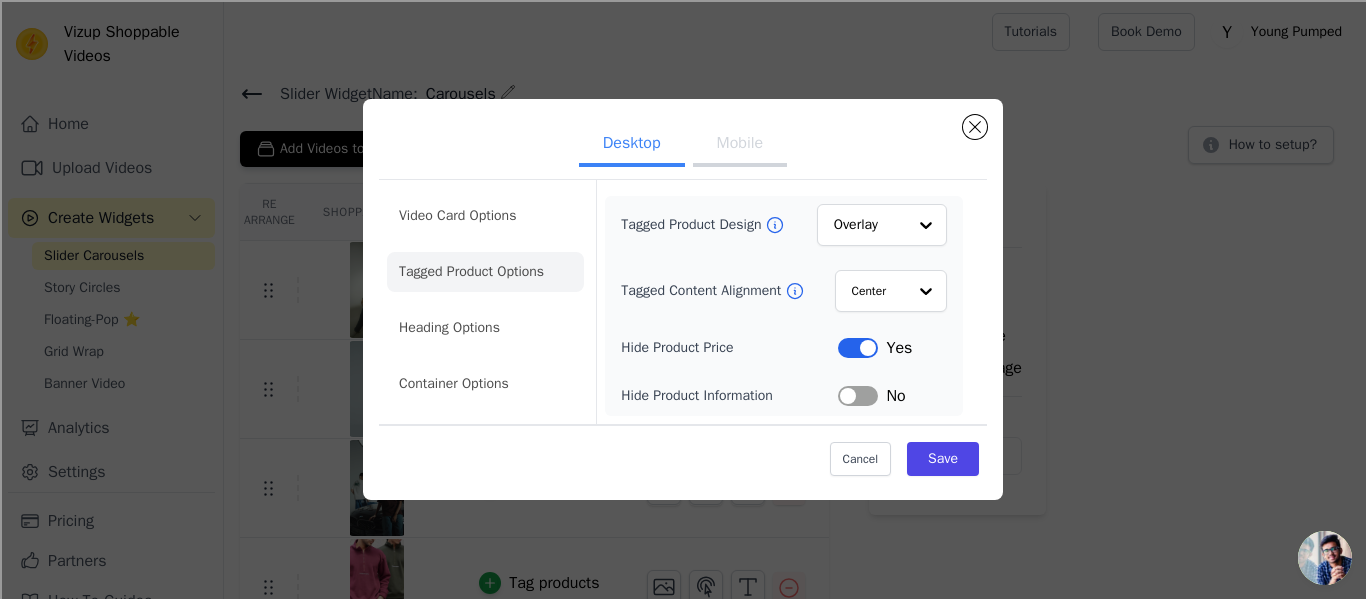 click on "Label" at bounding box center [858, 396] 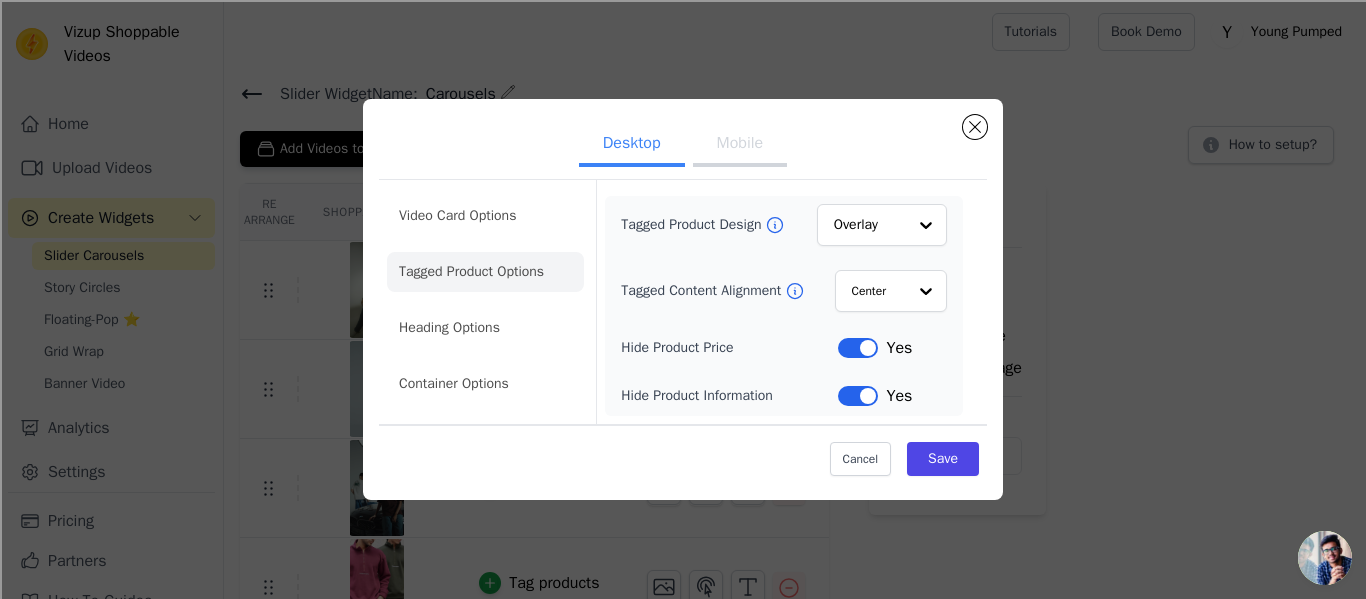 click on "Label" at bounding box center (858, 396) 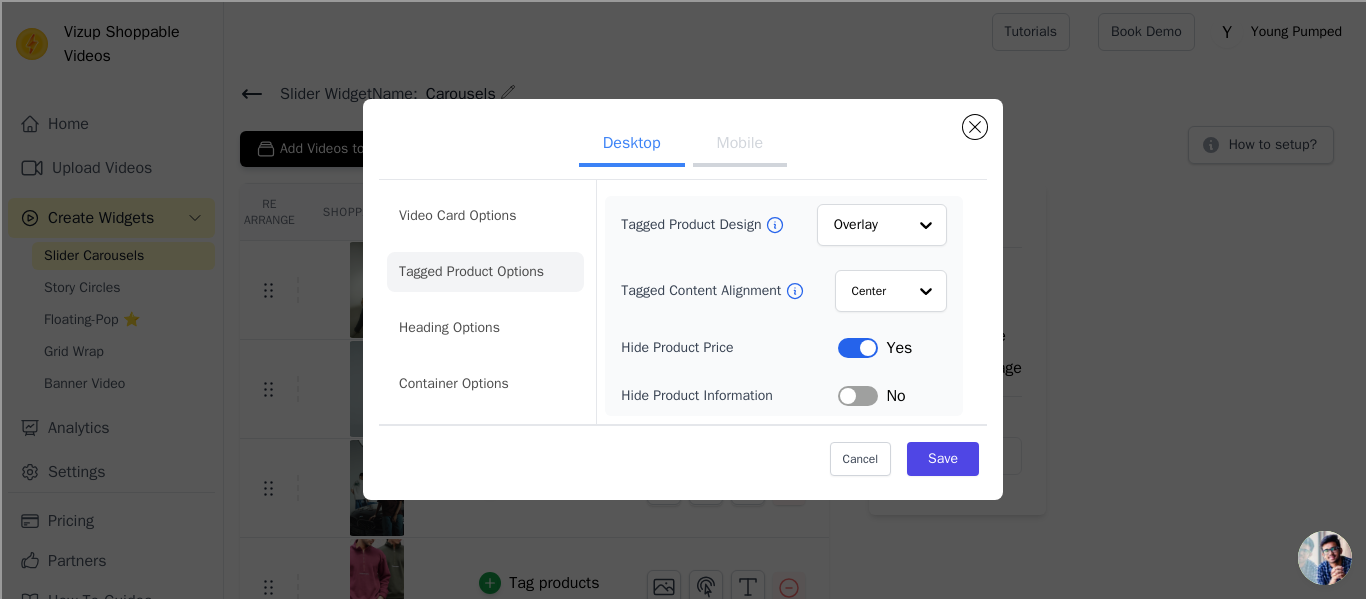 click on "Label" at bounding box center (858, 348) 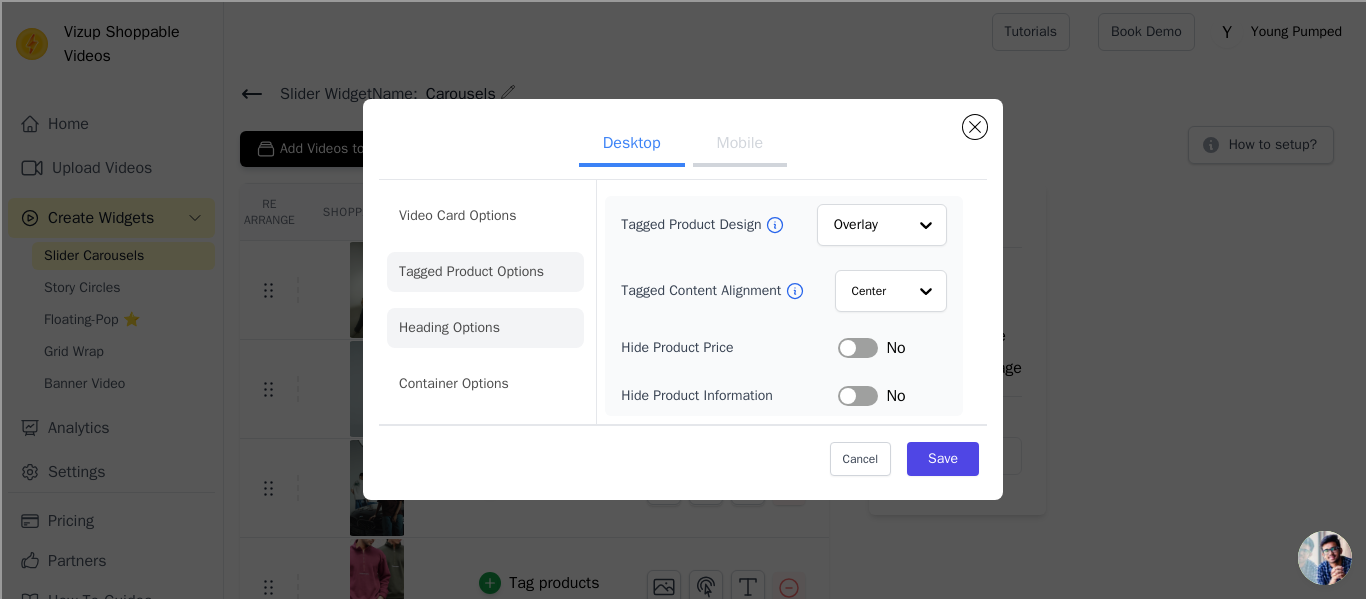 click on "Heading Options" 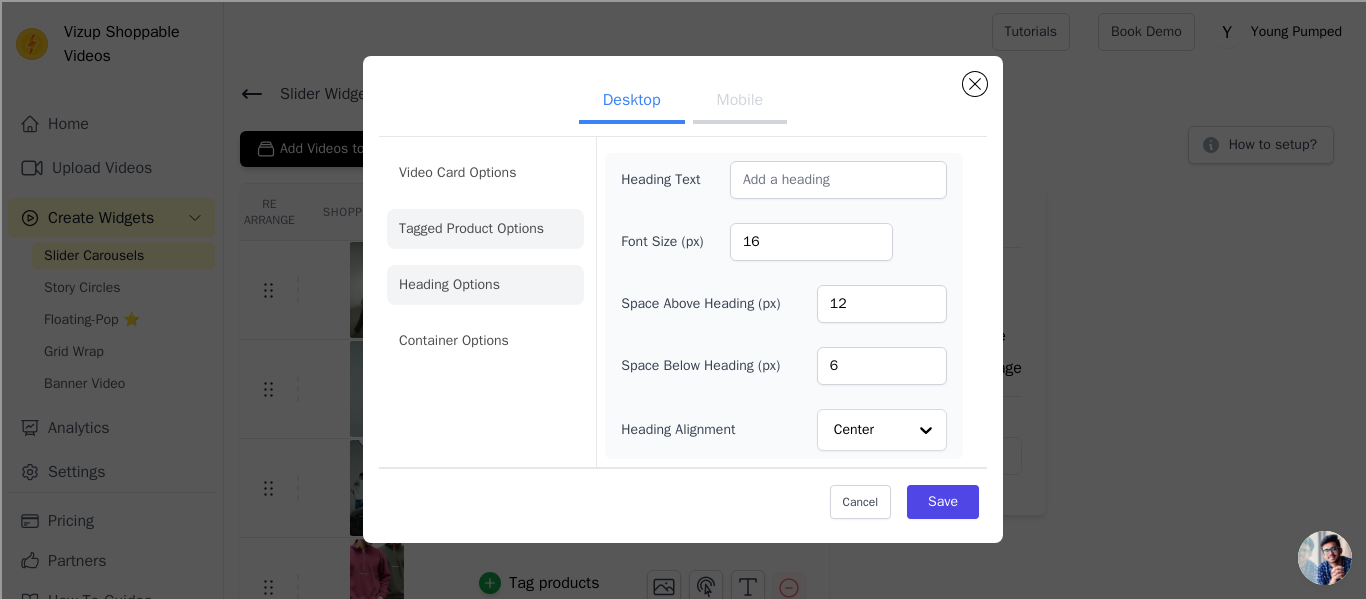 click on "Tagged Product Options" 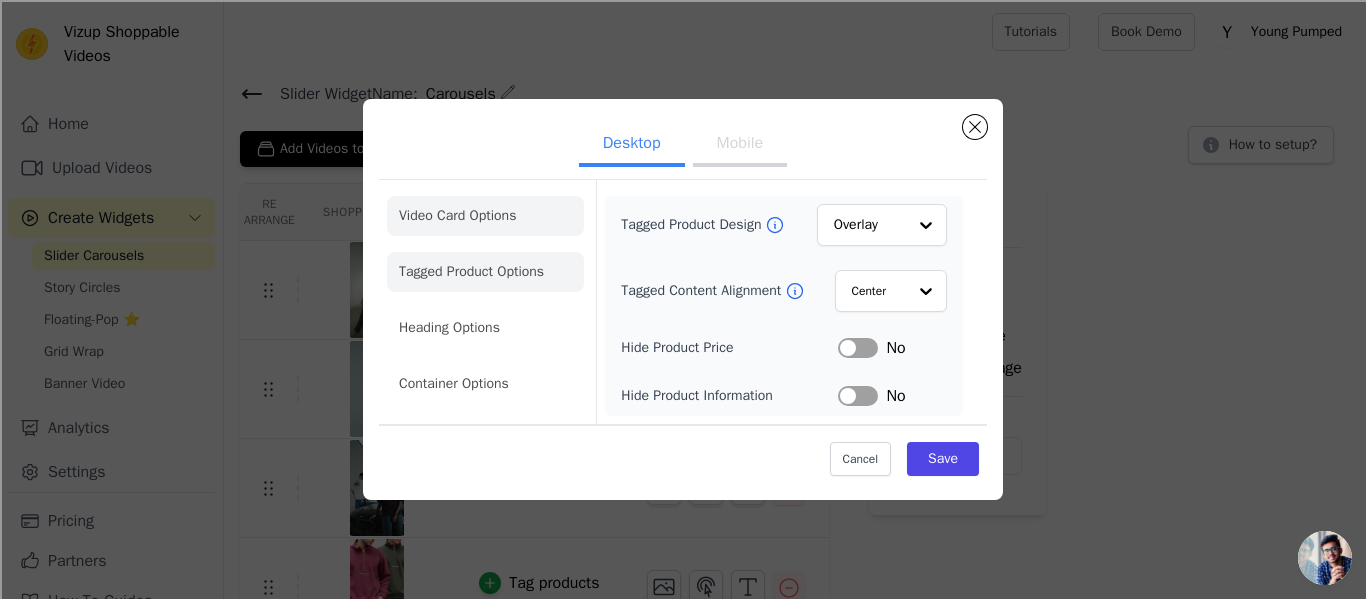 click on "Video Card Options" 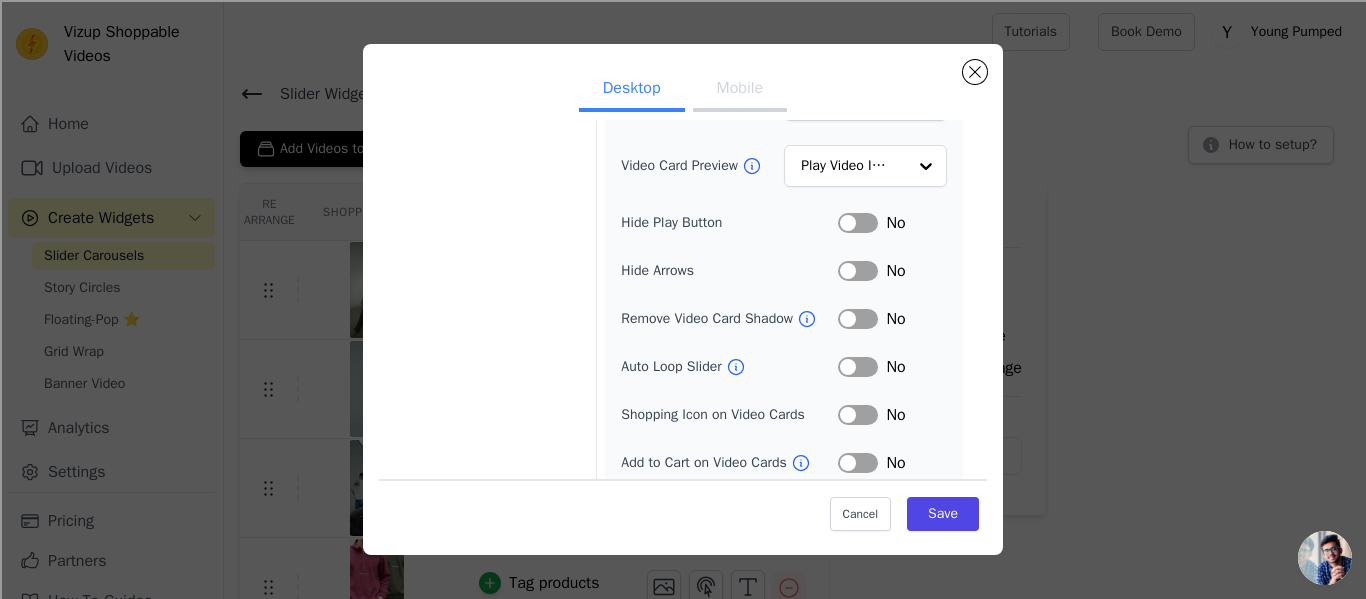 scroll, scrollTop: 264, scrollLeft: 0, axis: vertical 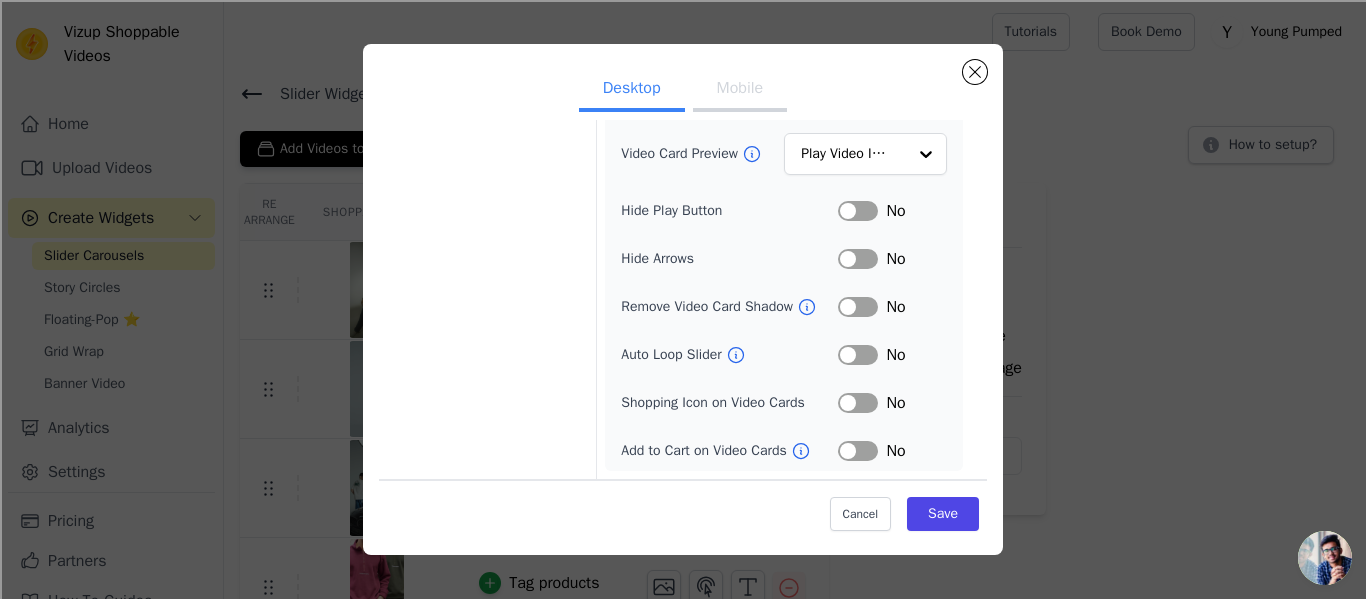 click on "Label" at bounding box center [858, 355] 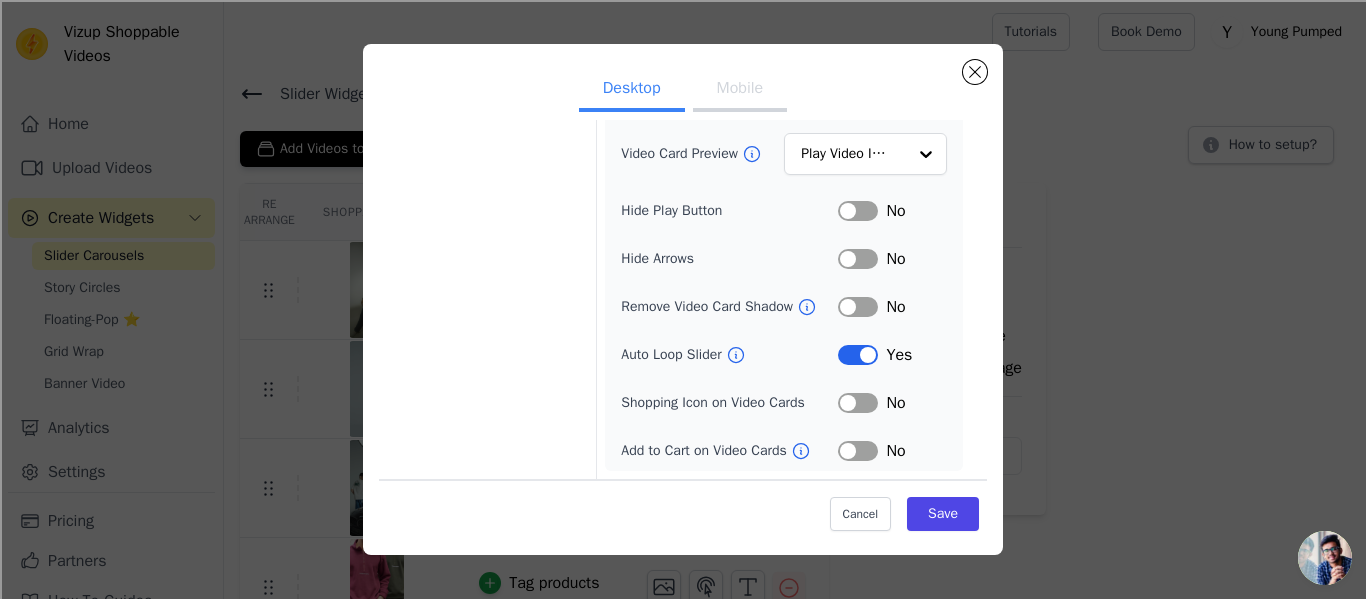 click on "Label" at bounding box center (858, 451) 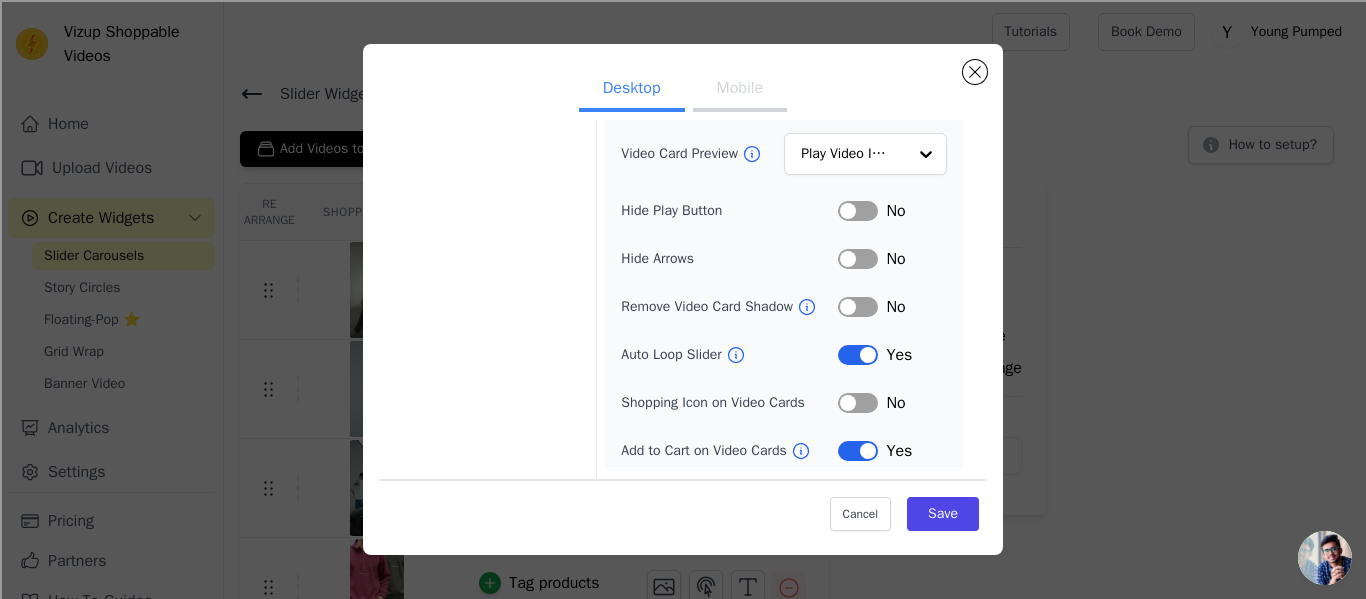 click on "Label" at bounding box center [858, 403] 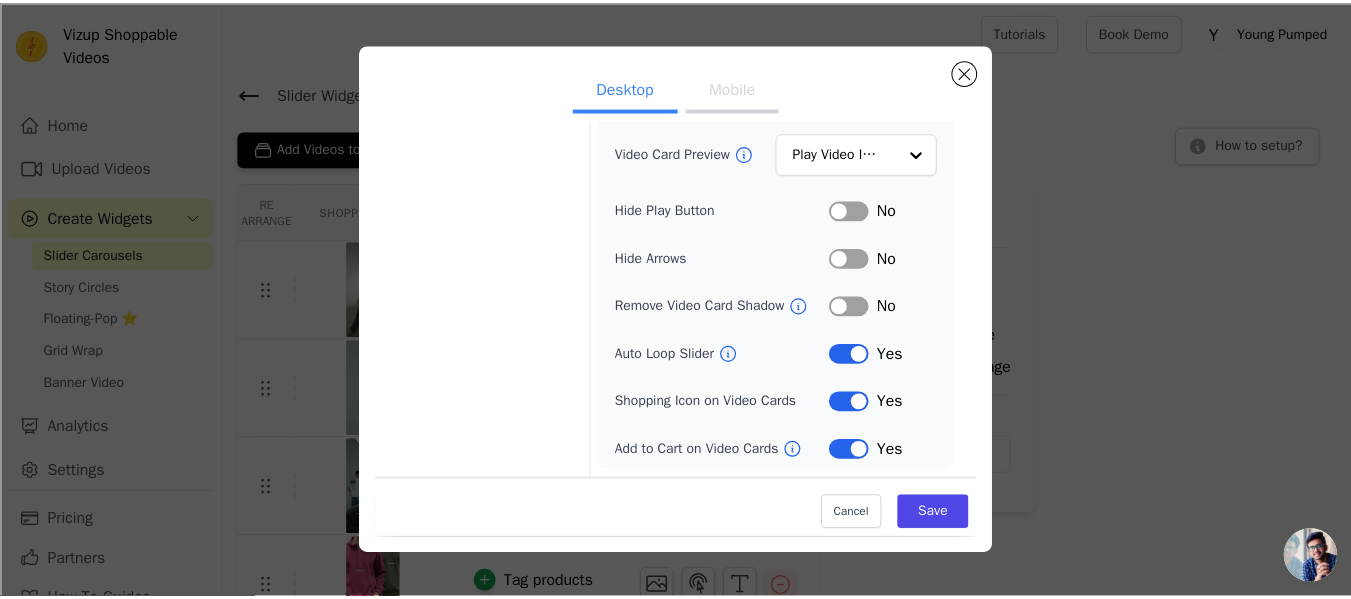 scroll, scrollTop: 0, scrollLeft: 0, axis: both 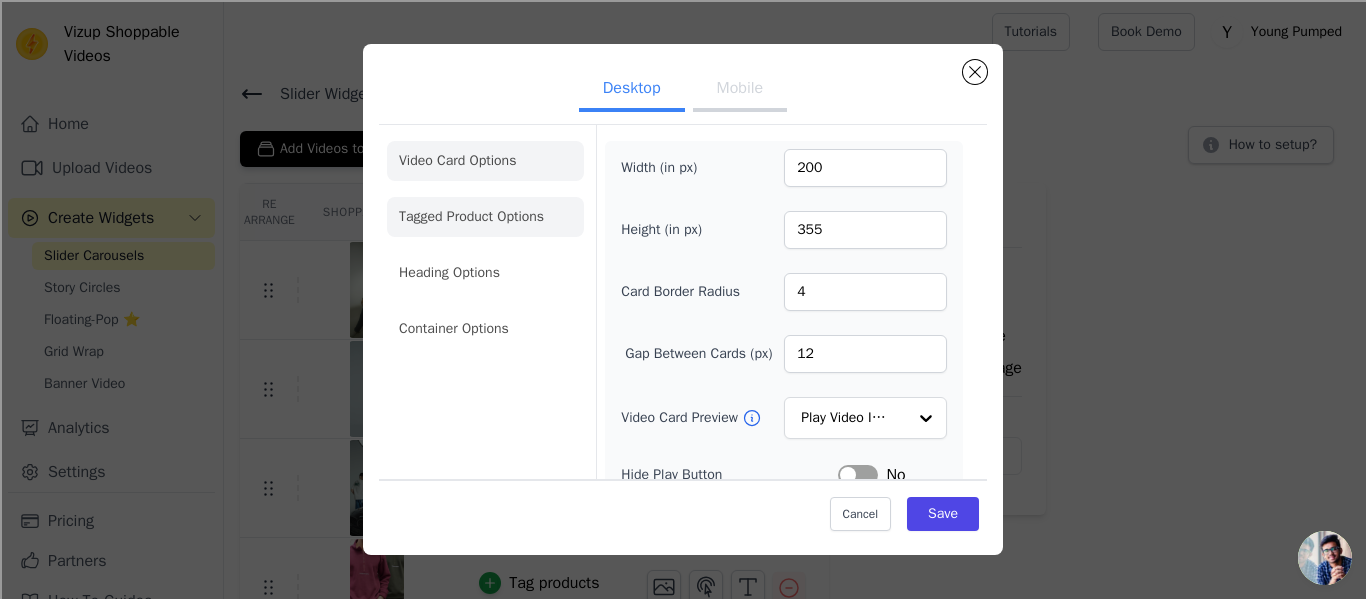 click on "Tagged Product Options" 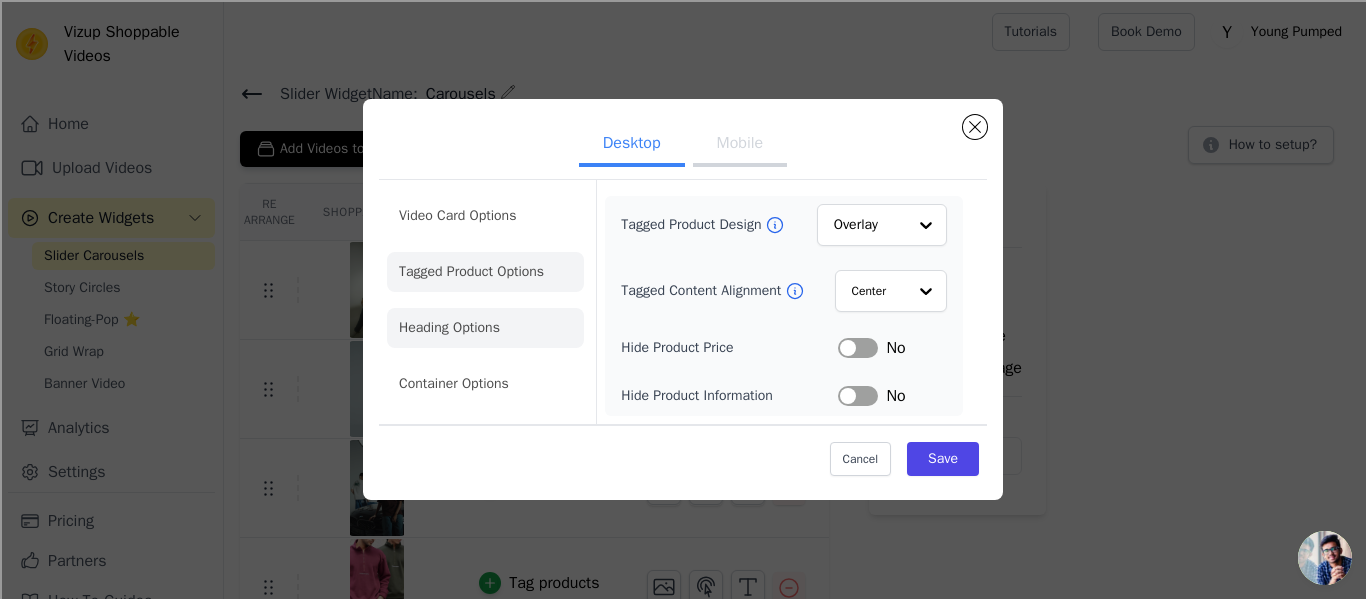 click on "Heading Options" 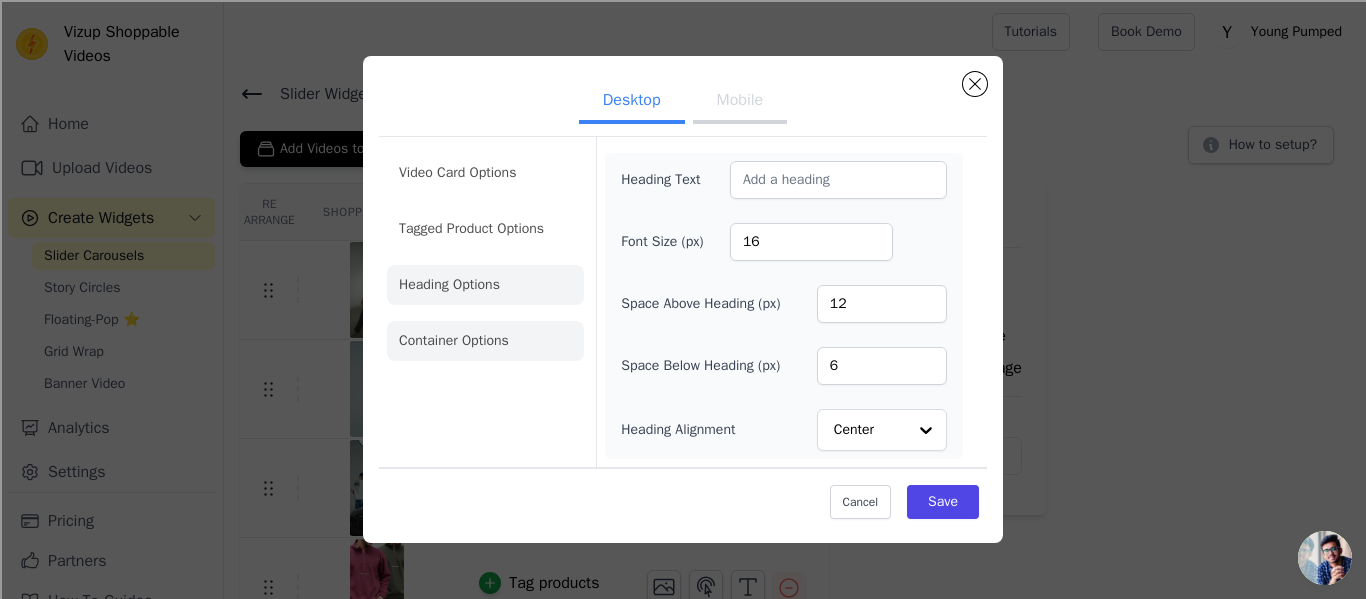 click on "Container Options" 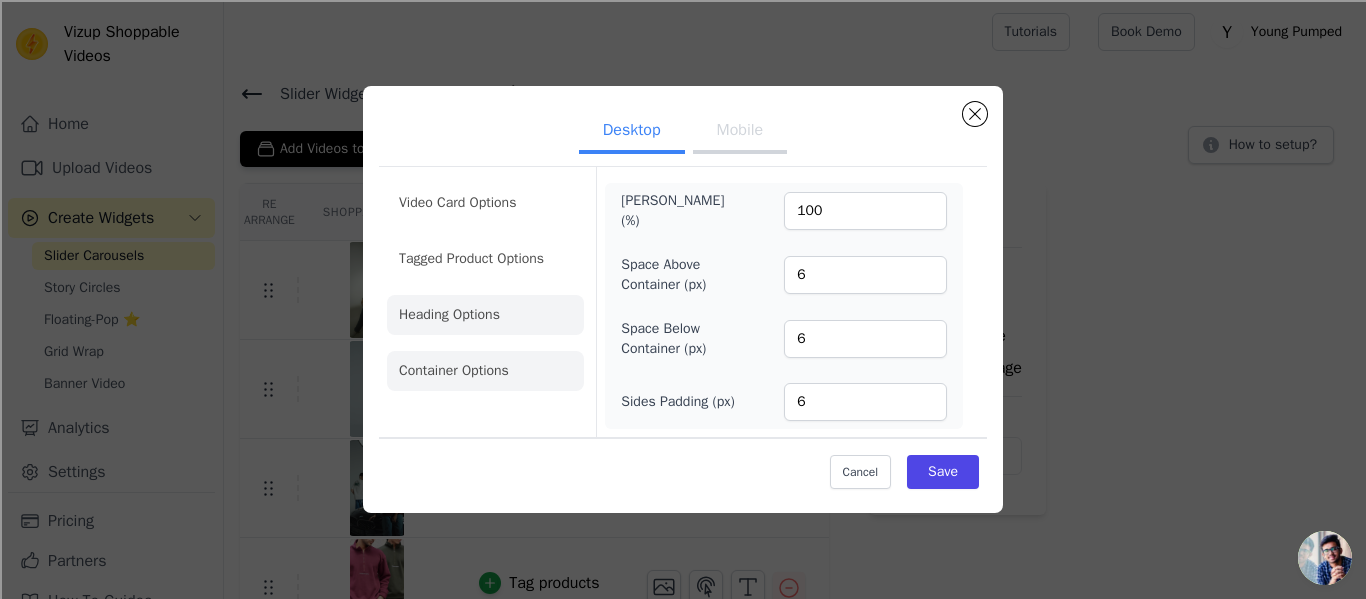 click on "Heading Options" 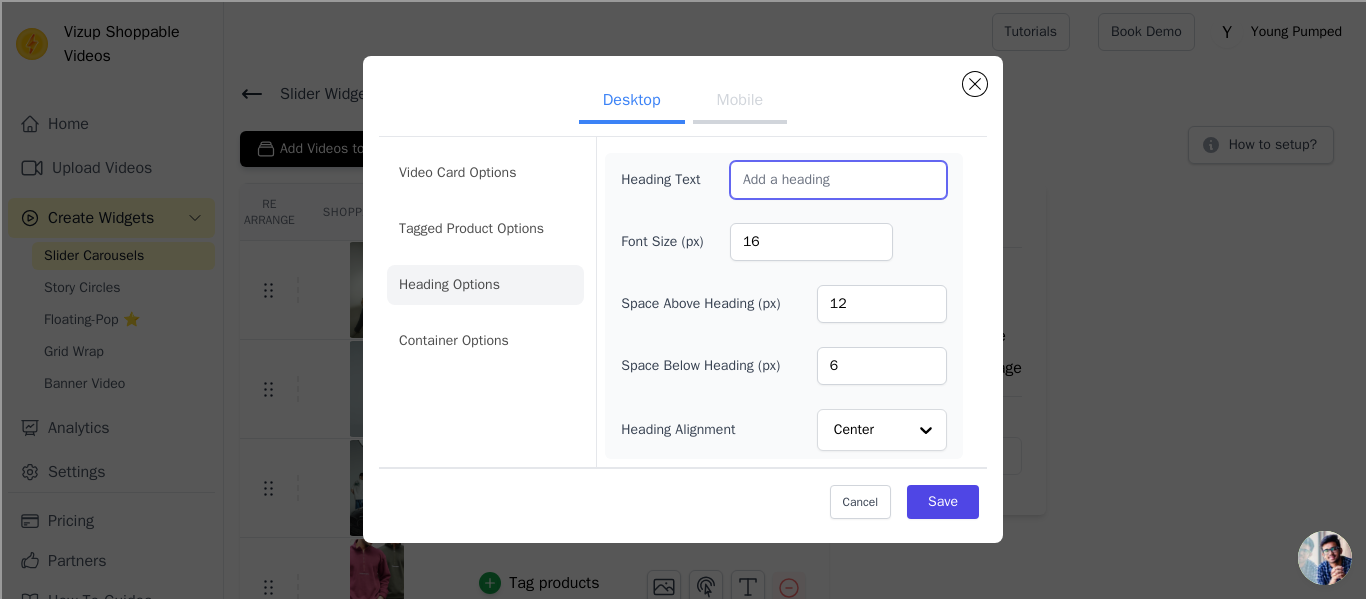 click on "Heading Text" at bounding box center [838, 180] 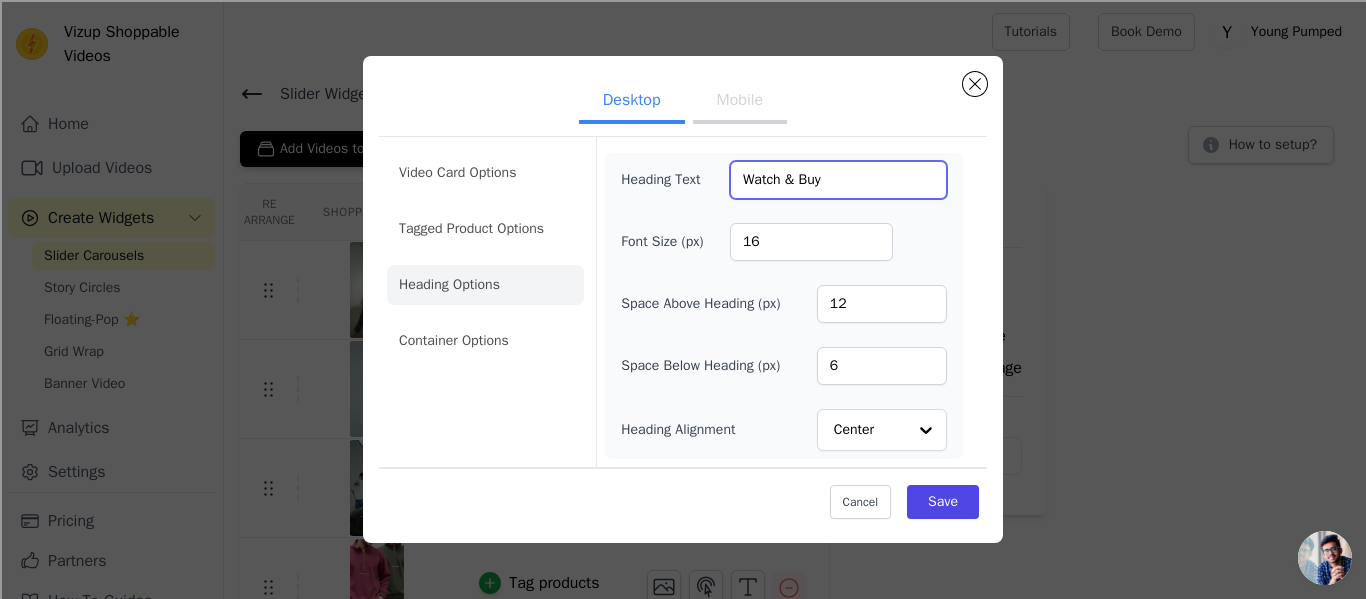 type on "Watch & Buy" 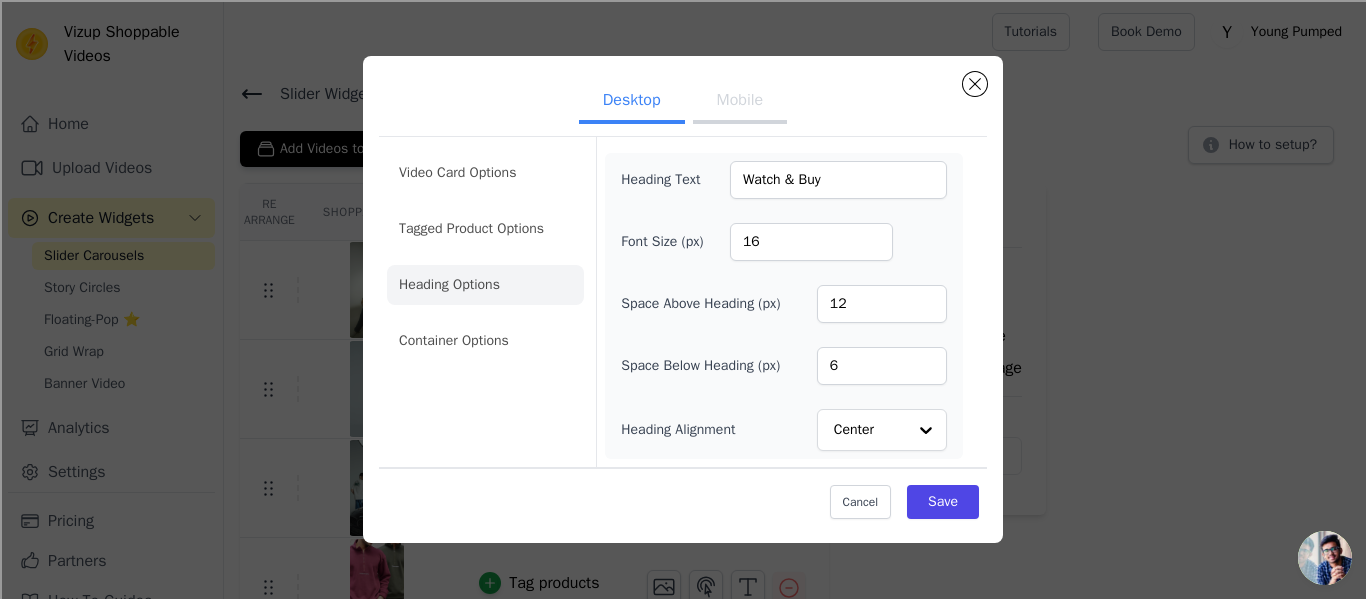 click on "Mobile" at bounding box center [740, 102] 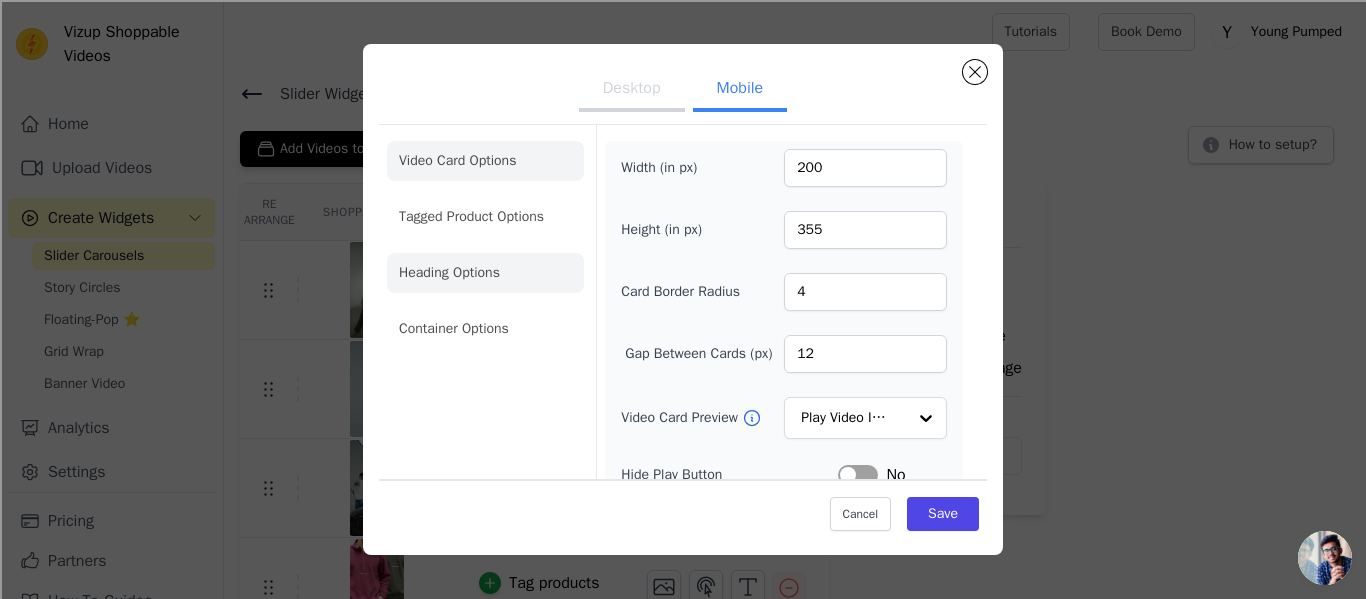 click on "Heading Options" 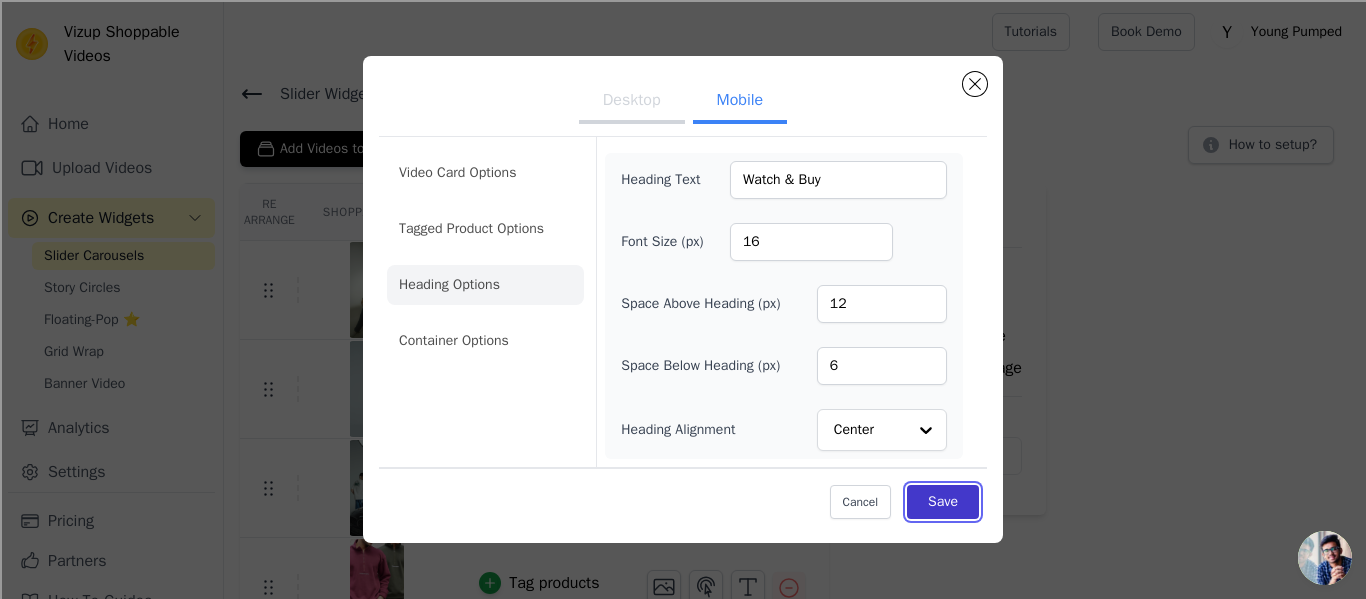 click on "Save" at bounding box center [943, 502] 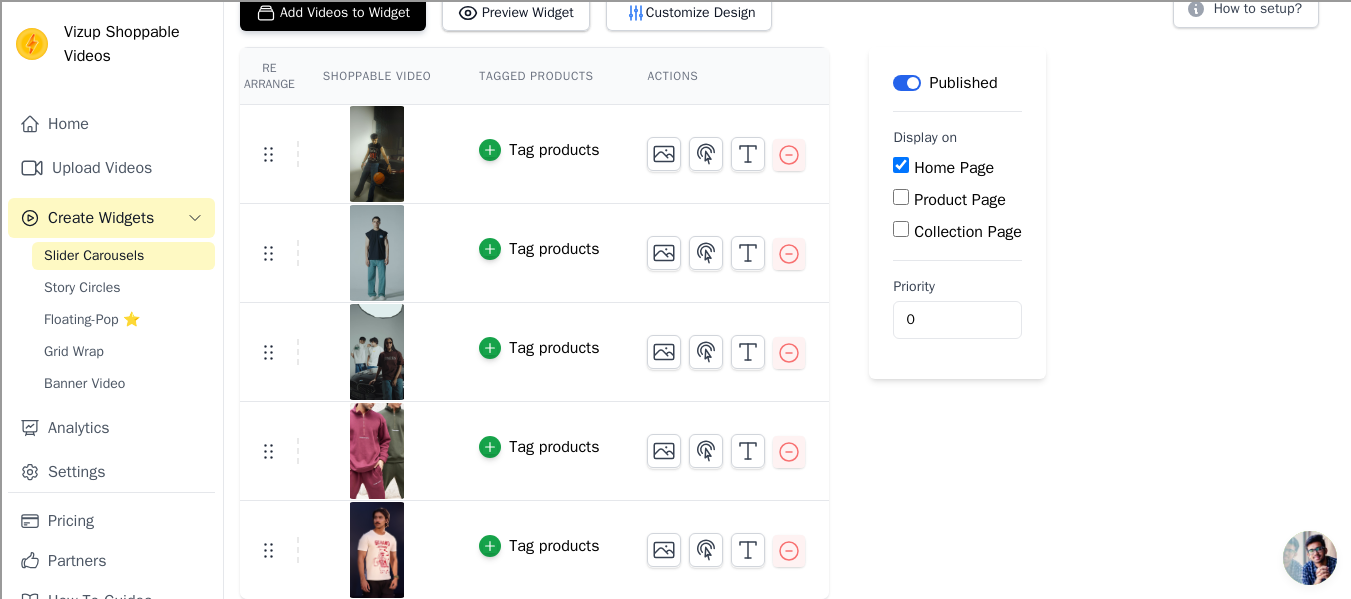 scroll, scrollTop: 0, scrollLeft: 0, axis: both 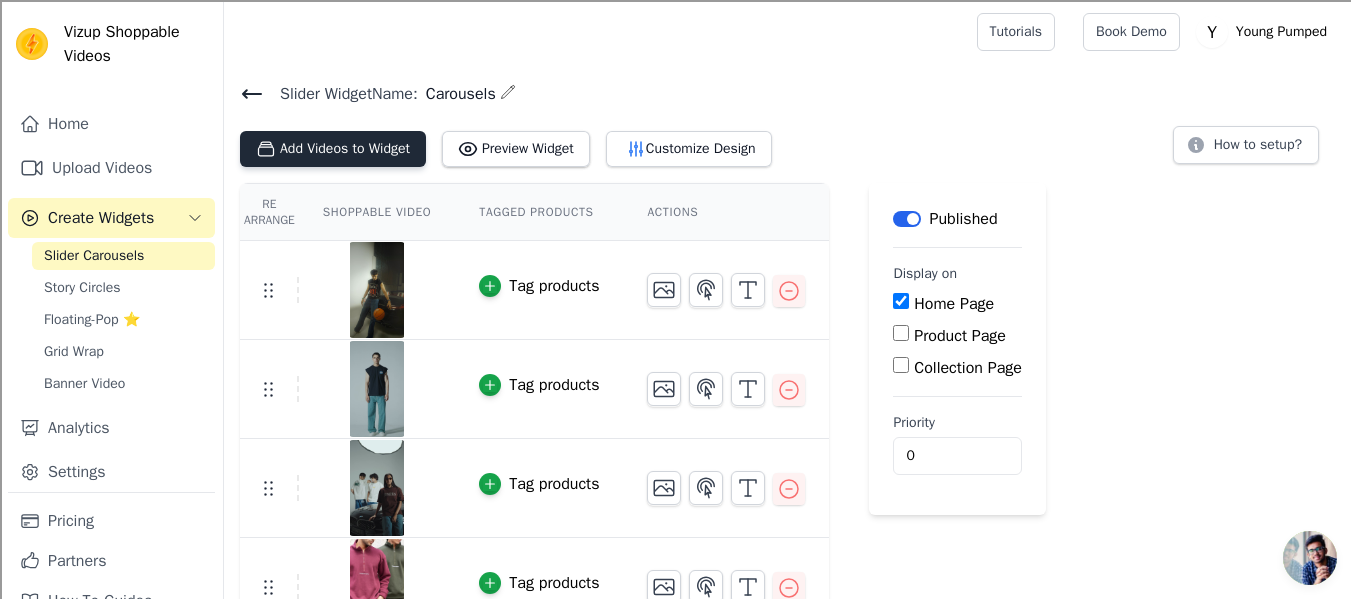 click on "Add Videos to Widget" at bounding box center [333, 149] 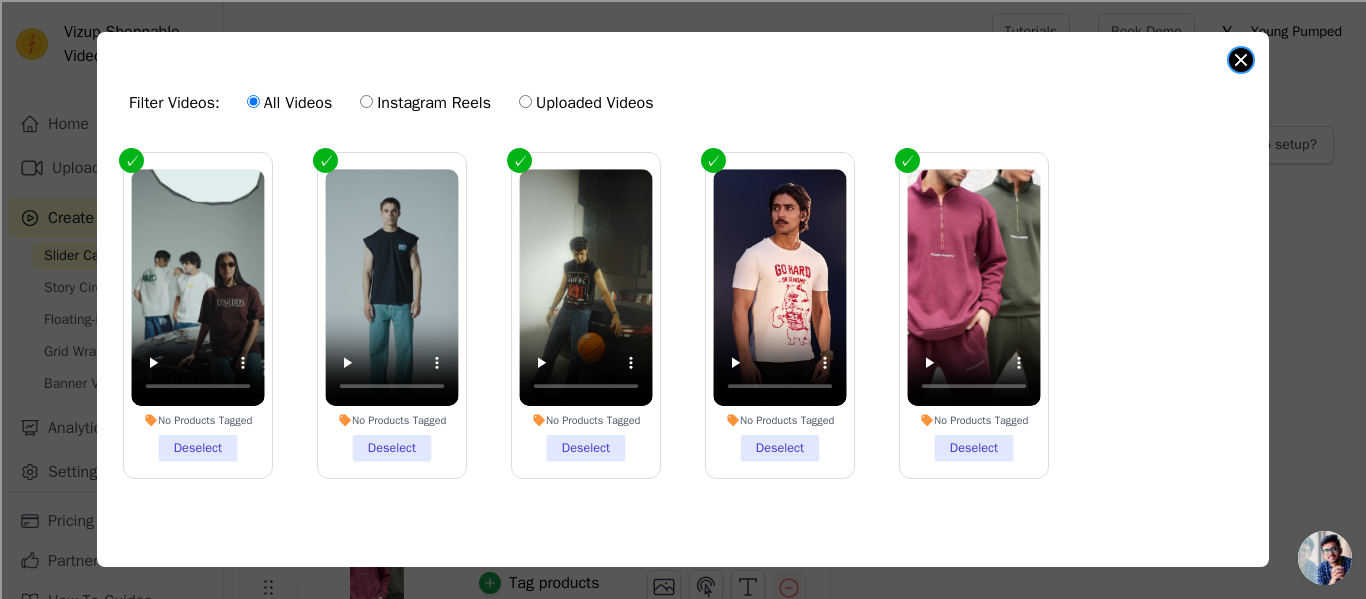 click at bounding box center (1241, 60) 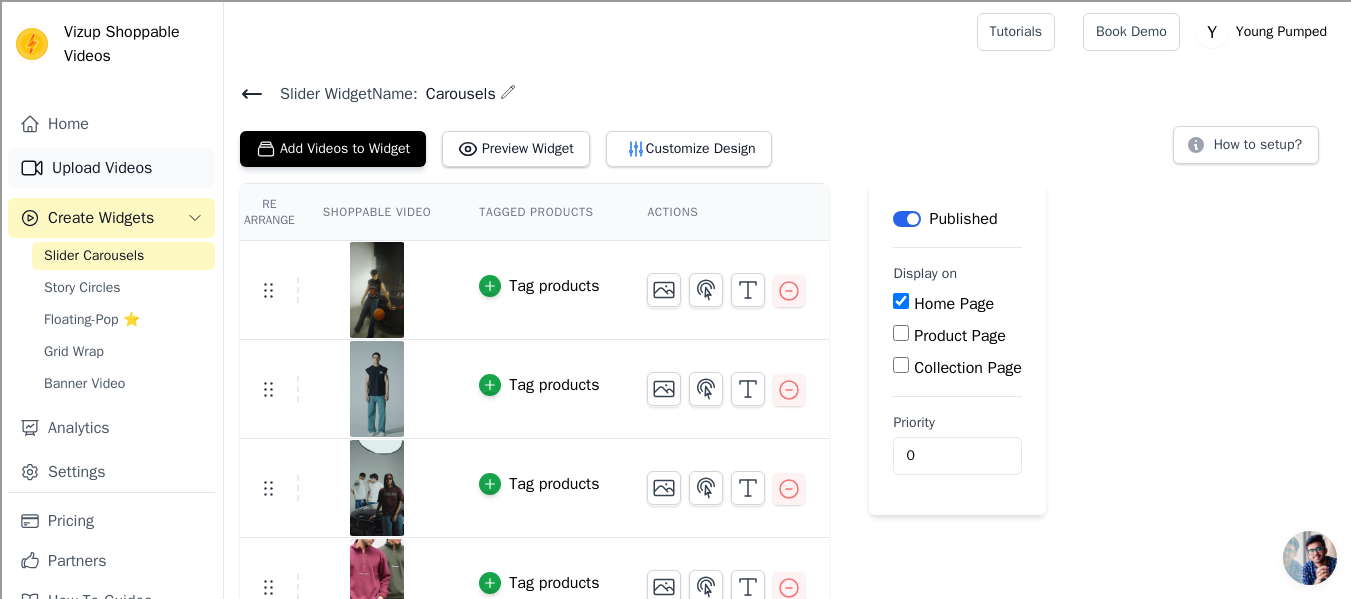 click on "Upload Videos" at bounding box center [111, 168] 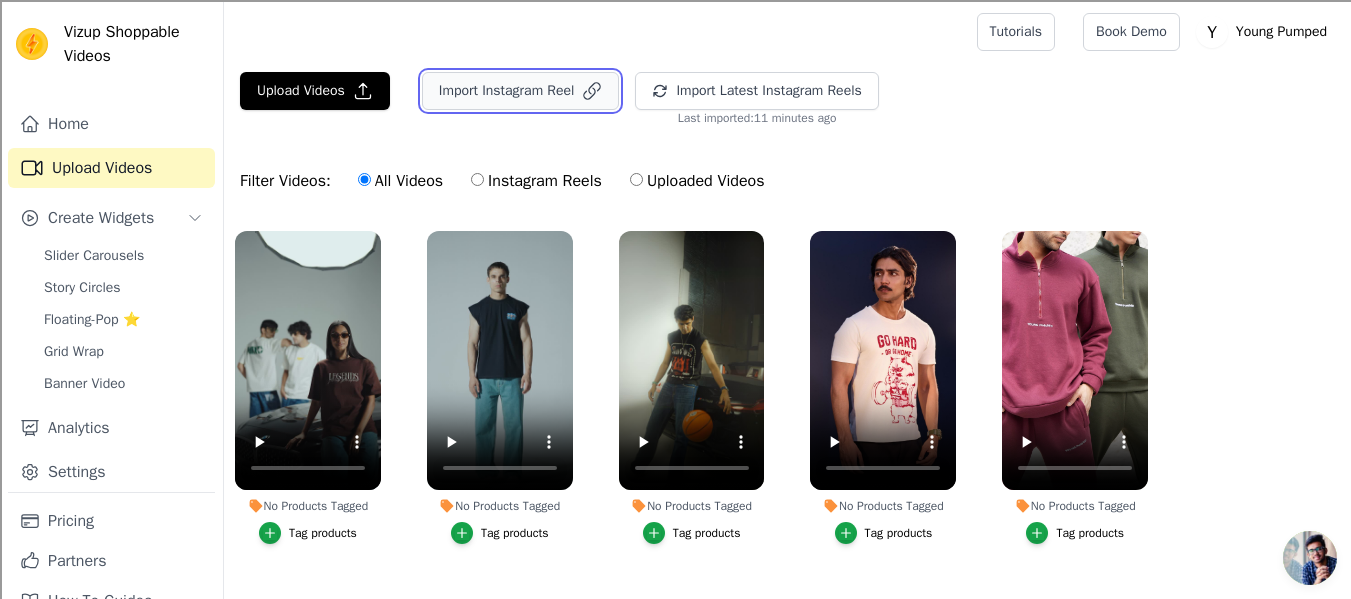 click on "Import Instagram Reel" at bounding box center (521, 91) 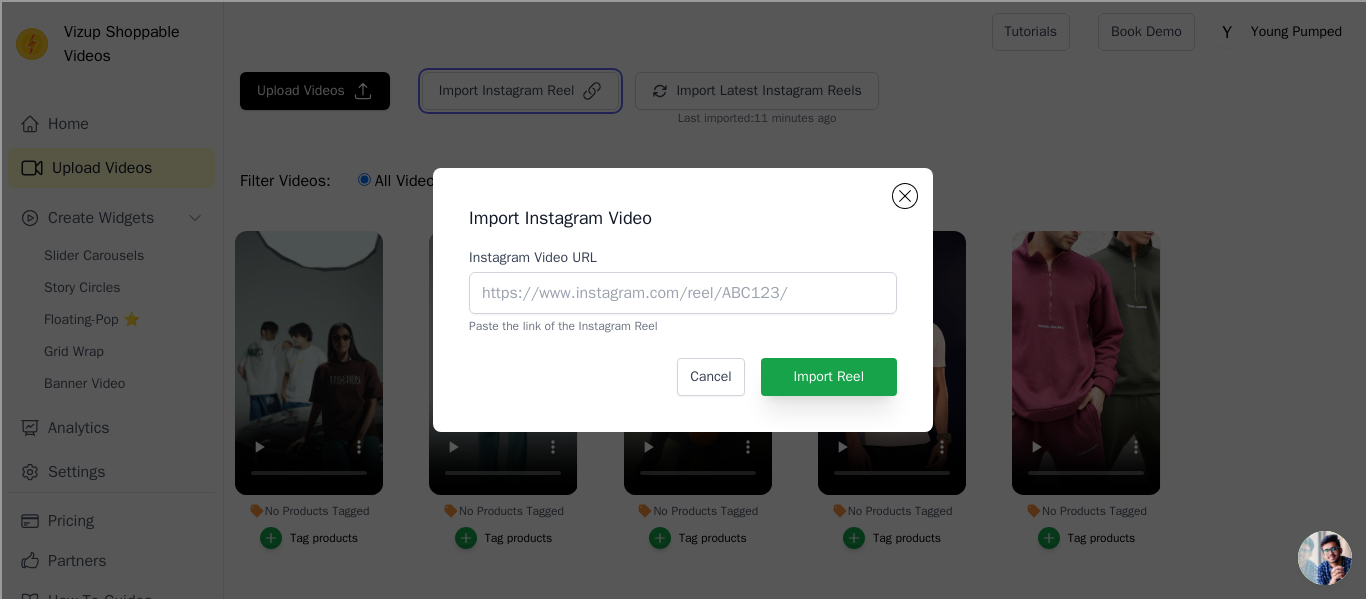 type 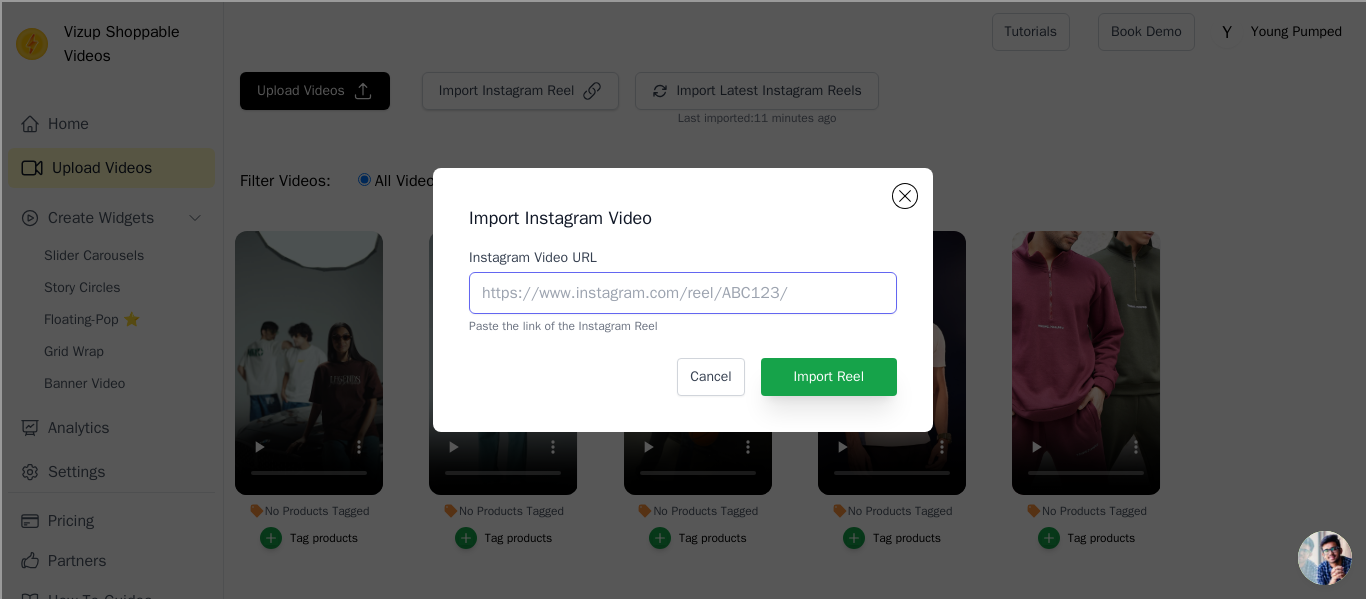 paste on "https://www.instagram.com/reel/C0toR6qv21n/" 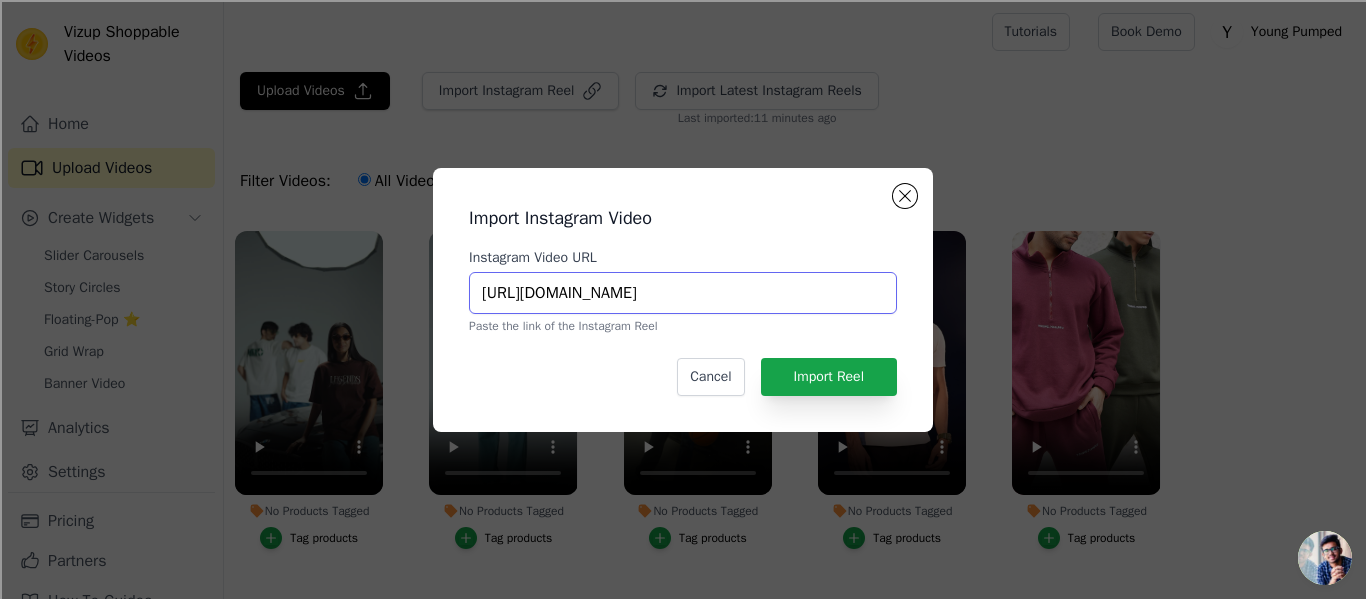 click on "https://www.instagram.com/reel/C0toR6qv21n/" at bounding box center (683, 293) 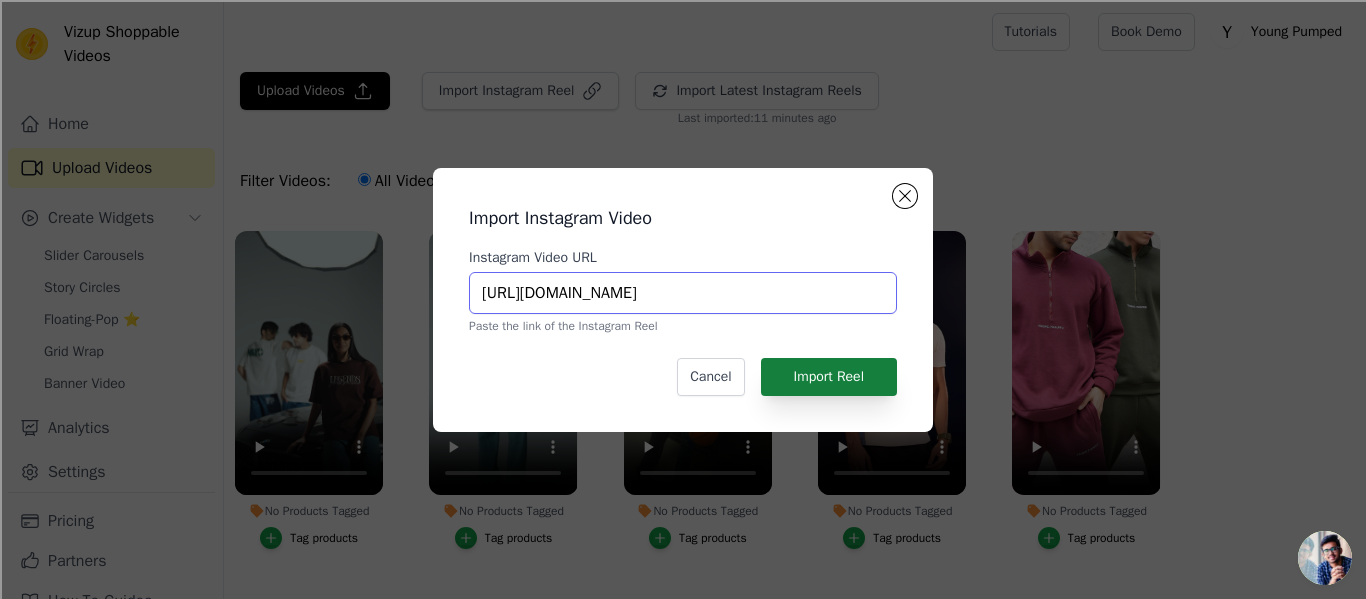 type on "https://www.instagram.com/reel/C0toR6qv21n/" 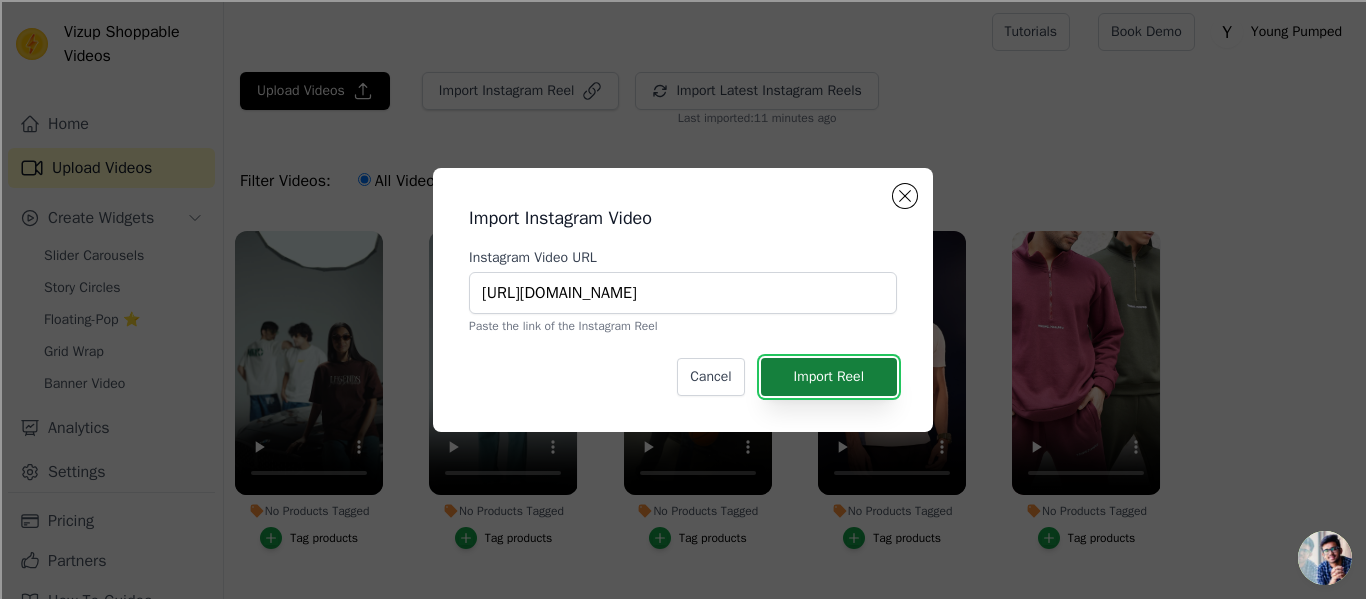 click on "Import Reel" at bounding box center [829, 377] 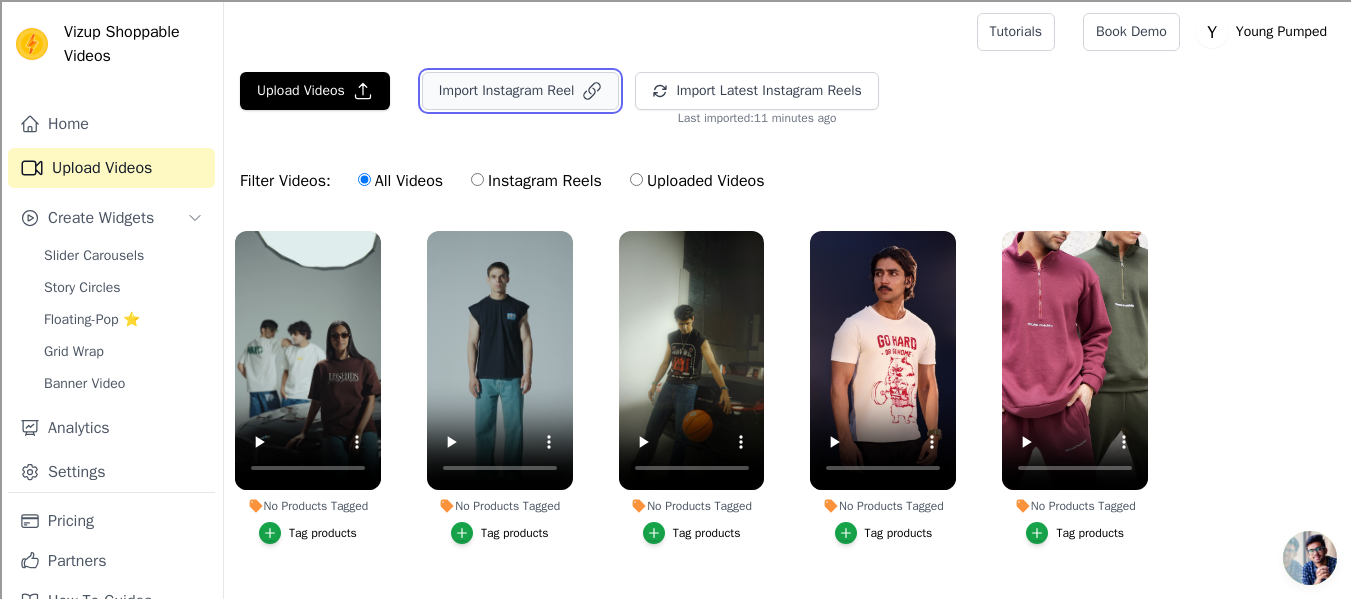 click on "Import Instagram Reel" at bounding box center [521, 91] 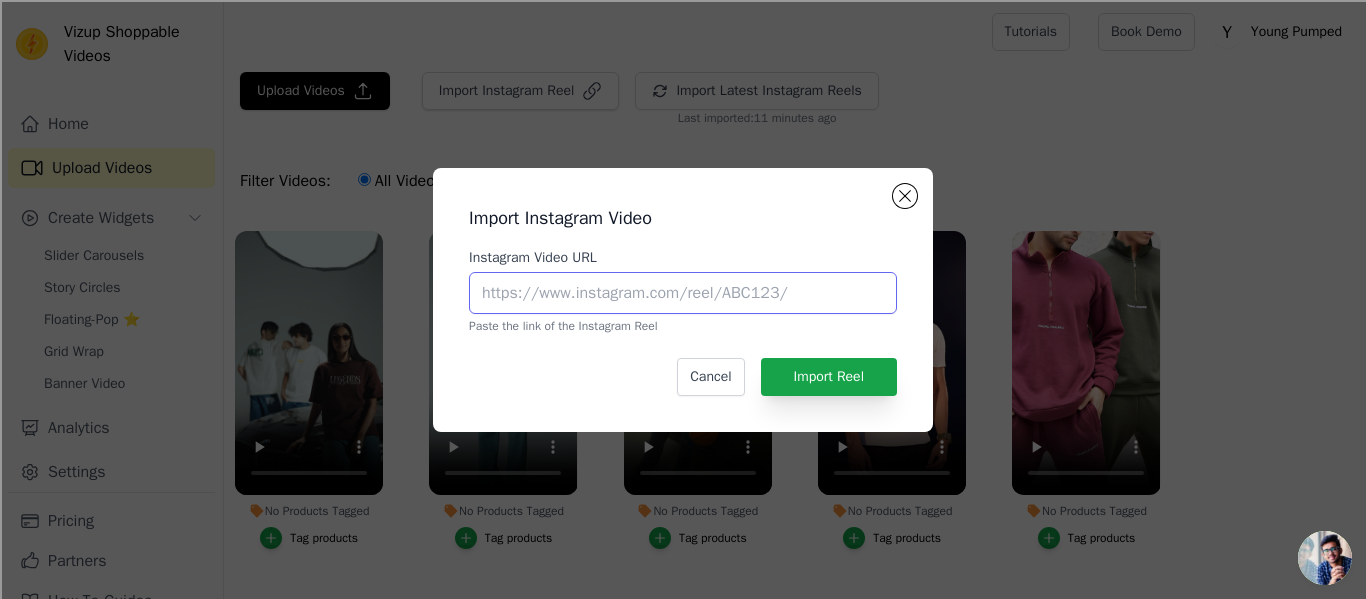 click on "Instagram Video URL" at bounding box center (683, 293) 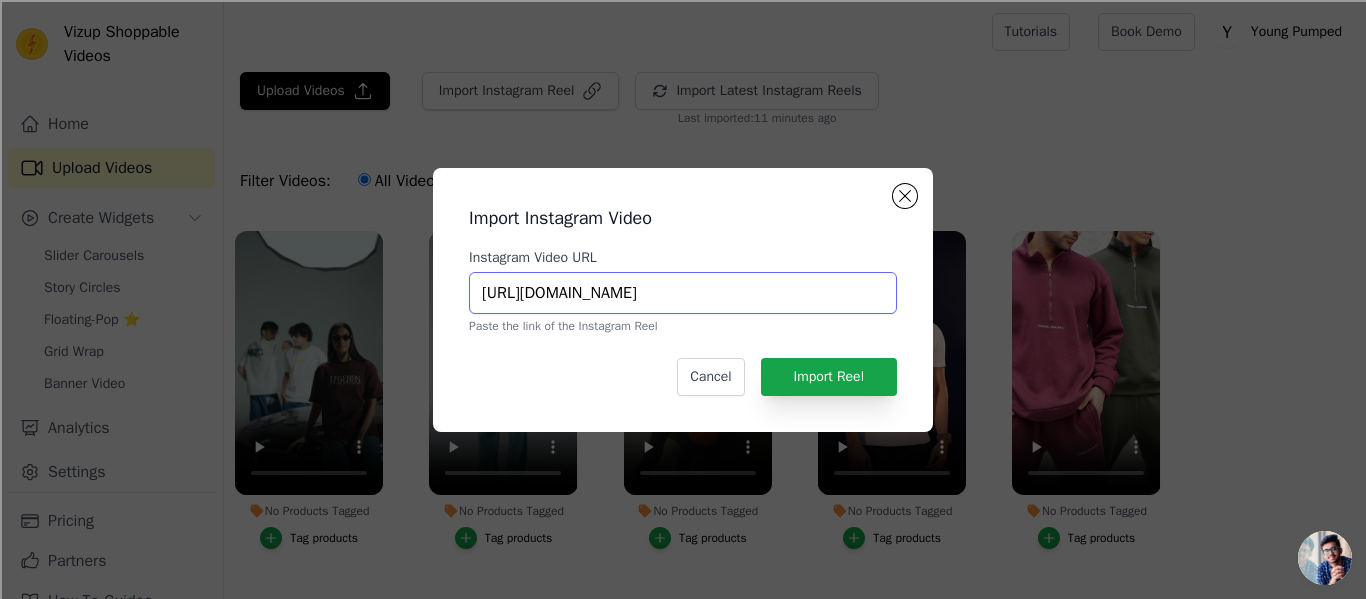 type on "https://www.instagram.com/reel/C1EhgFOPv7M/" 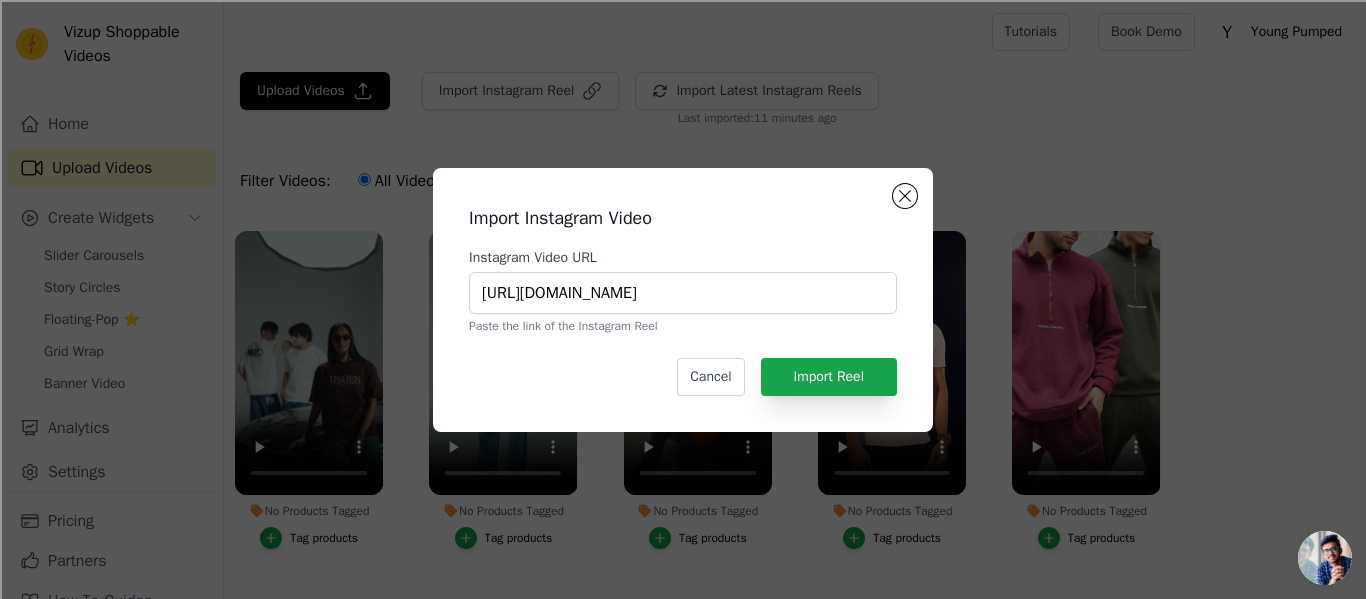 click on "Import Instagram Video   Instagram Video URL   https://www.instagram.com/reel/C1EhgFOPv7M/     Paste the link of the Instagram Reel   Cancel   Import Reel" at bounding box center (683, 300) 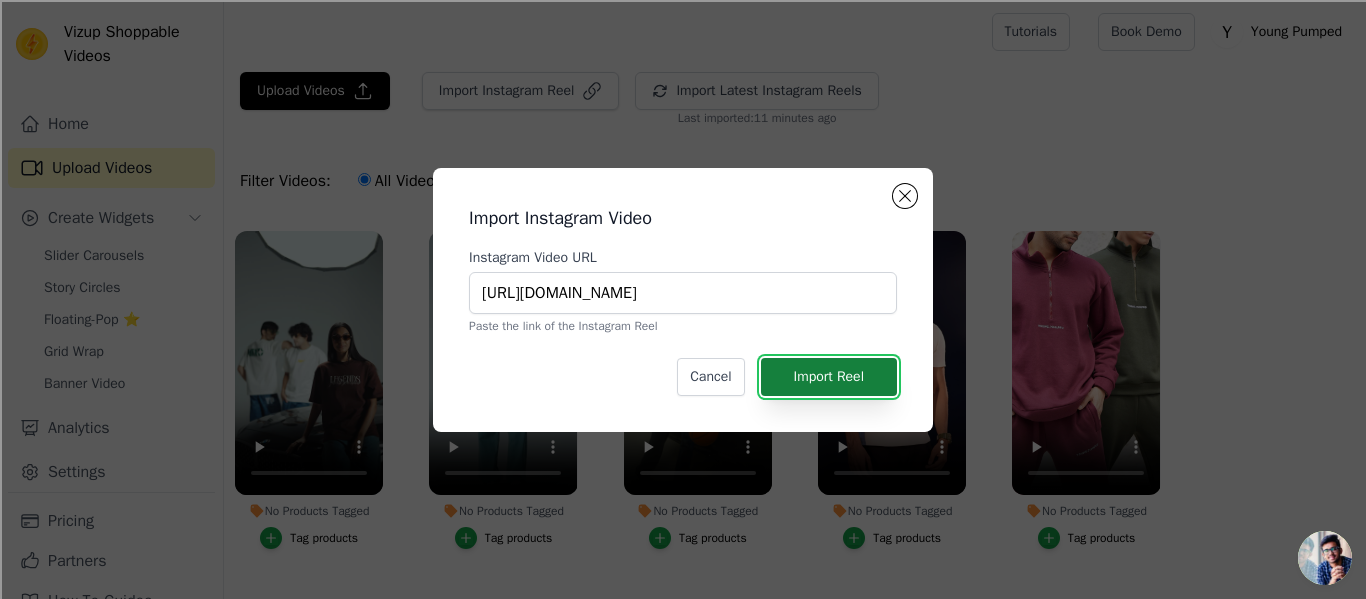 click on "Import Reel" at bounding box center (829, 377) 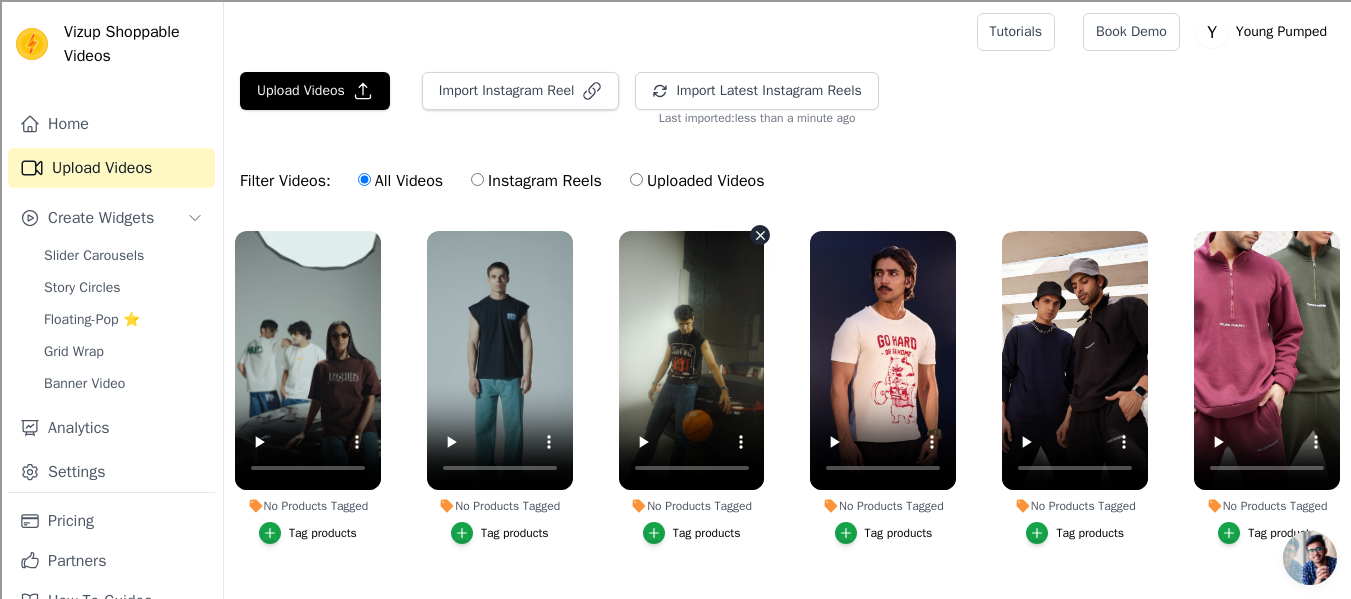 scroll, scrollTop: 86, scrollLeft: 0, axis: vertical 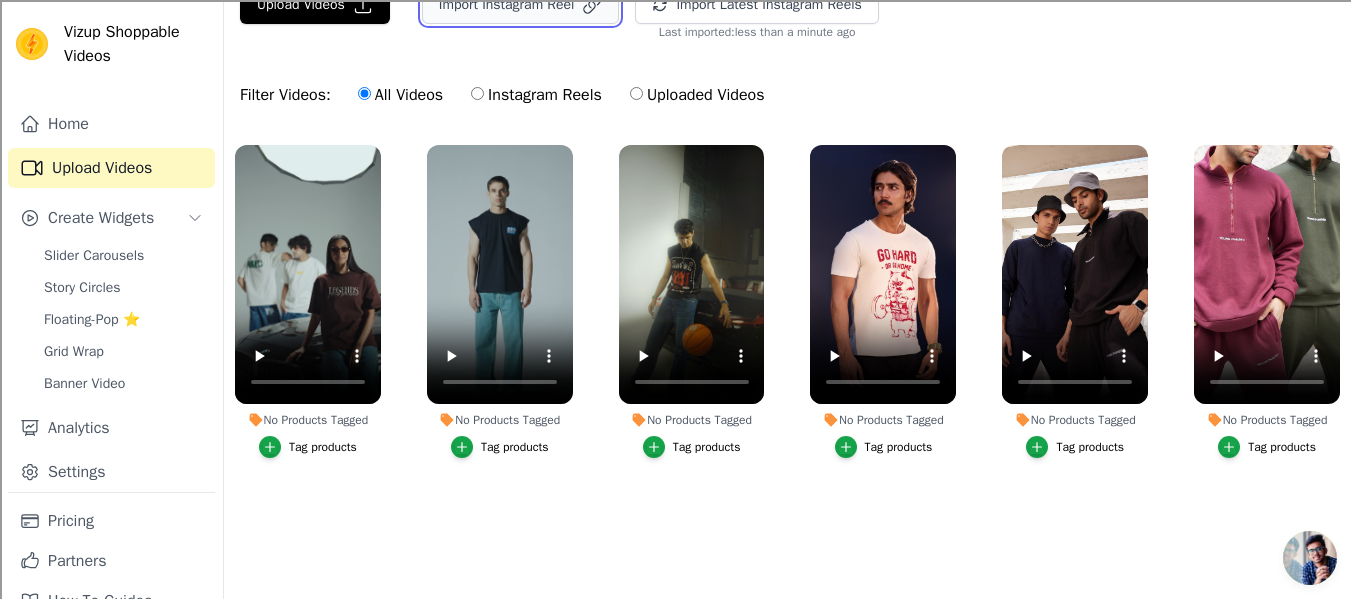 click on "Import Instagram Reel" at bounding box center (521, 5) 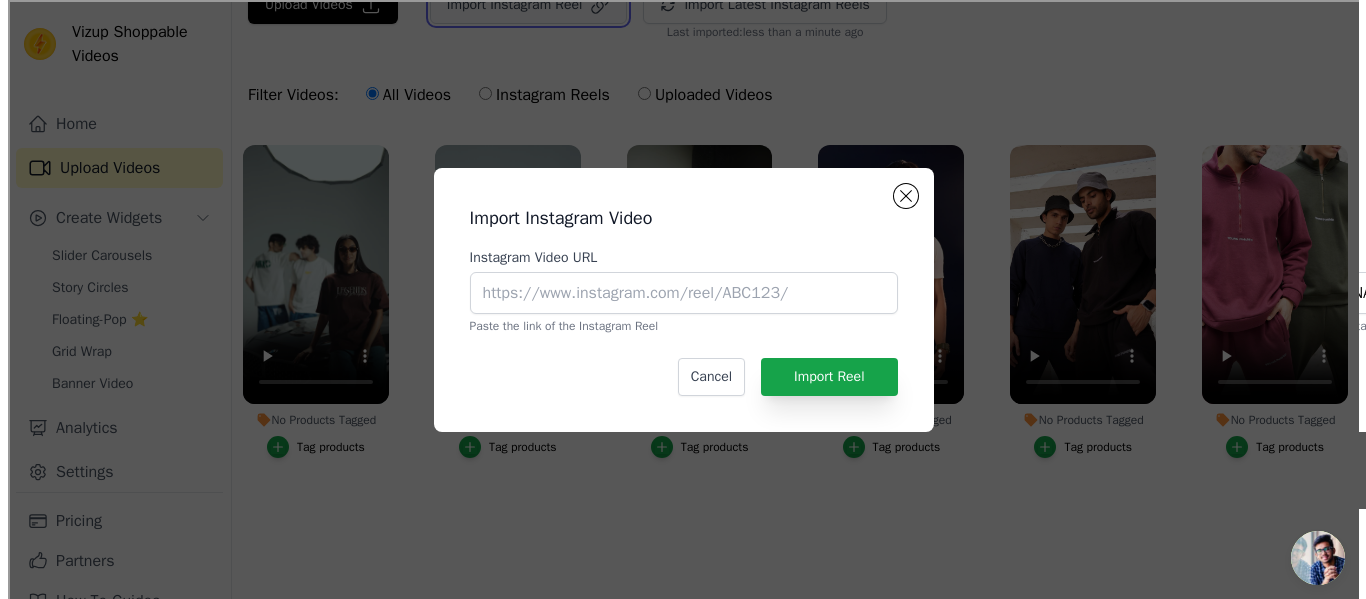 scroll, scrollTop: 0, scrollLeft: 0, axis: both 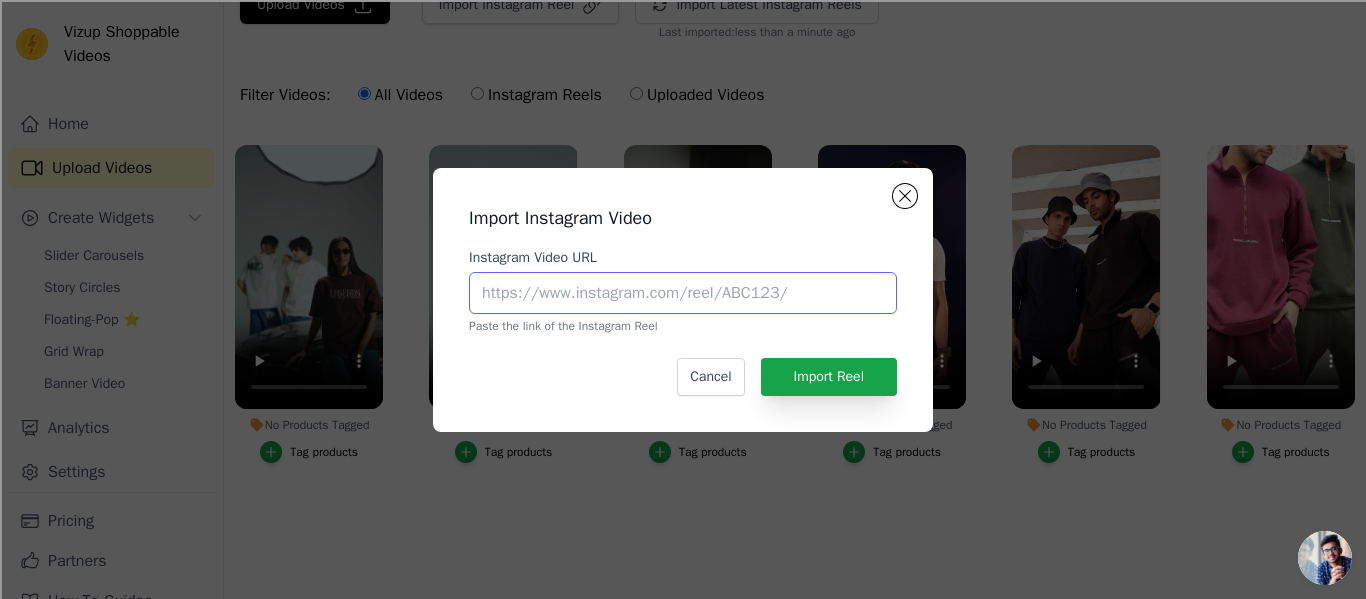 click on "Instagram Video URL" at bounding box center (683, 293) 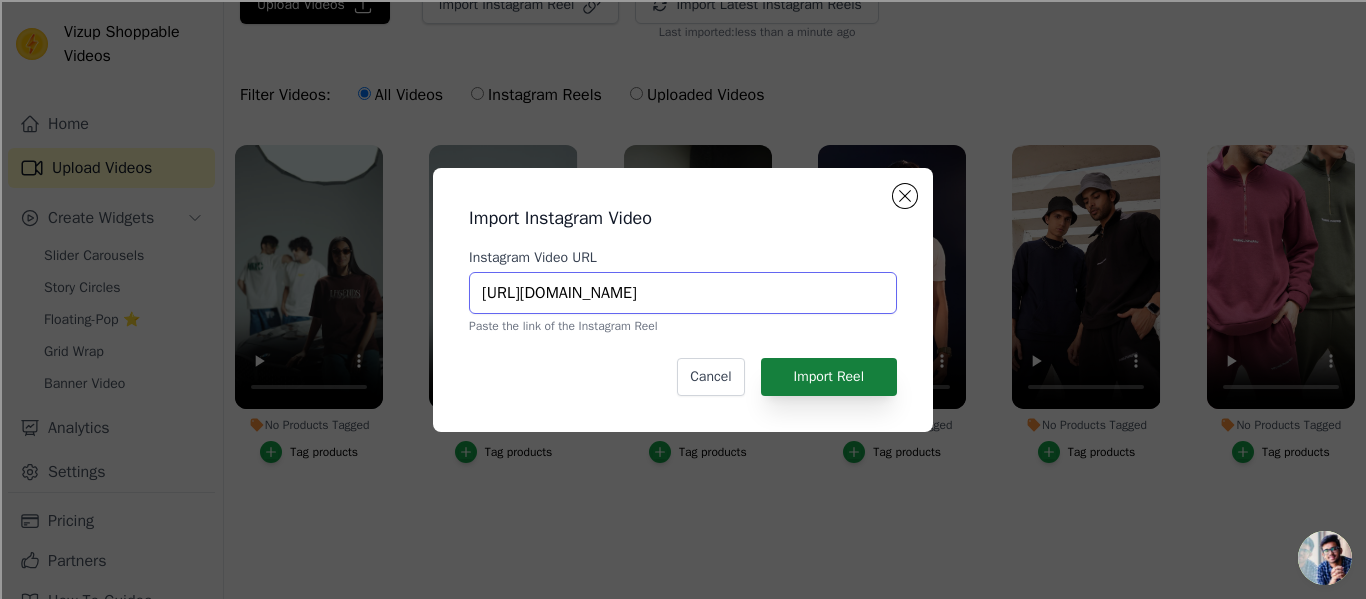 type on "https://www.instagram.com/reel/C0OfACwvUAd/" 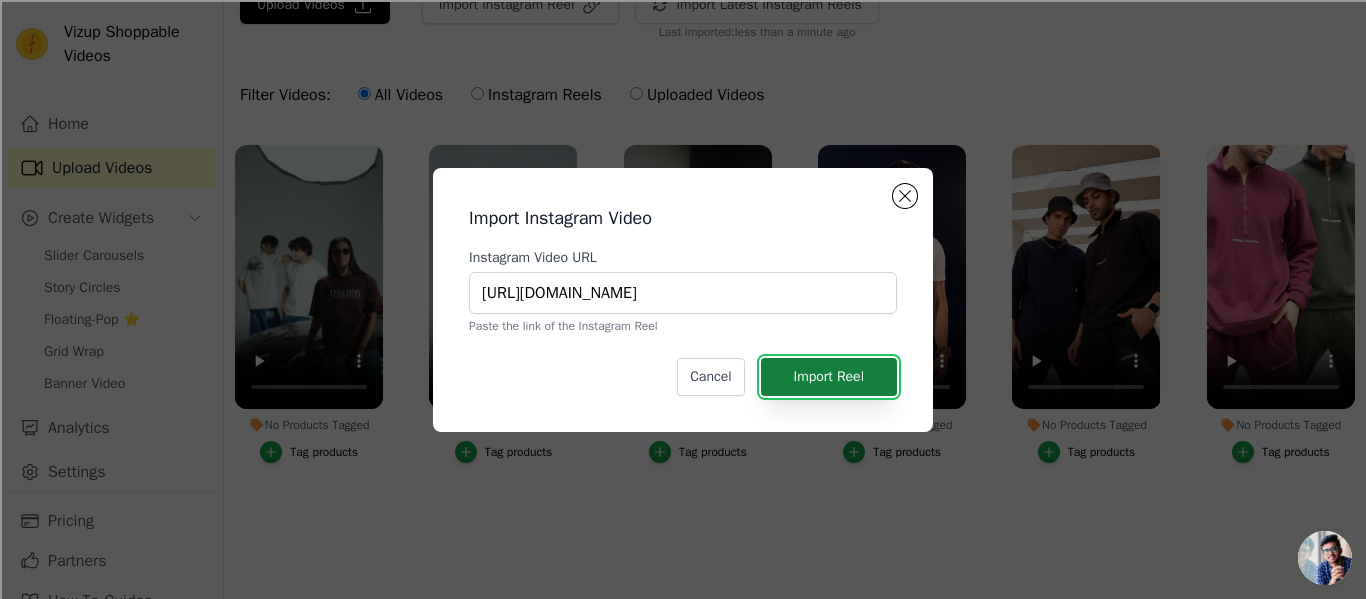 click on "Import Reel" at bounding box center (829, 377) 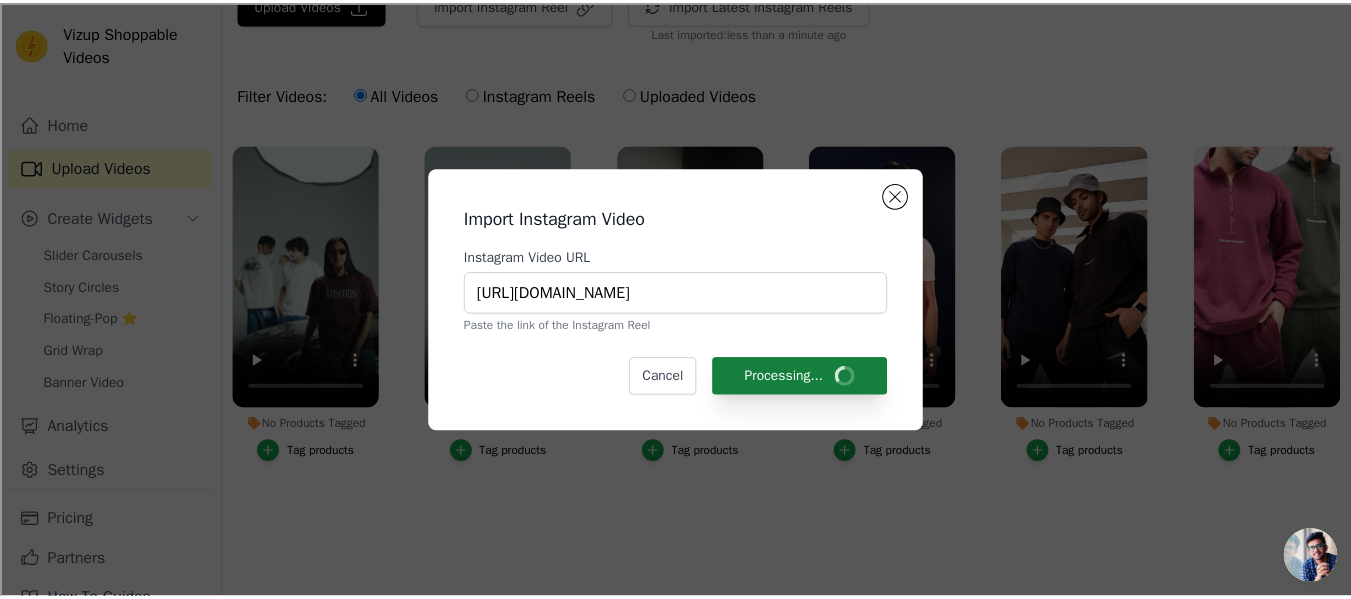 scroll, scrollTop: 86, scrollLeft: 0, axis: vertical 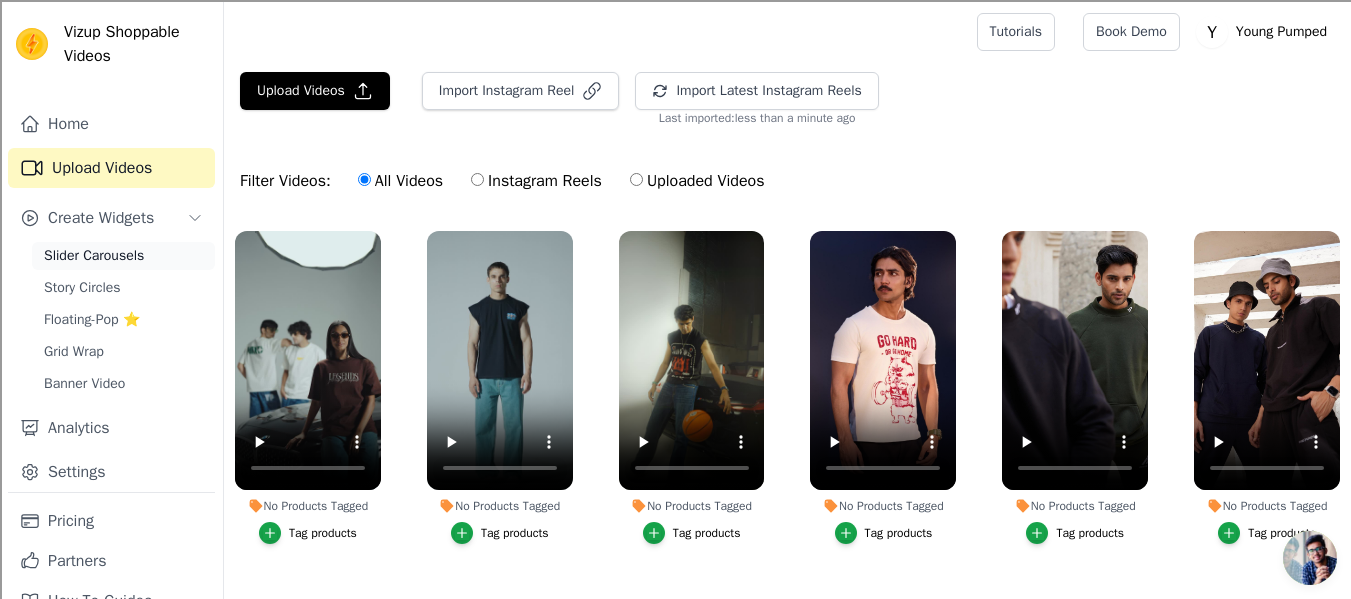 click on "Slider Carousels" at bounding box center [94, 256] 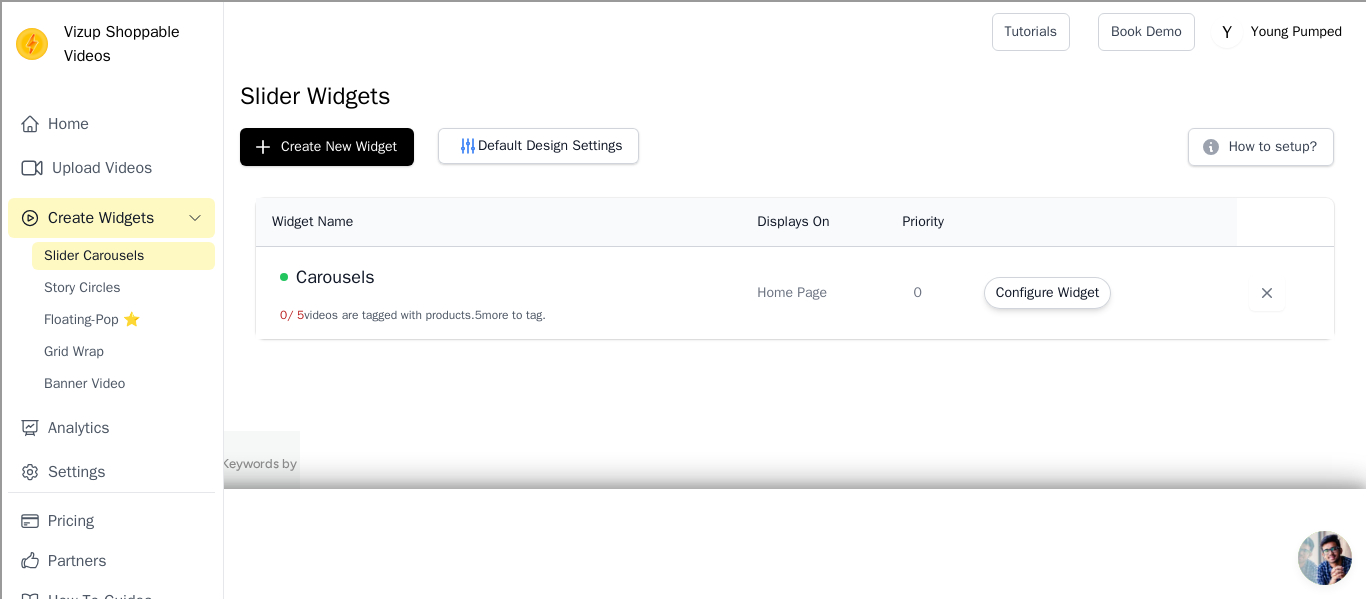 click on "Carousels" at bounding box center (335, 277) 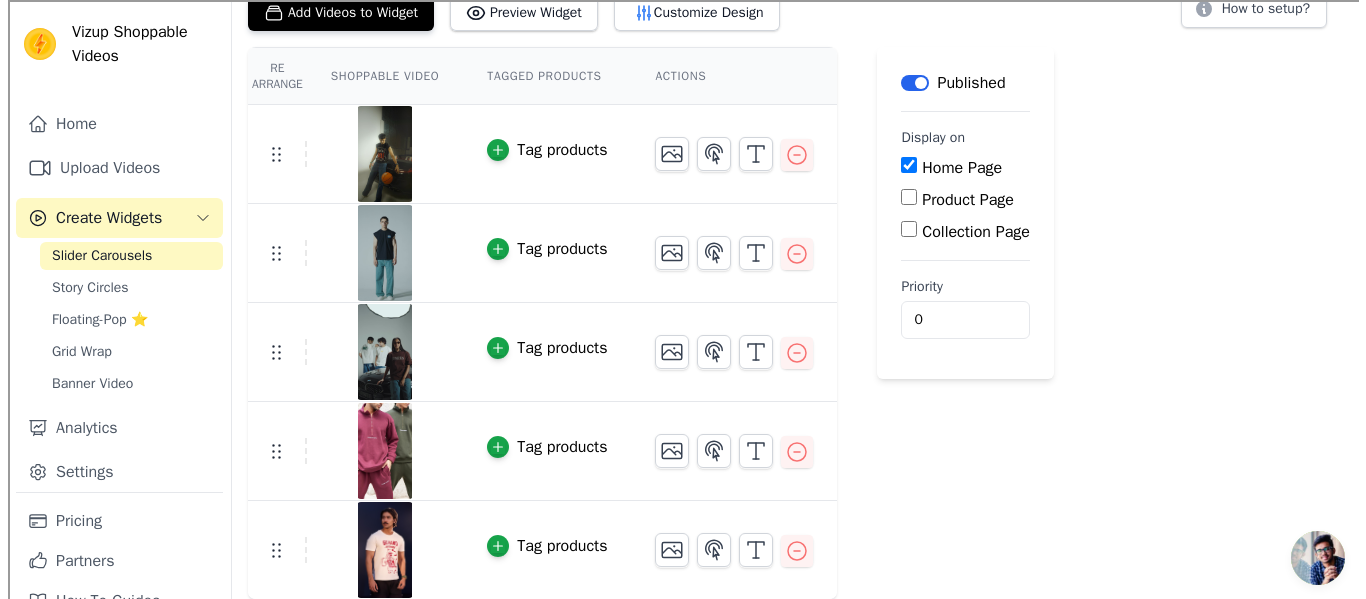 scroll, scrollTop: 0, scrollLeft: 0, axis: both 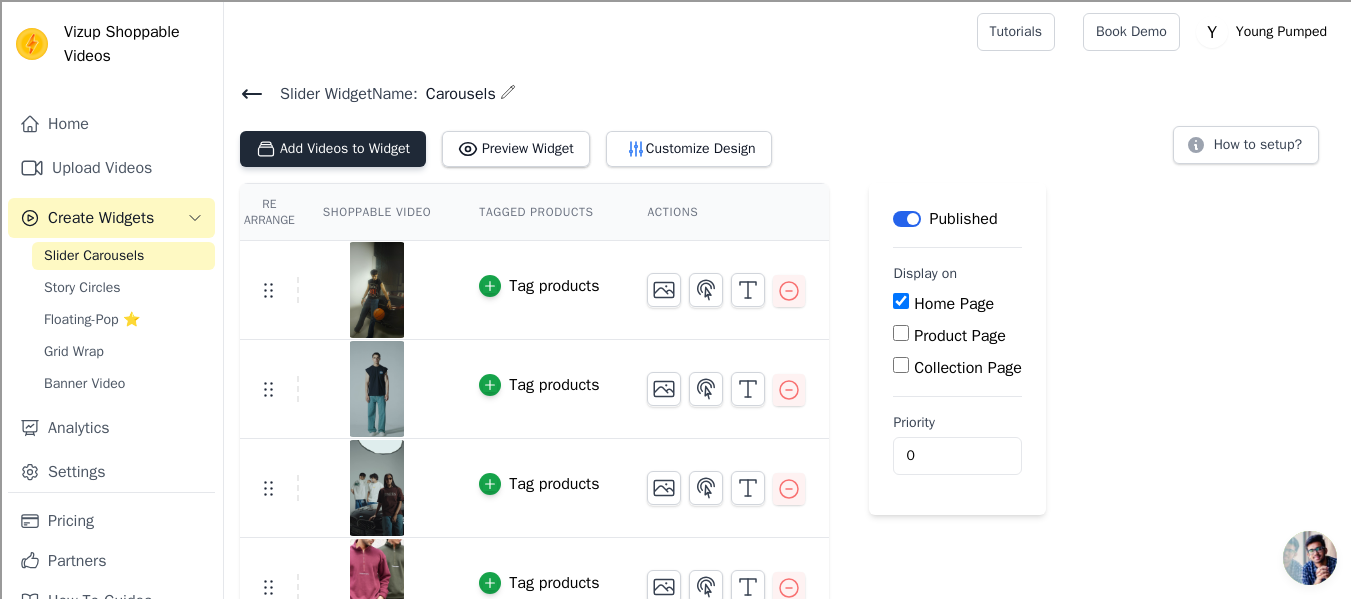 click on "Add Videos to Widget" at bounding box center [333, 149] 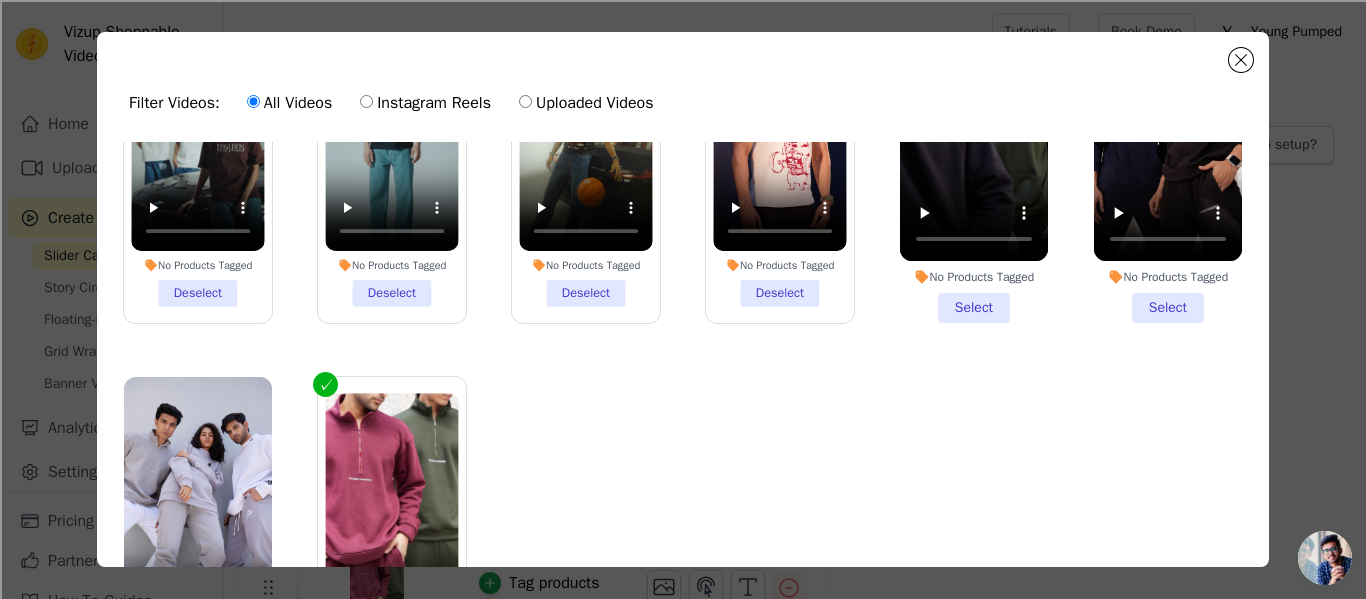 scroll, scrollTop: 218, scrollLeft: 0, axis: vertical 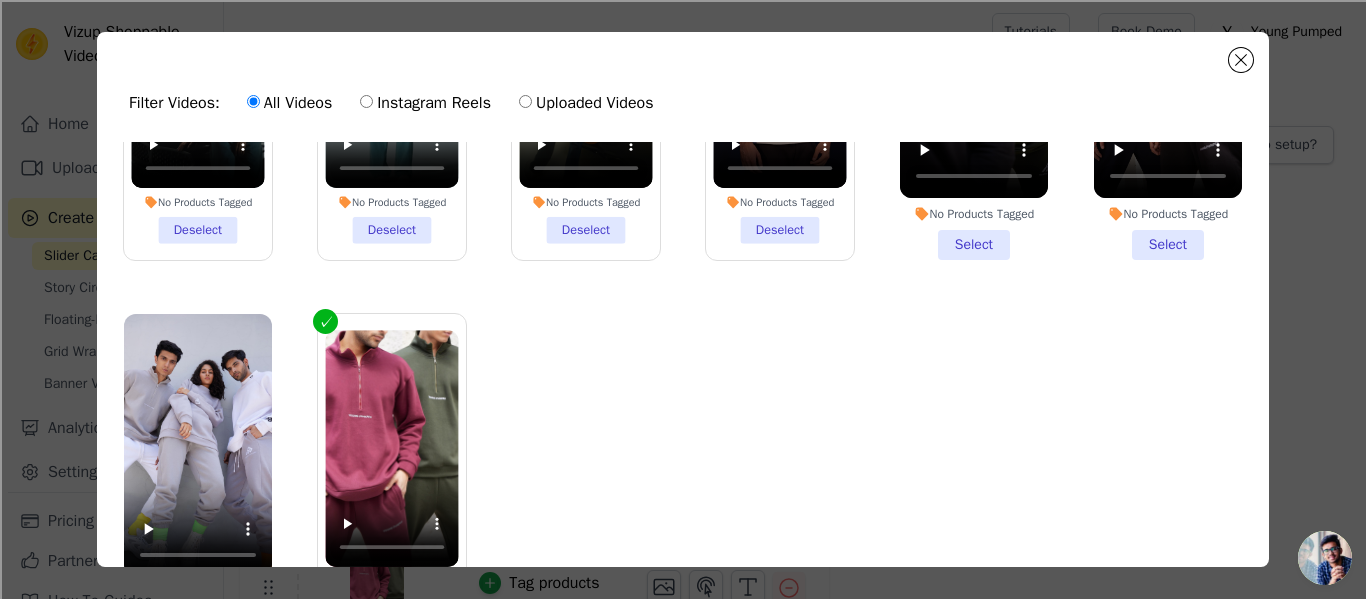 click on "No Products Tagged     Select" at bounding box center [974, 97] 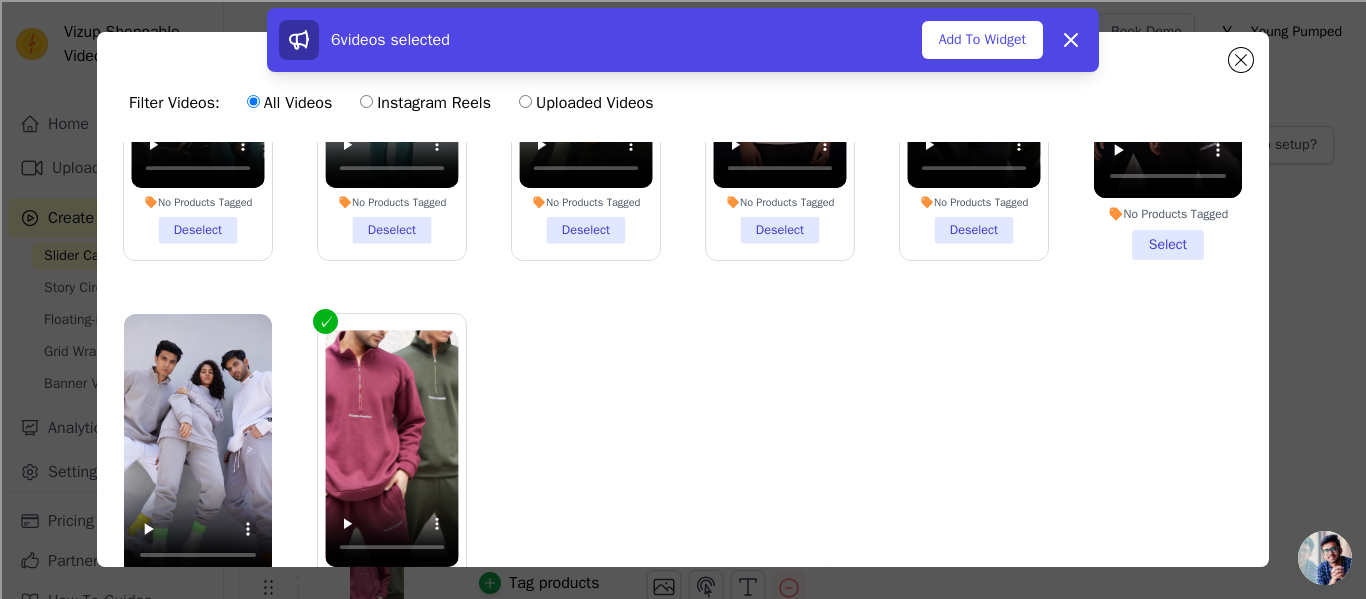 click on "No Products Tagged     Select" at bounding box center [1168, 97] 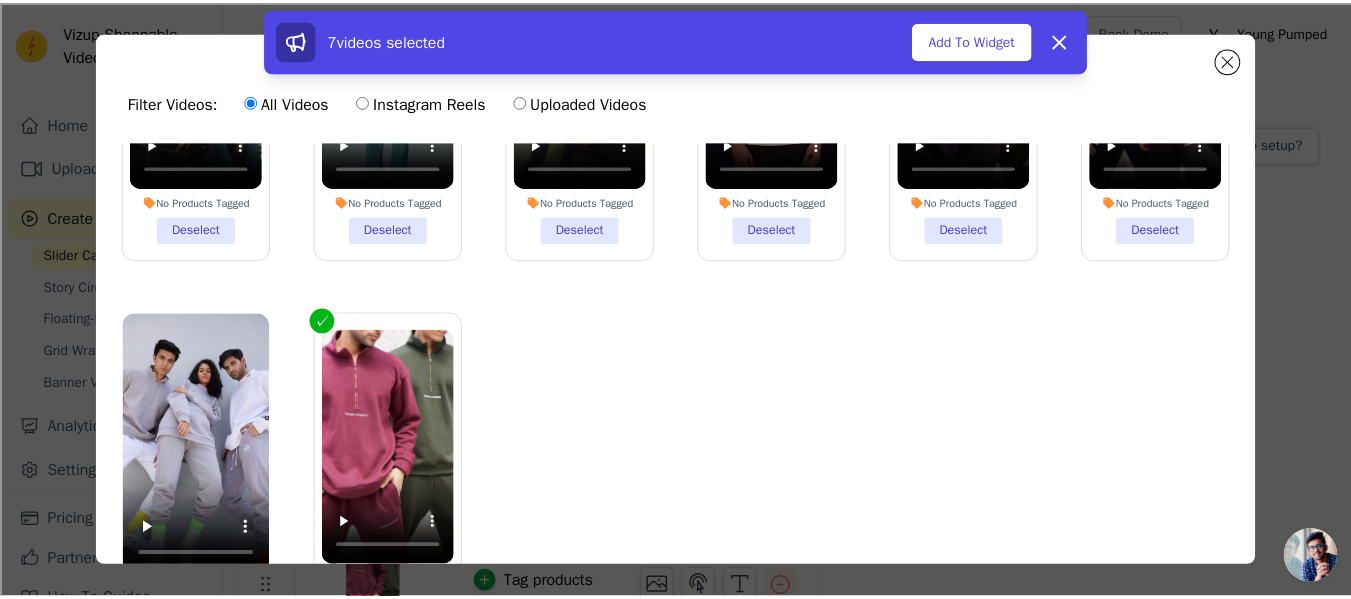scroll, scrollTop: 174, scrollLeft: 0, axis: vertical 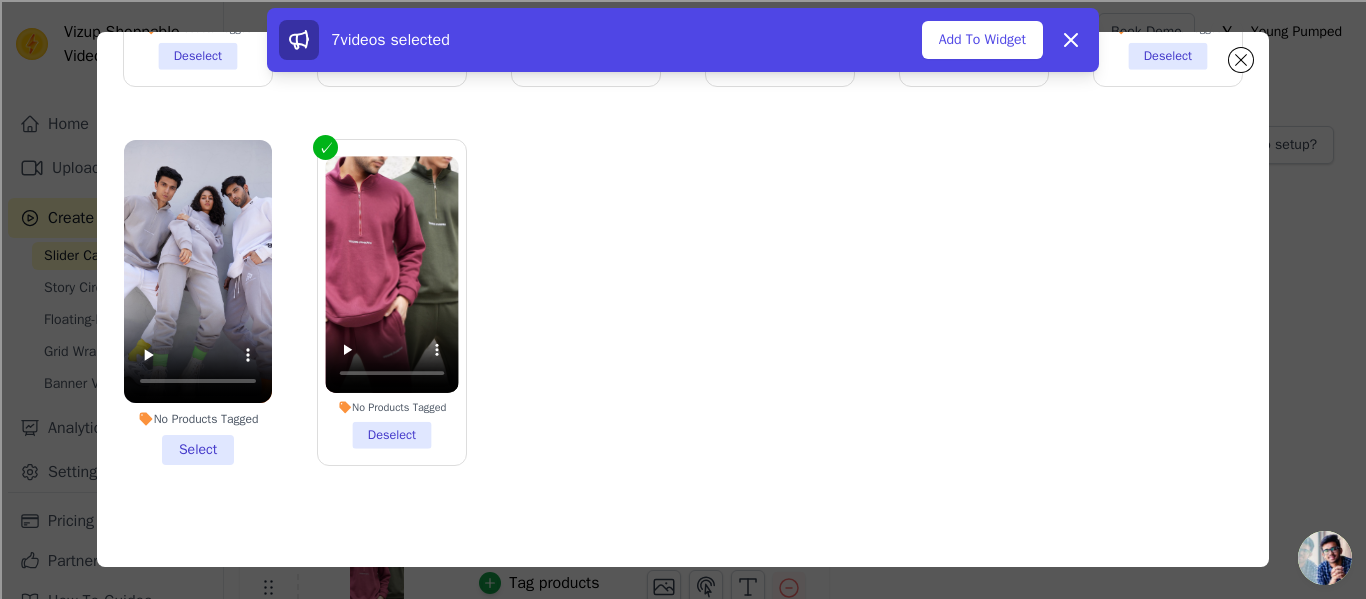 click on "No Products Tagged     Deselect" at bounding box center (391, 302) 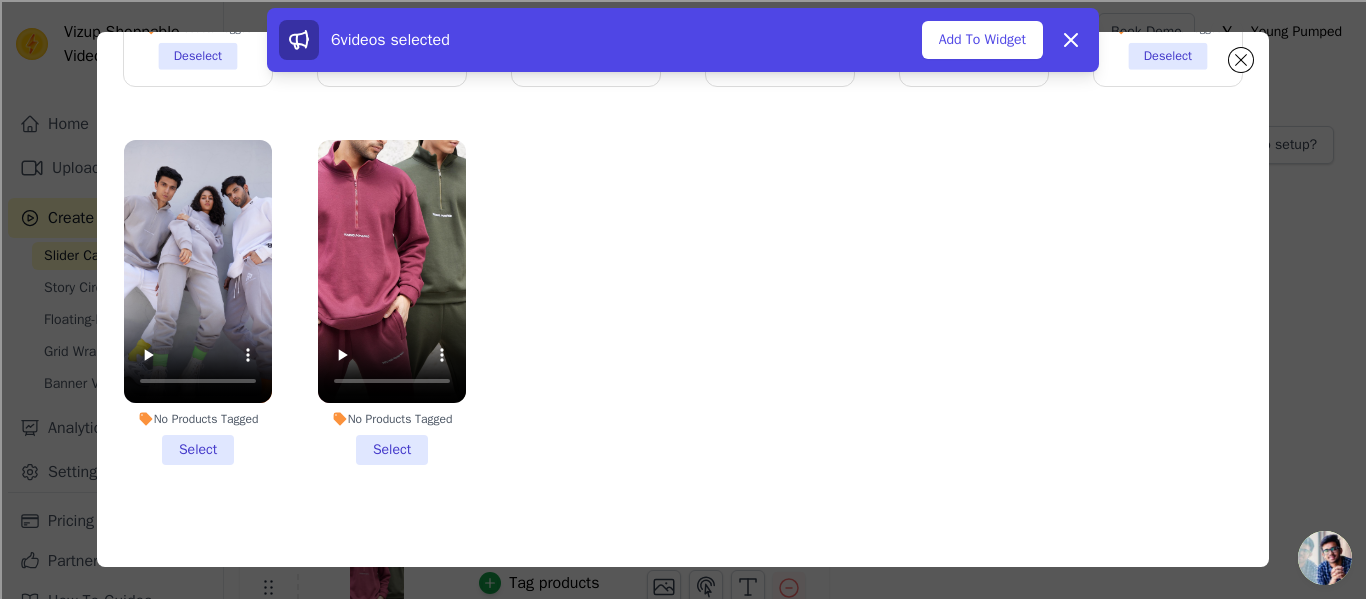 click on "No Products Tagged     Select" at bounding box center [198, 302] 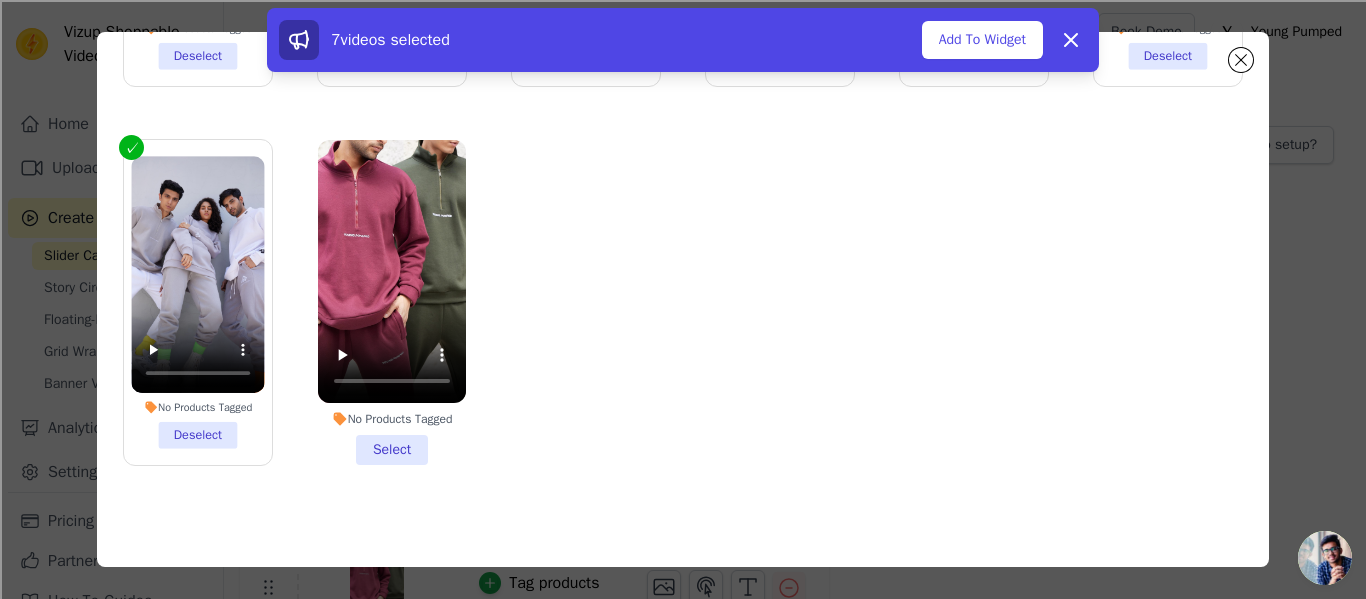click on "No Products Tagged     Select" at bounding box center [392, 302] 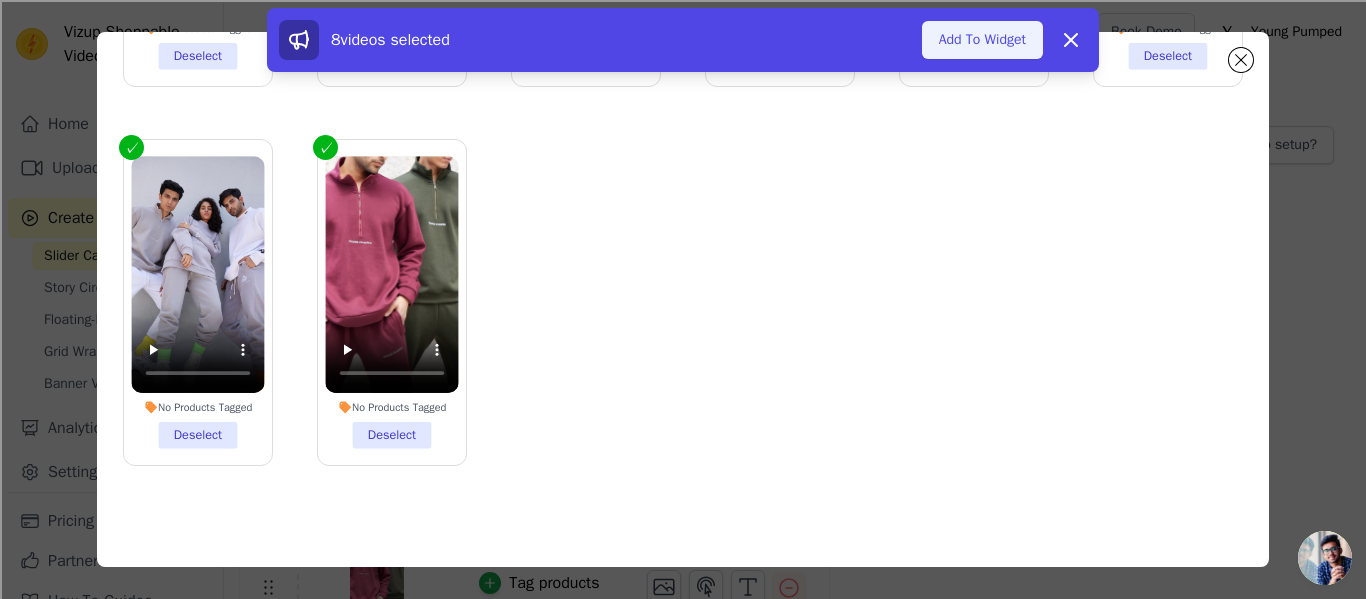 click on "Add To Widget" at bounding box center [982, 40] 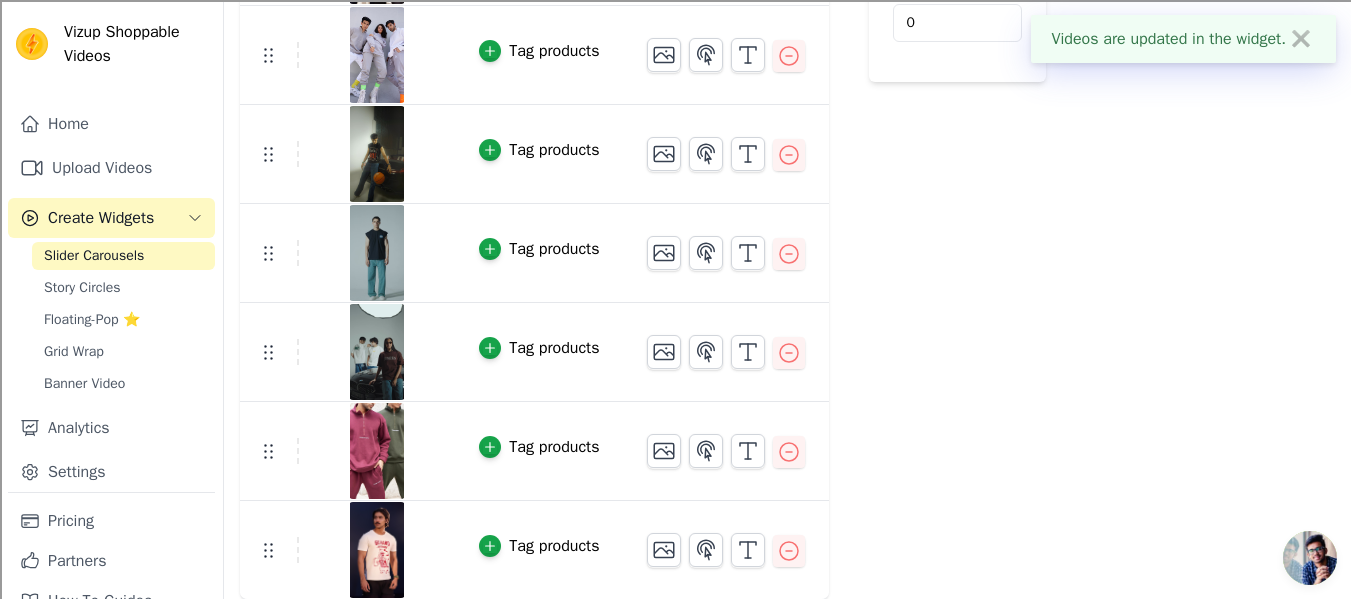 scroll, scrollTop: 0, scrollLeft: 0, axis: both 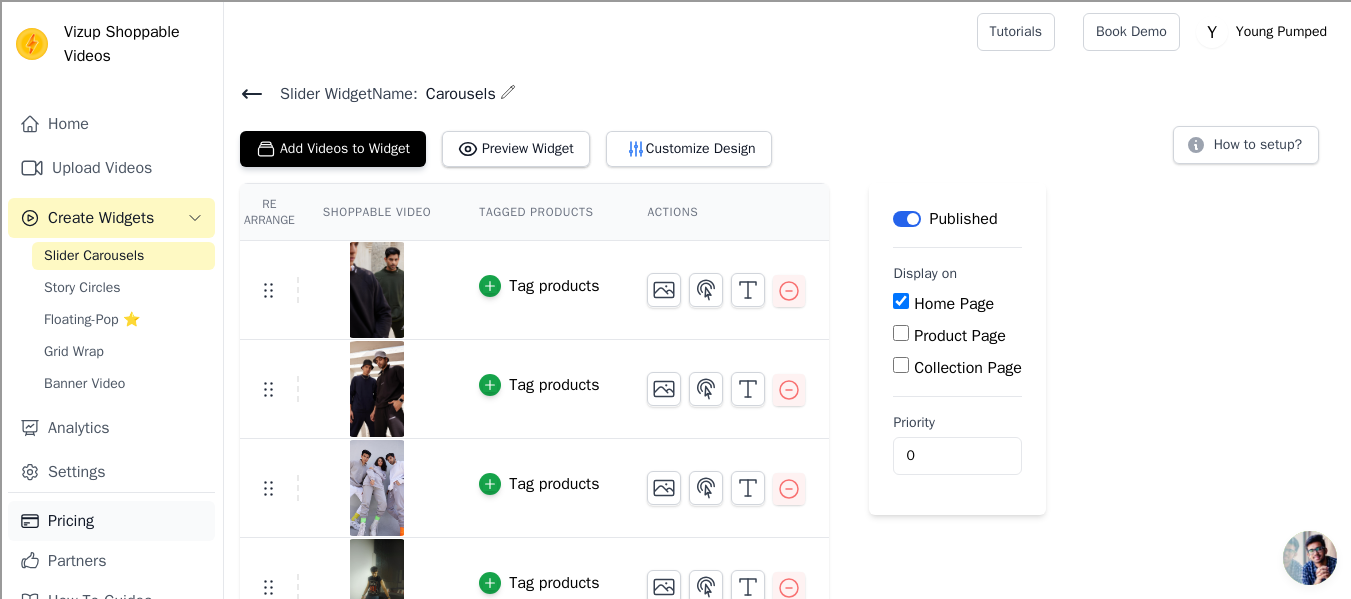 click on "Pricing" at bounding box center [111, 521] 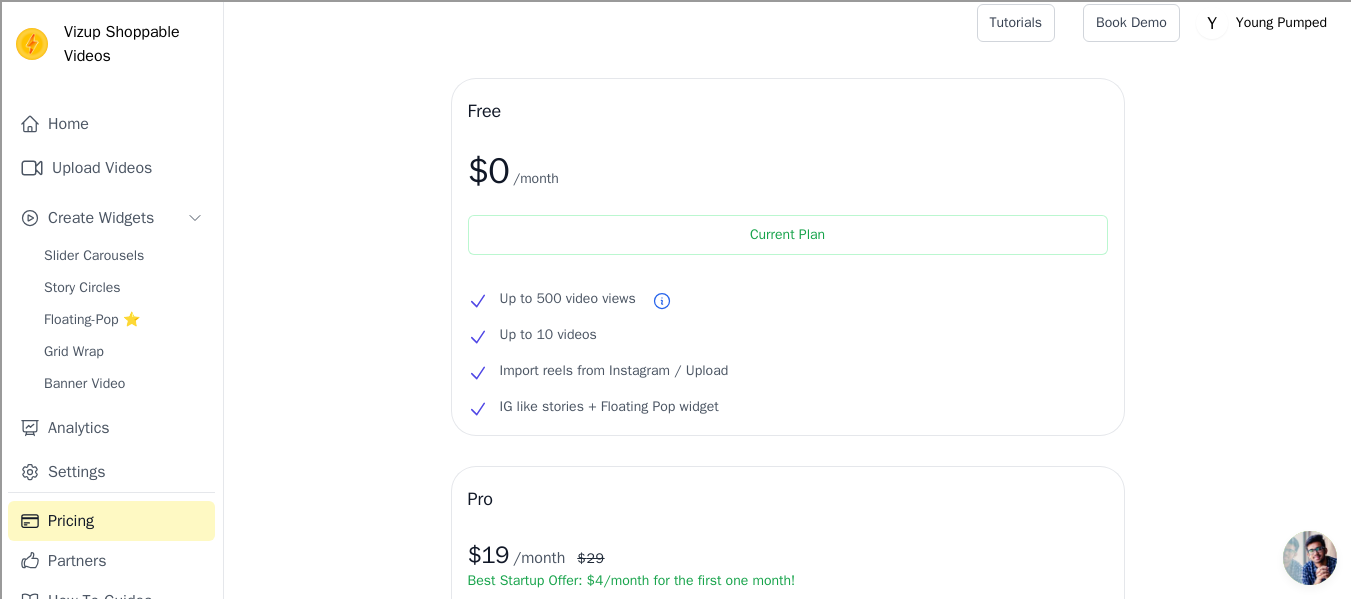 scroll, scrollTop: 0, scrollLeft: 0, axis: both 